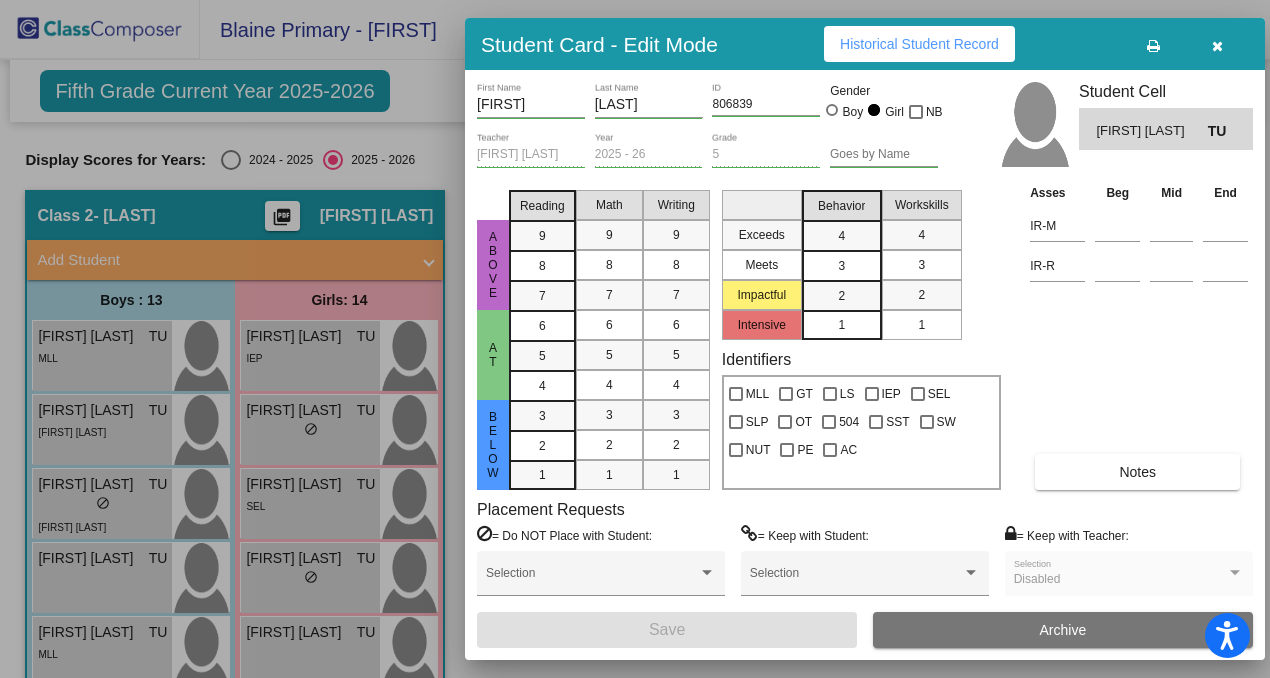 scroll, scrollTop: 0, scrollLeft: 0, axis: both 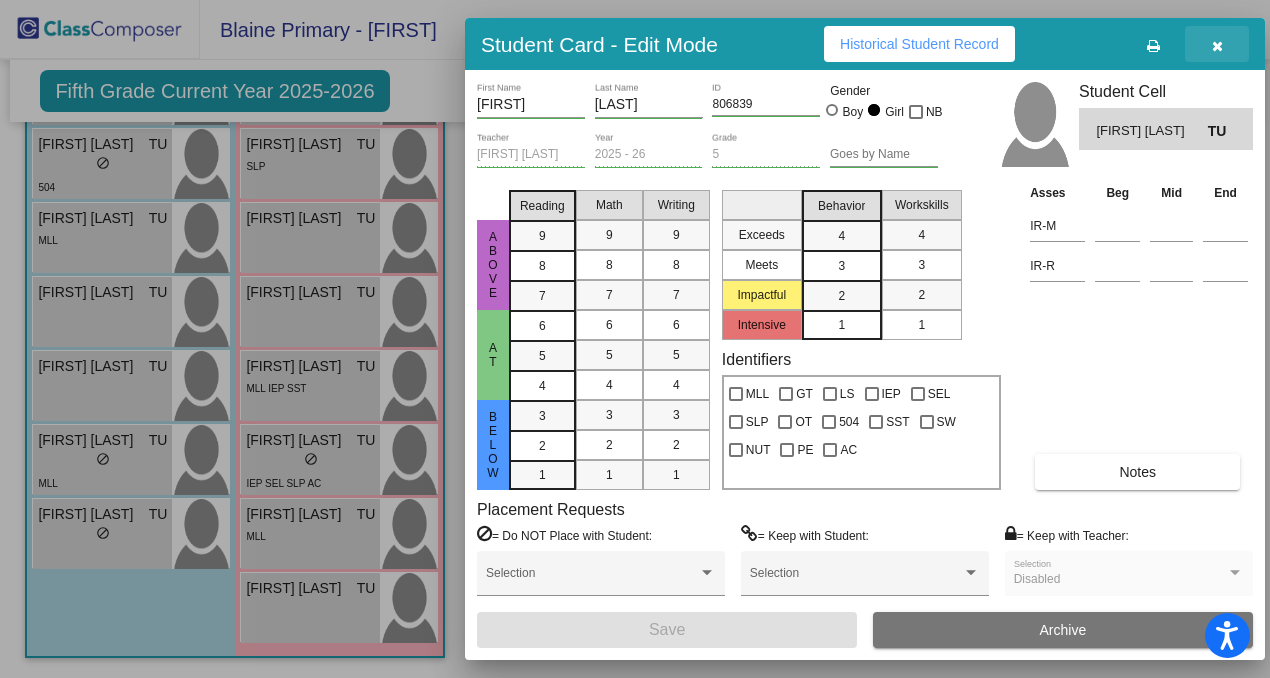 click at bounding box center [1217, 44] 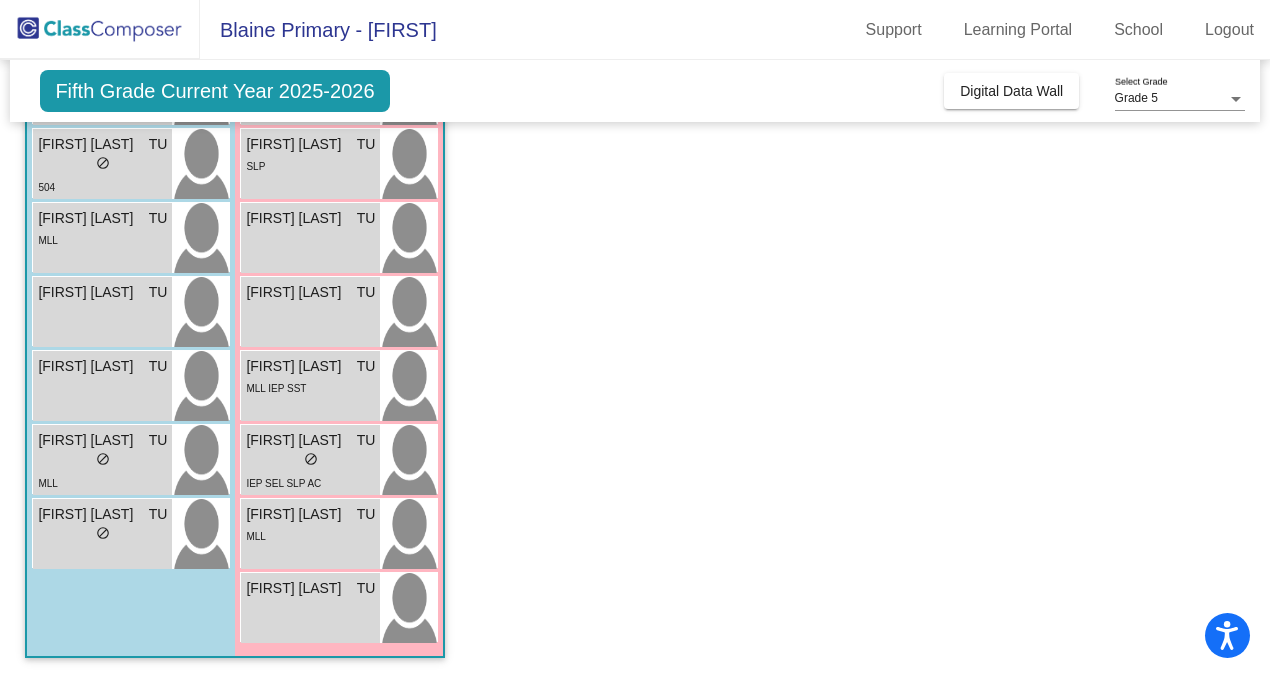 click 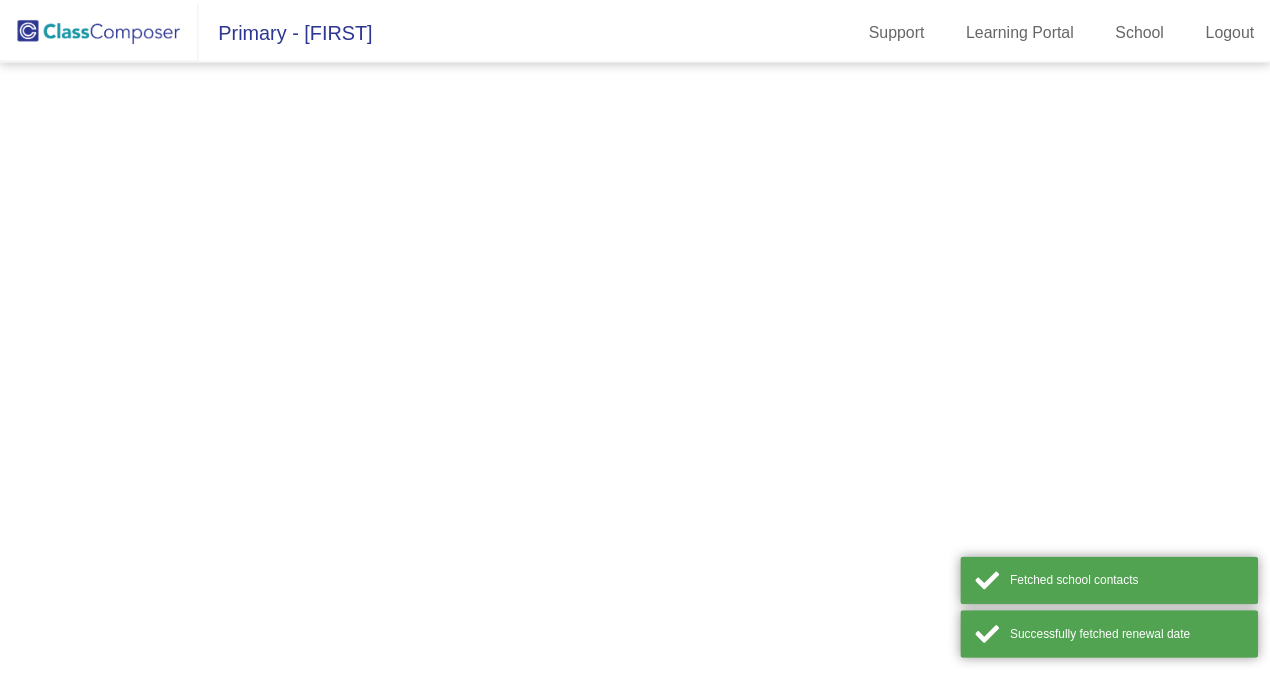 scroll, scrollTop: 0, scrollLeft: 0, axis: both 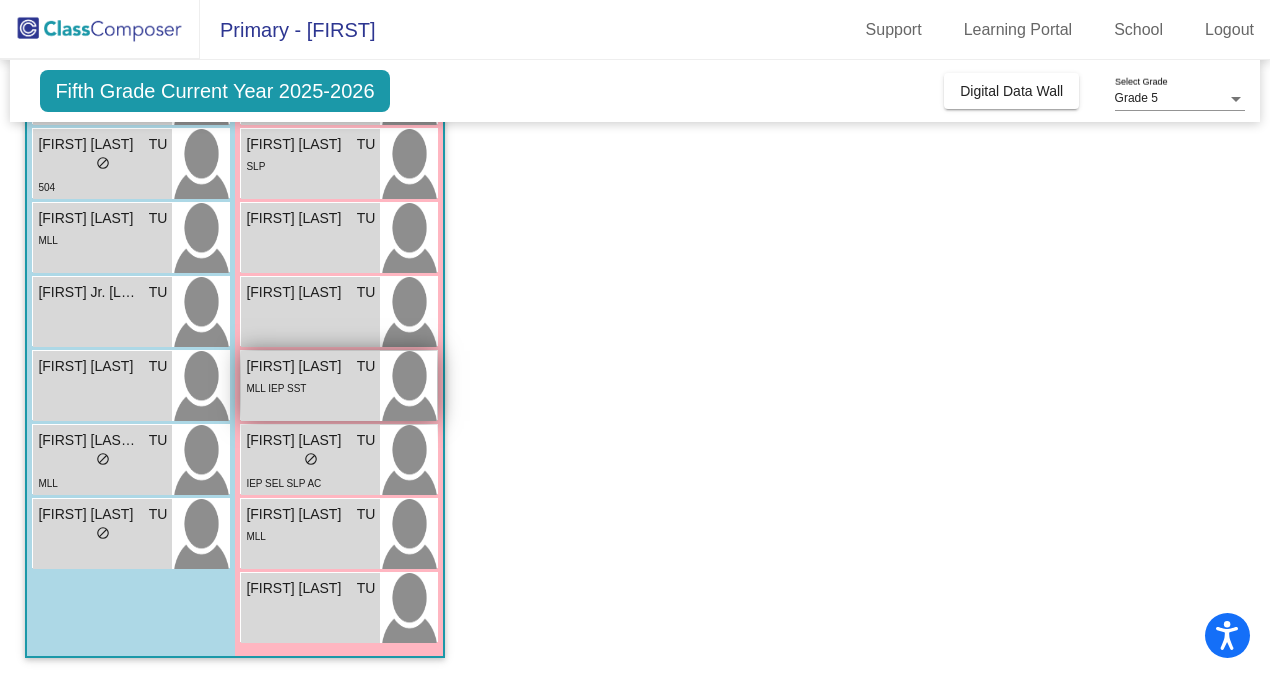 click at bounding box center (408, 386) 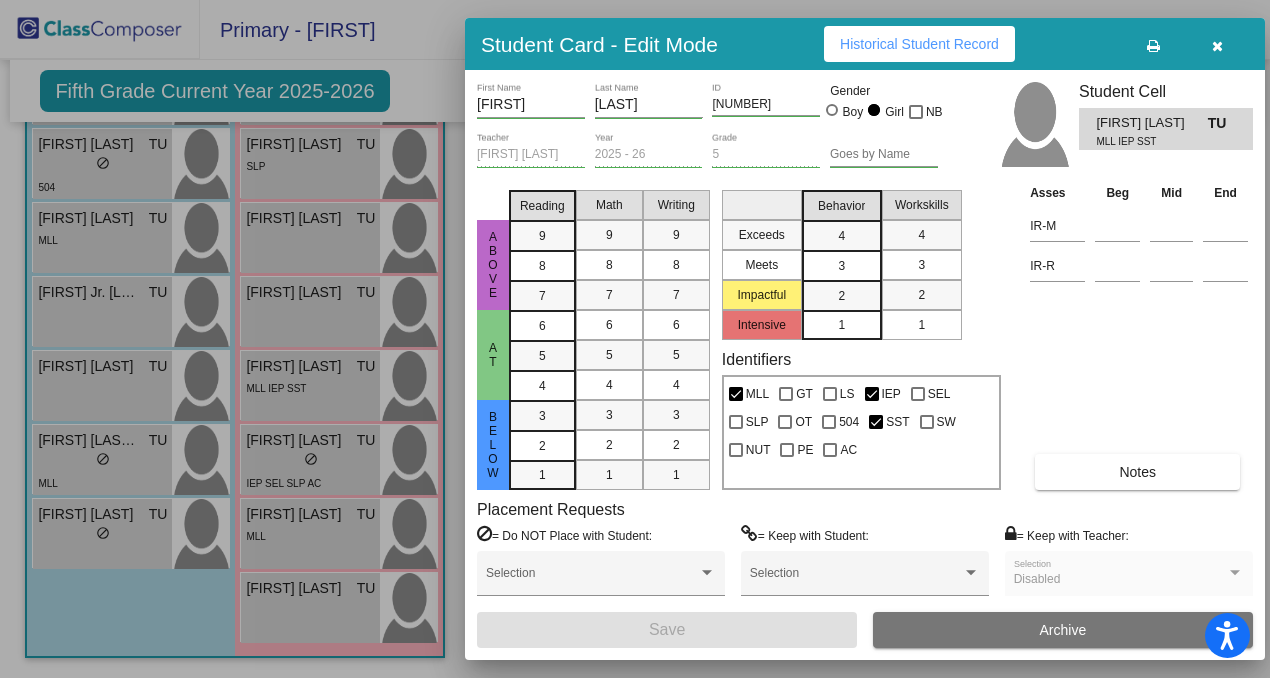 click at bounding box center (1217, 46) 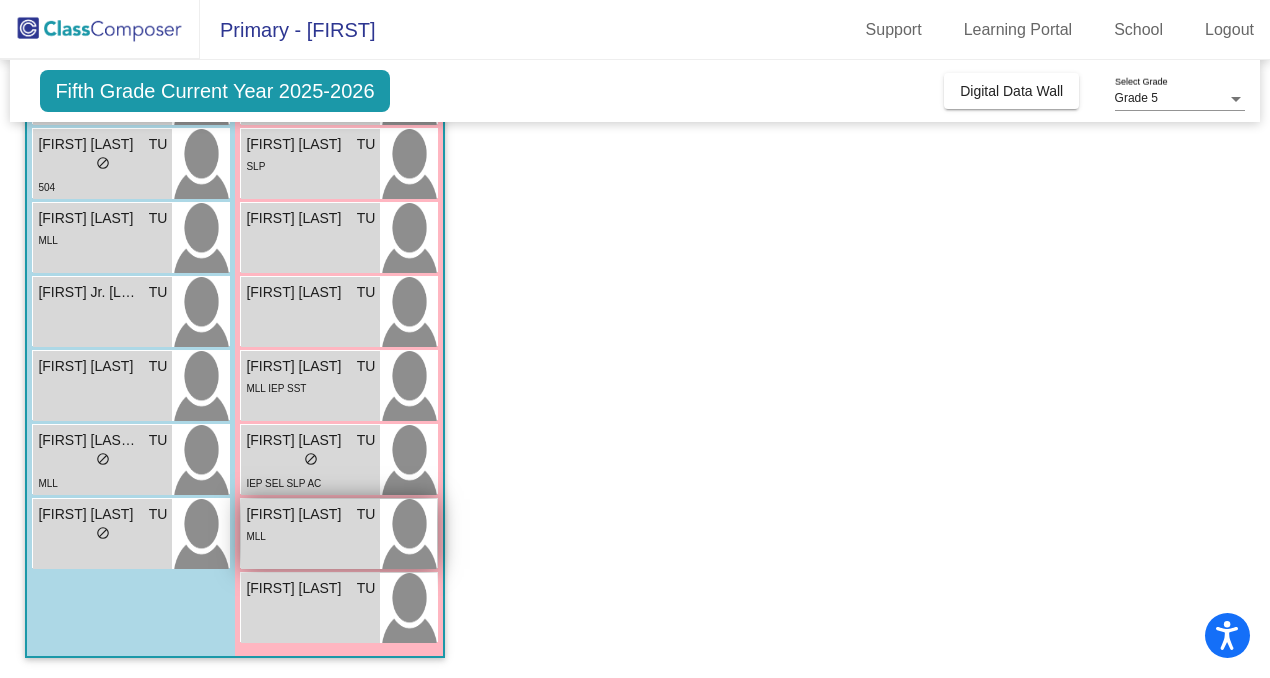 click on "MLL" at bounding box center [310, 535] 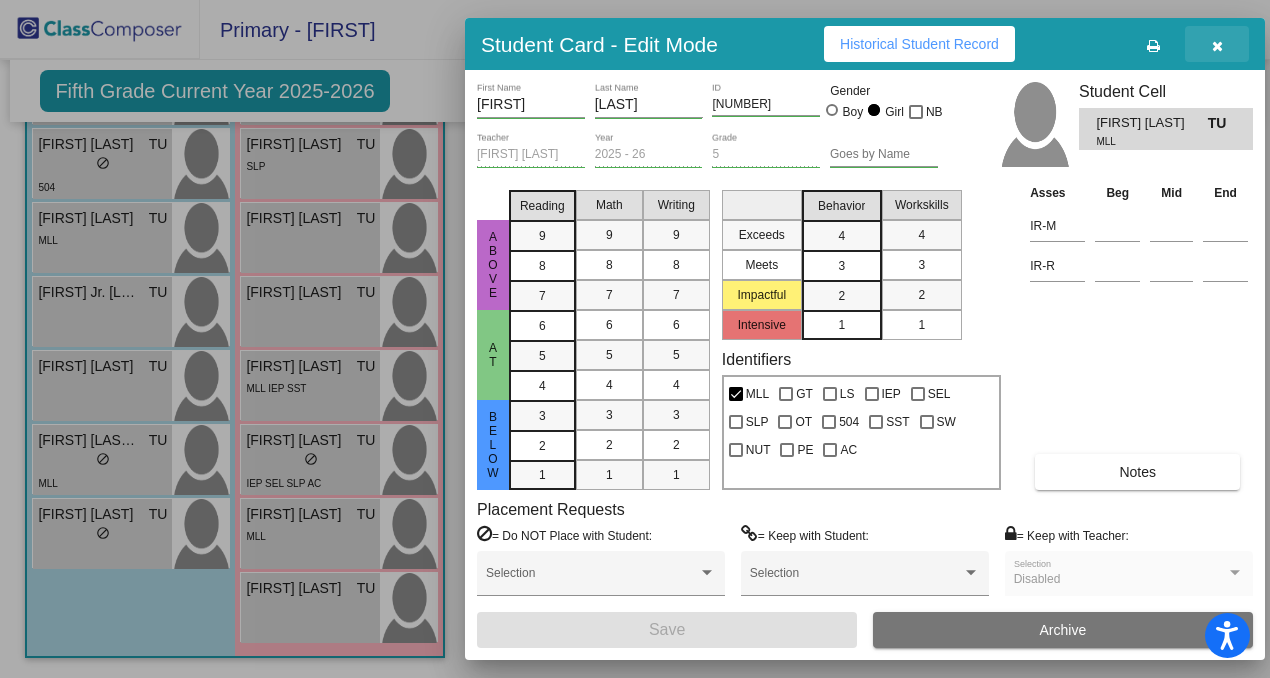 click at bounding box center (1217, 46) 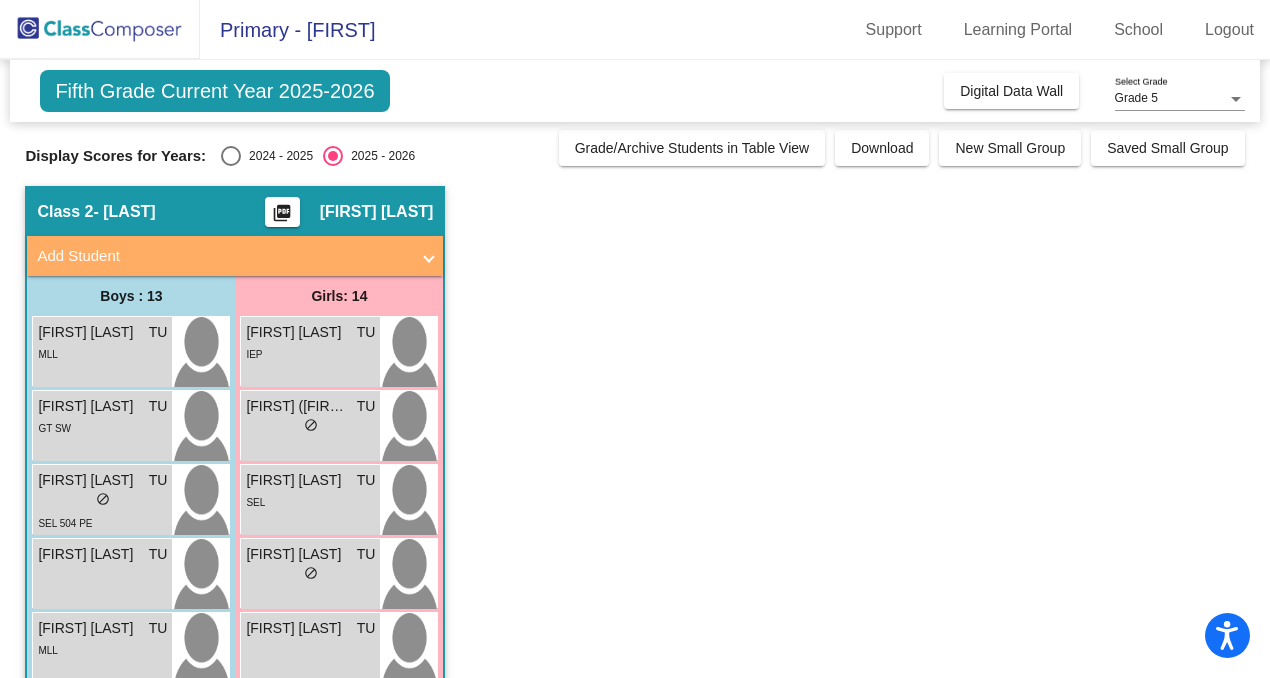 scroll, scrollTop: 0, scrollLeft: 0, axis: both 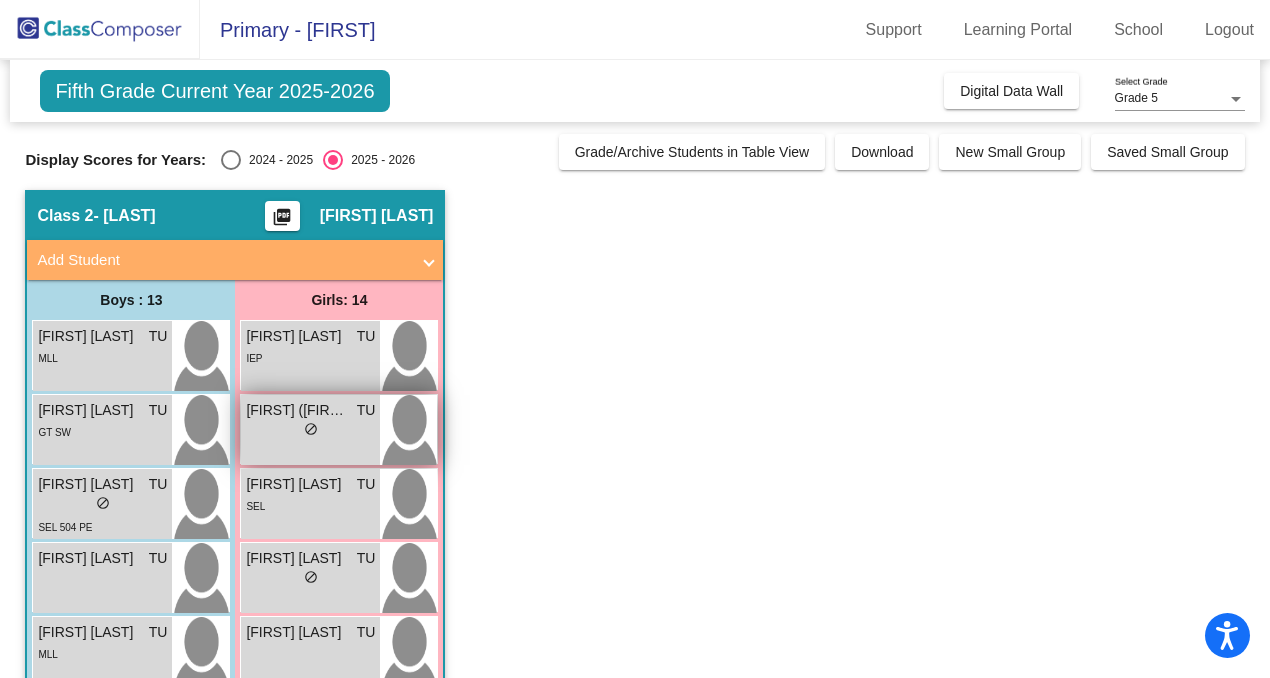 click on "lock do_not_disturb_alt" at bounding box center [310, 431] 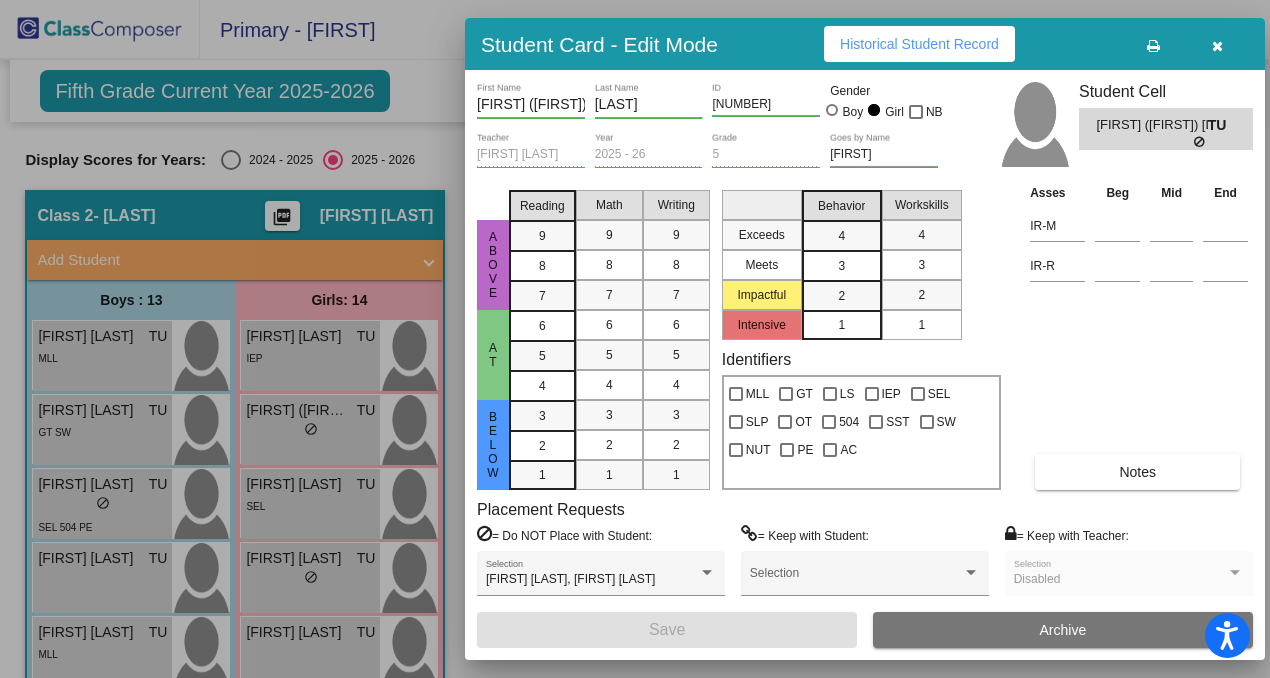 click at bounding box center (1217, 46) 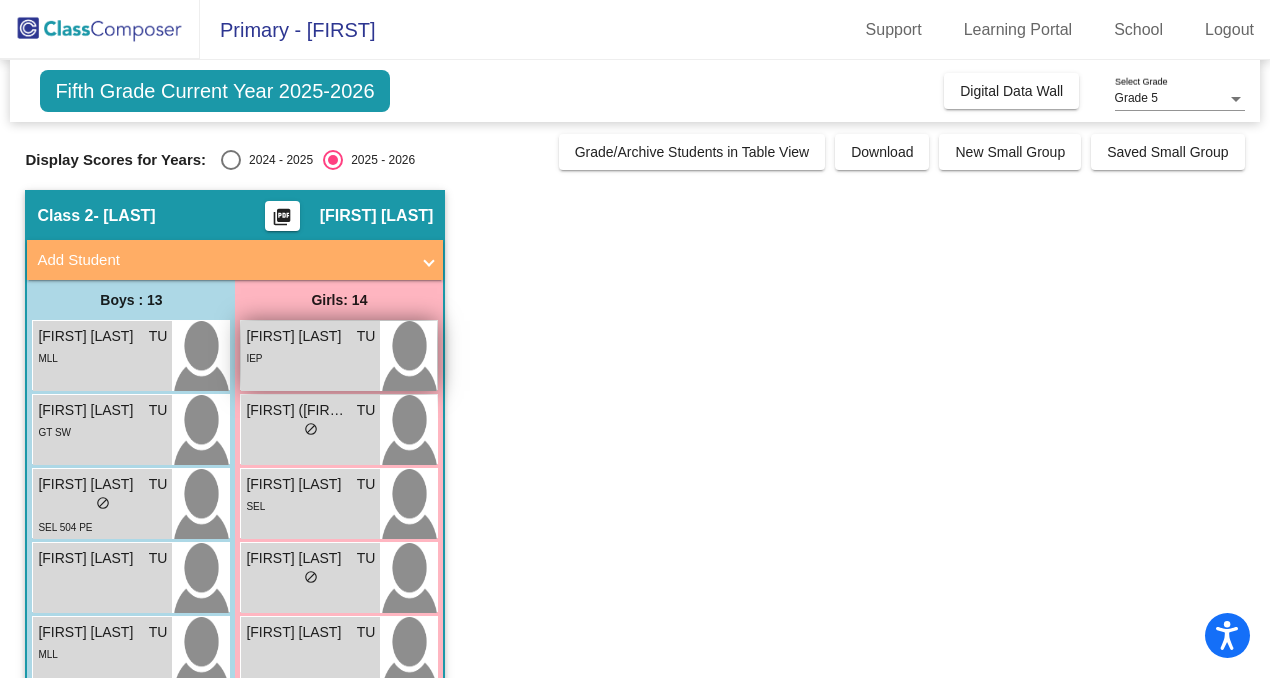 click at bounding box center [408, 356] 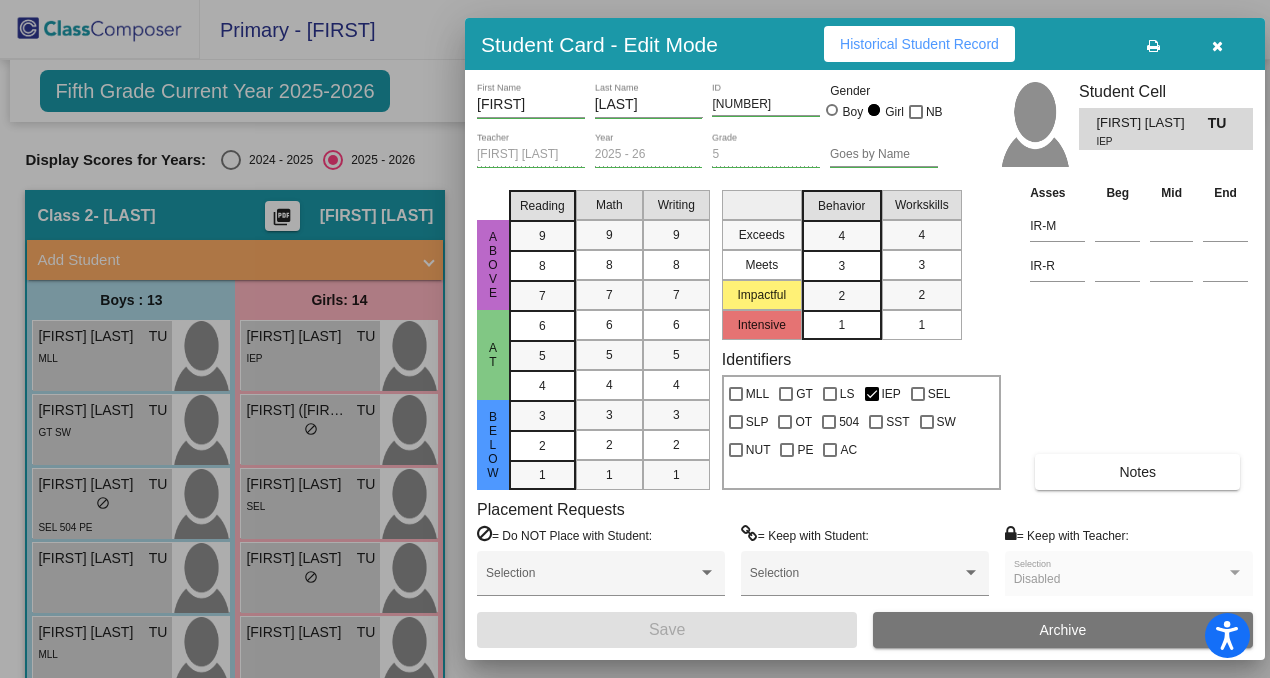 click at bounding box center (1217, 44) 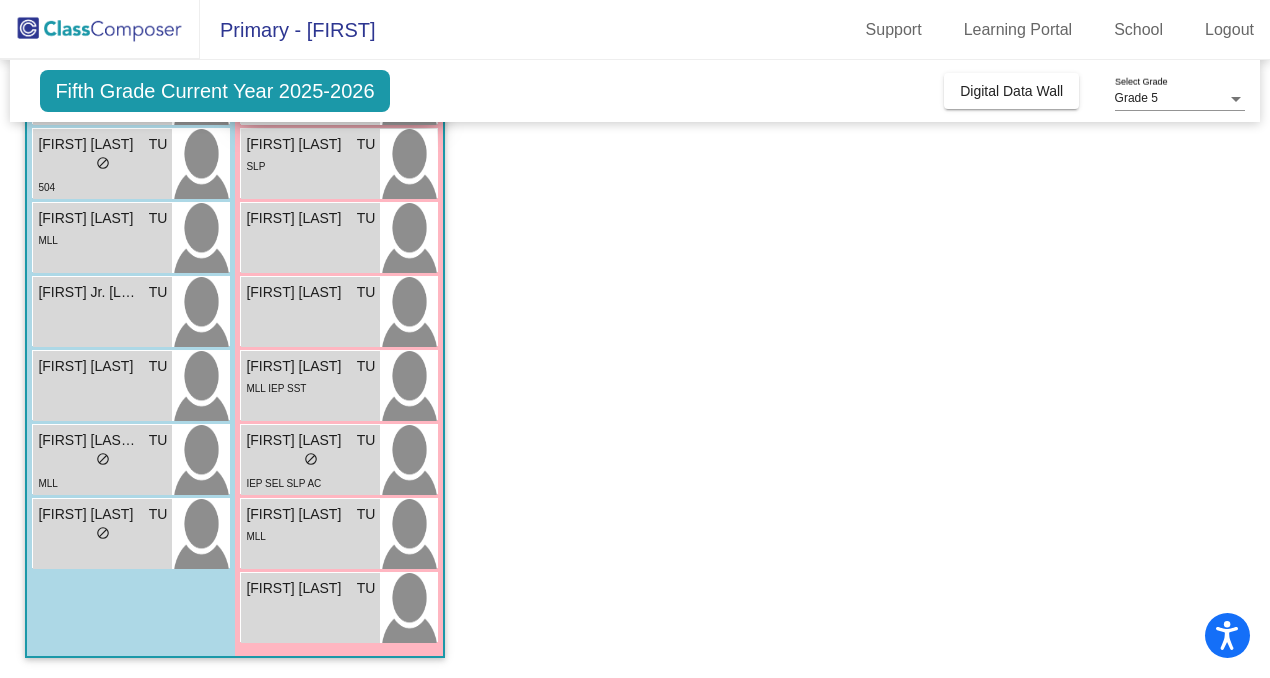 scroll, scrollTop: 707, scrollLeft: 0, axis: vertical 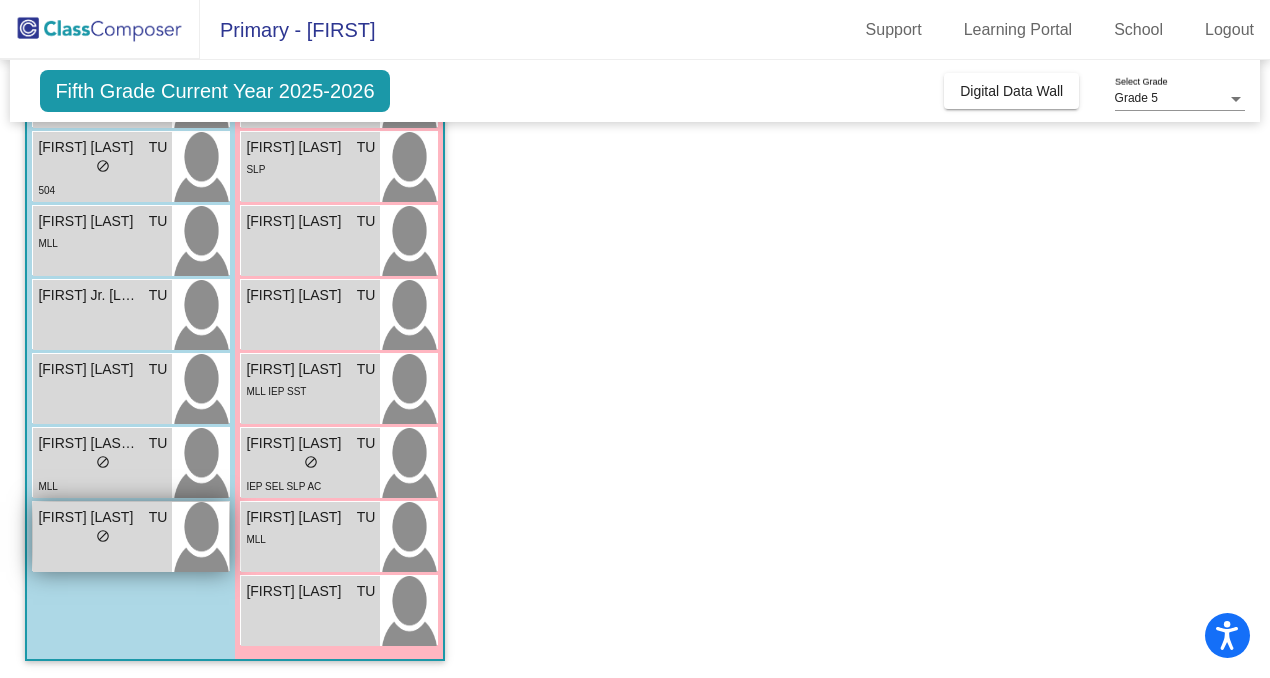 click on "lock do_not_disturb_alt" at bounding box center [102, 538] 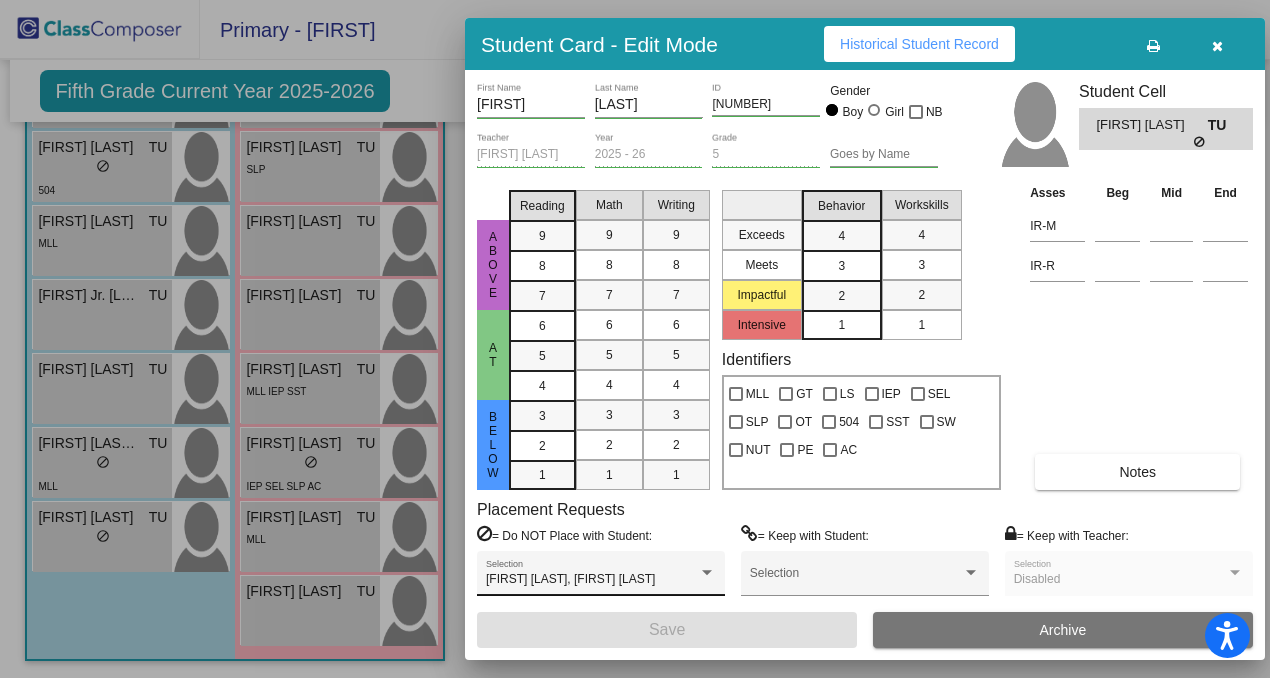 click on "HARRISON PRATT, WILLIAM MAJOR Selection" at bounding box center [601, 578] 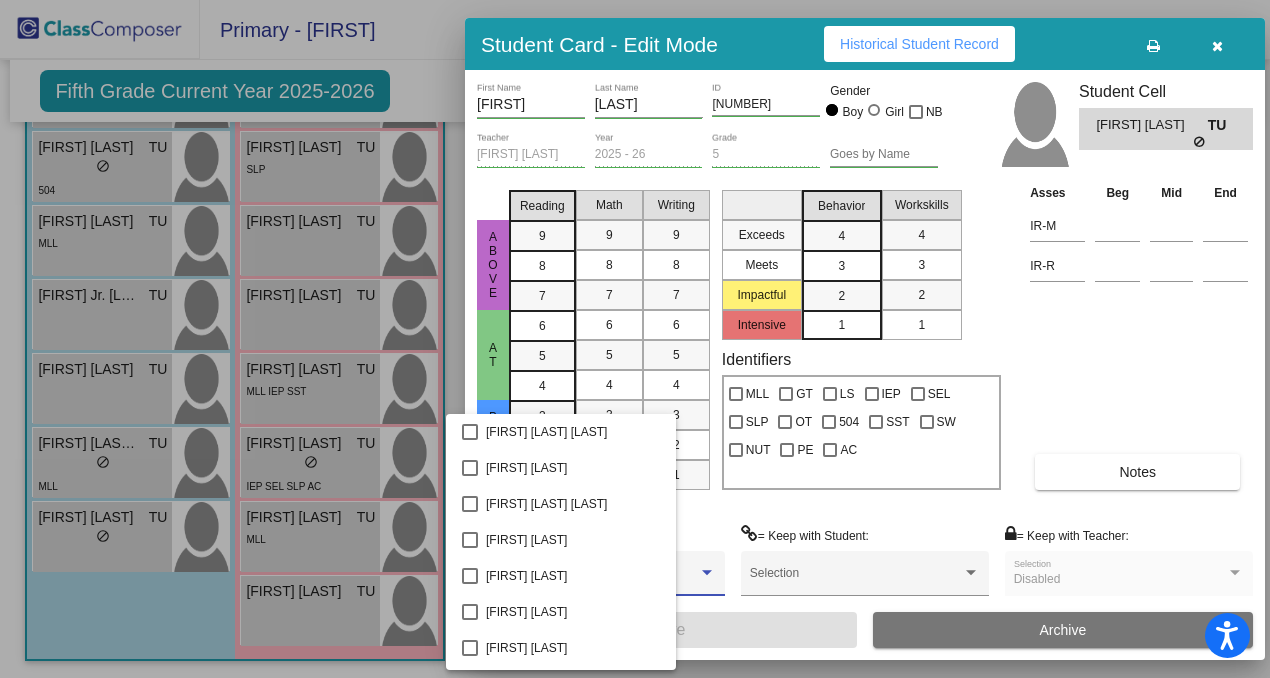 scroll, scrollTop: 2120, scrollLeft: 0, axis: vertical 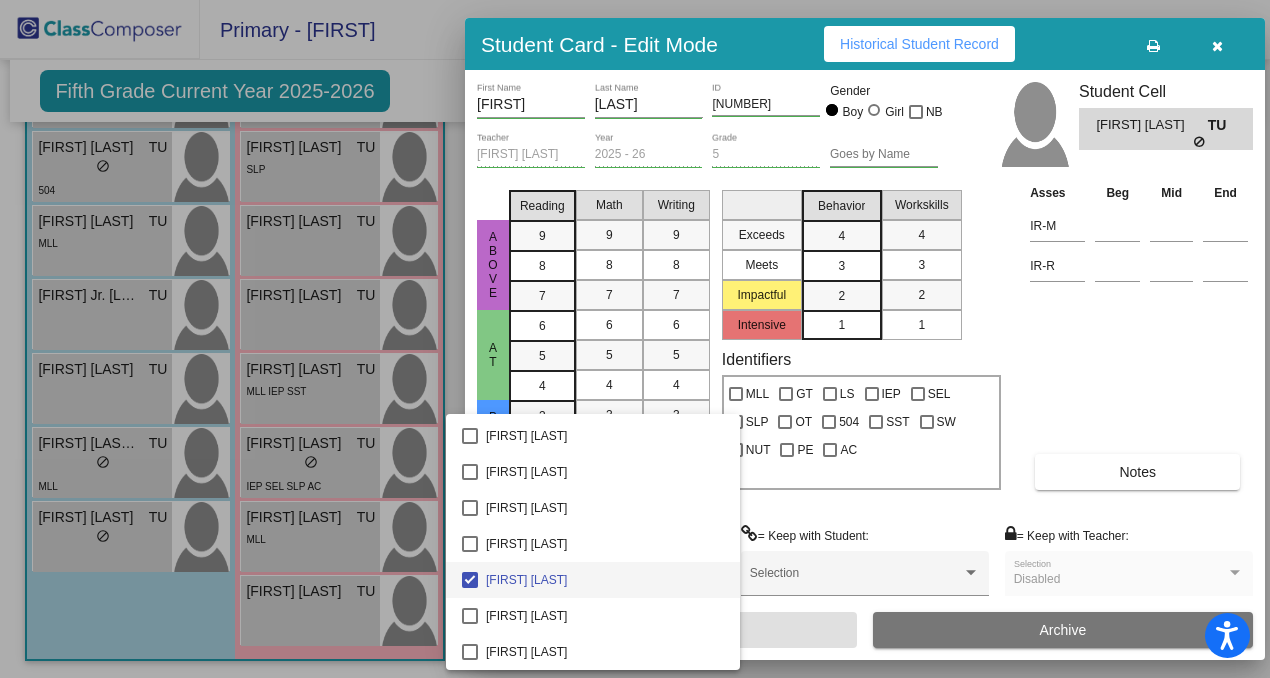 click at bounding box center [635, 339] 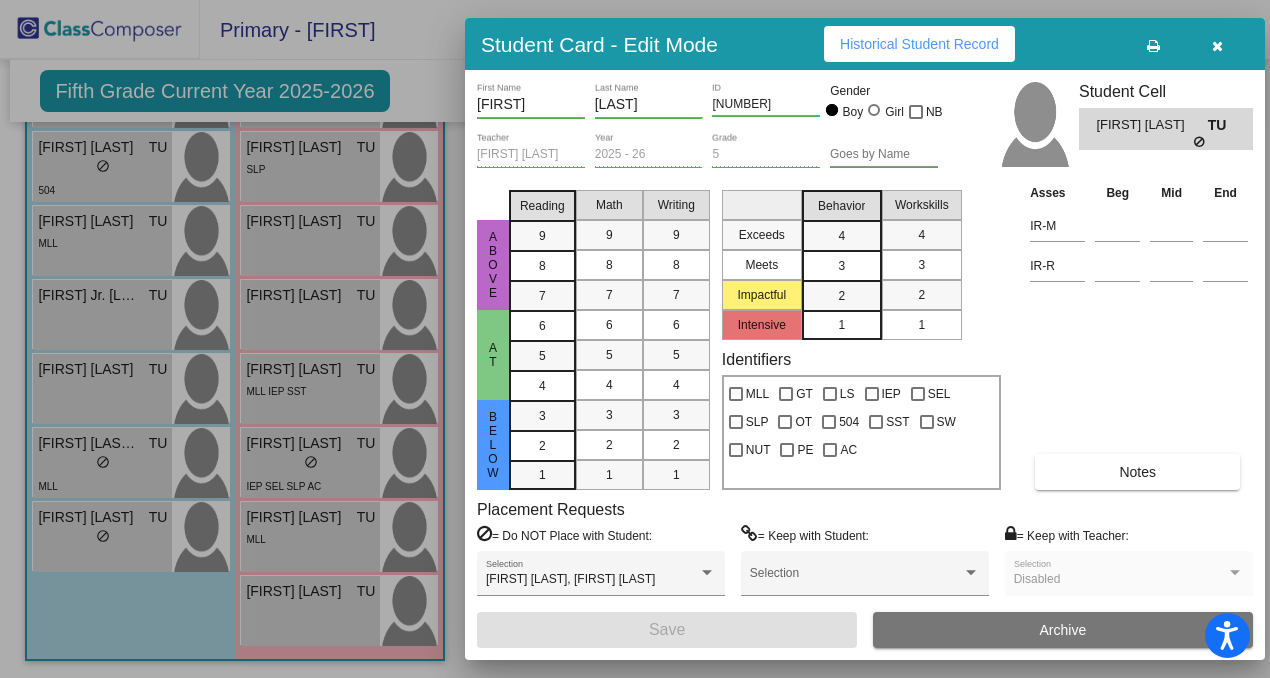 click at bounding box center [635, 339] 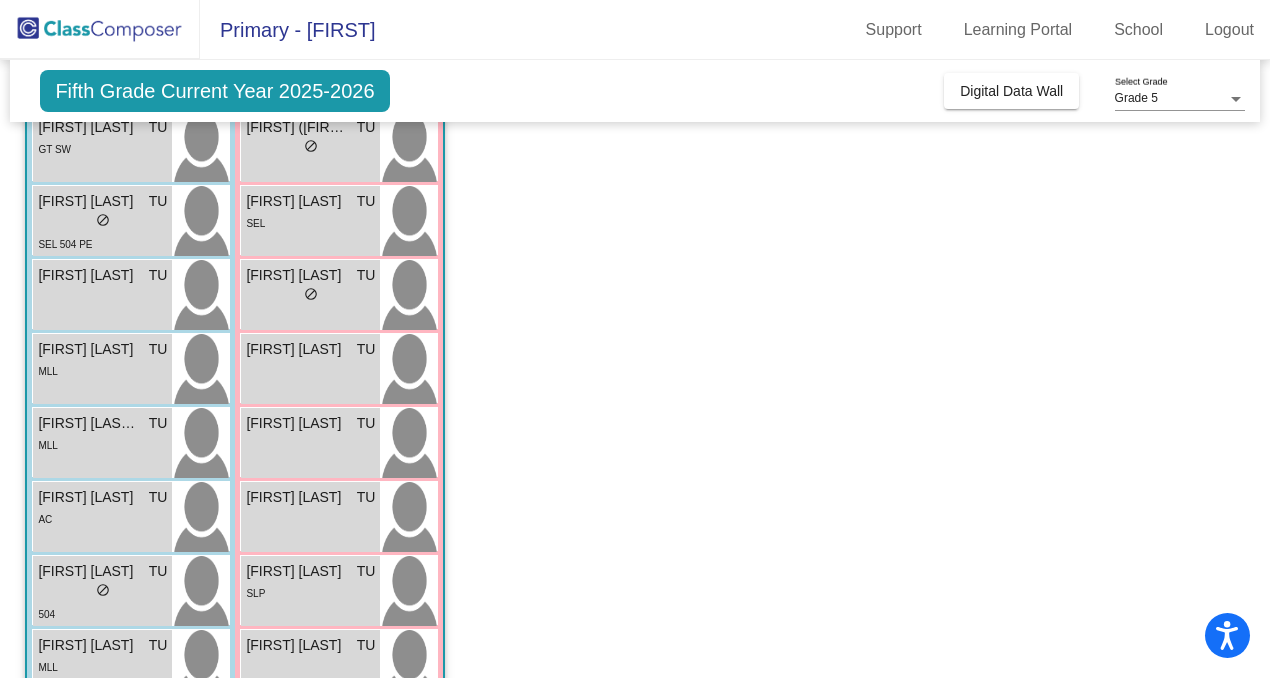 scroll, scrollTop: 0, scrollLeft: 0, axis: both 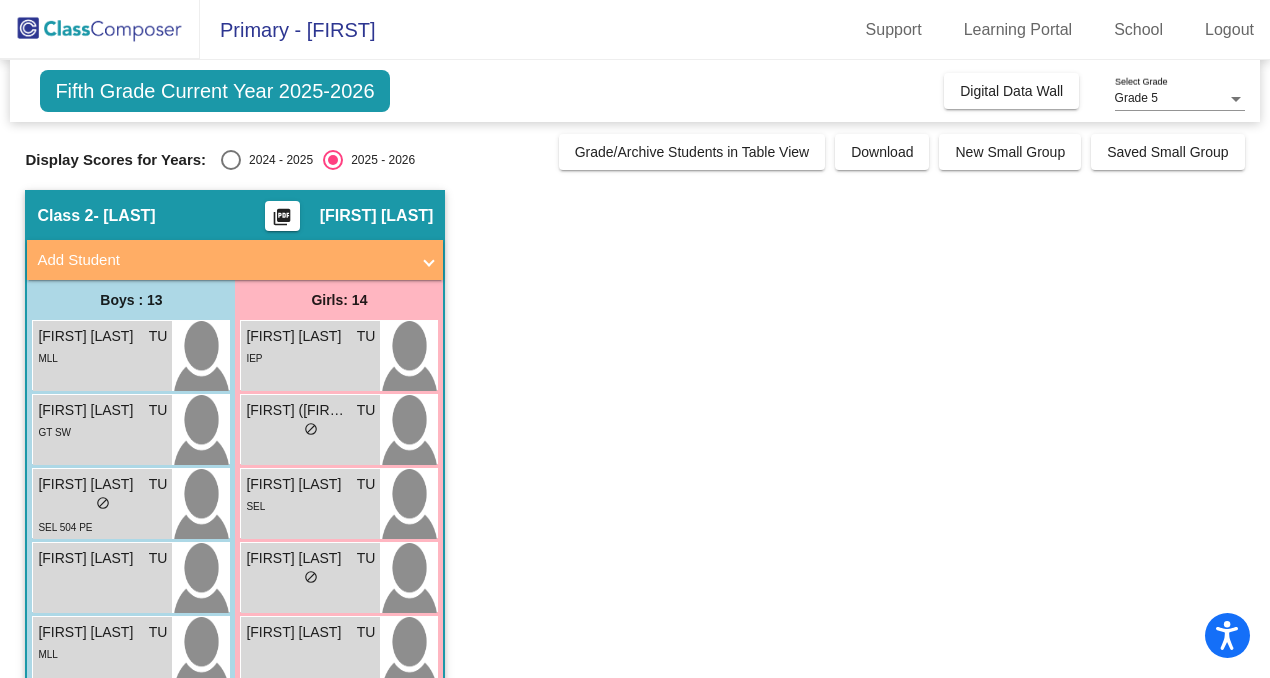 click on "Fifth Grade Current Year 2025-2026" 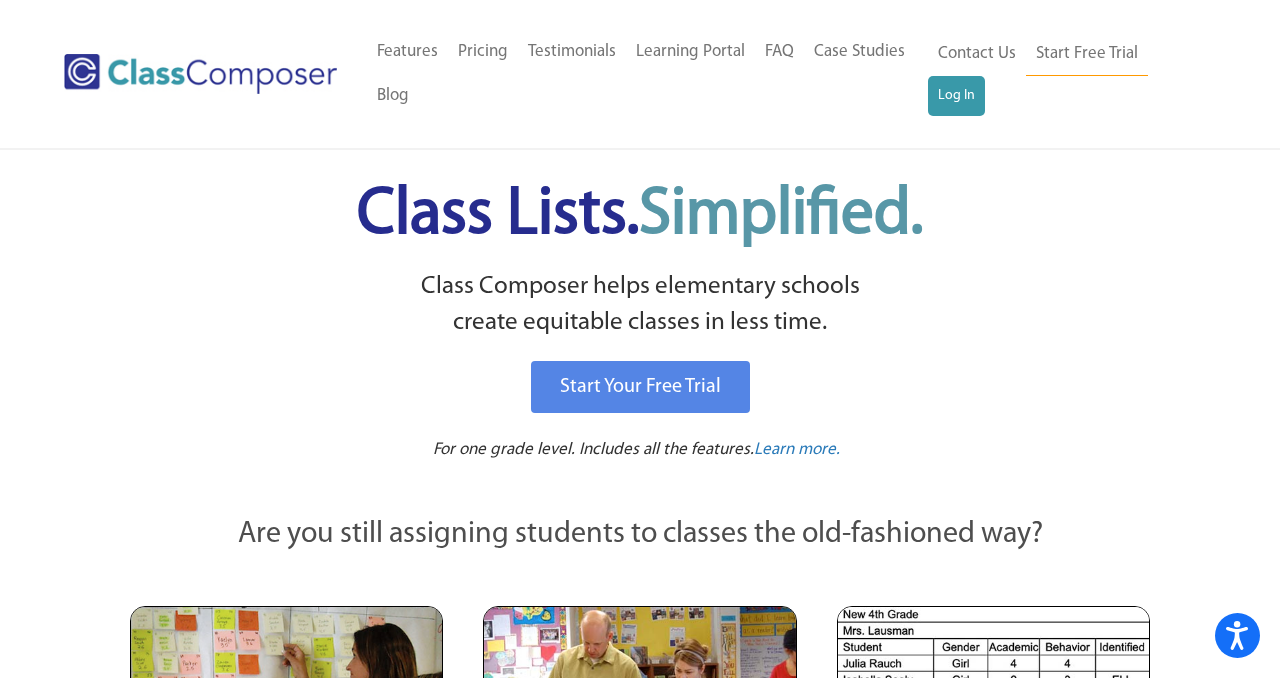 scroll, scrollTop: 0, scrollLeft: 0, axis: both 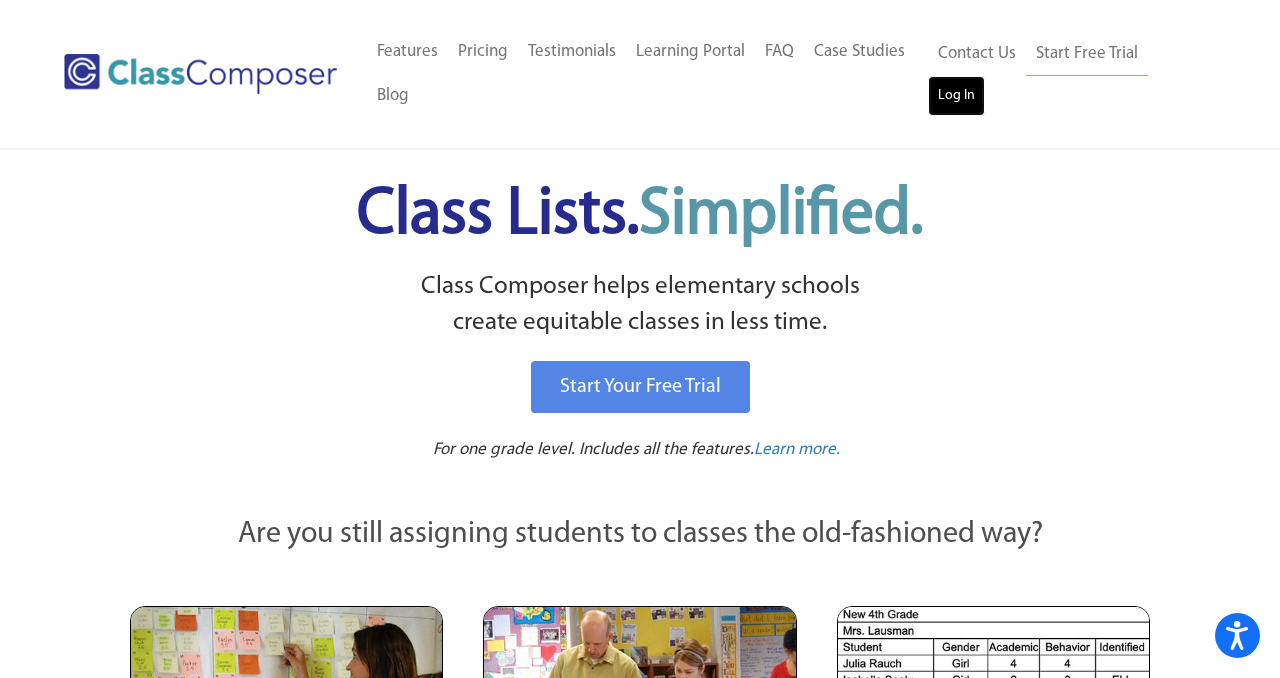 click on "Log In" at bounding box center [956, 96] 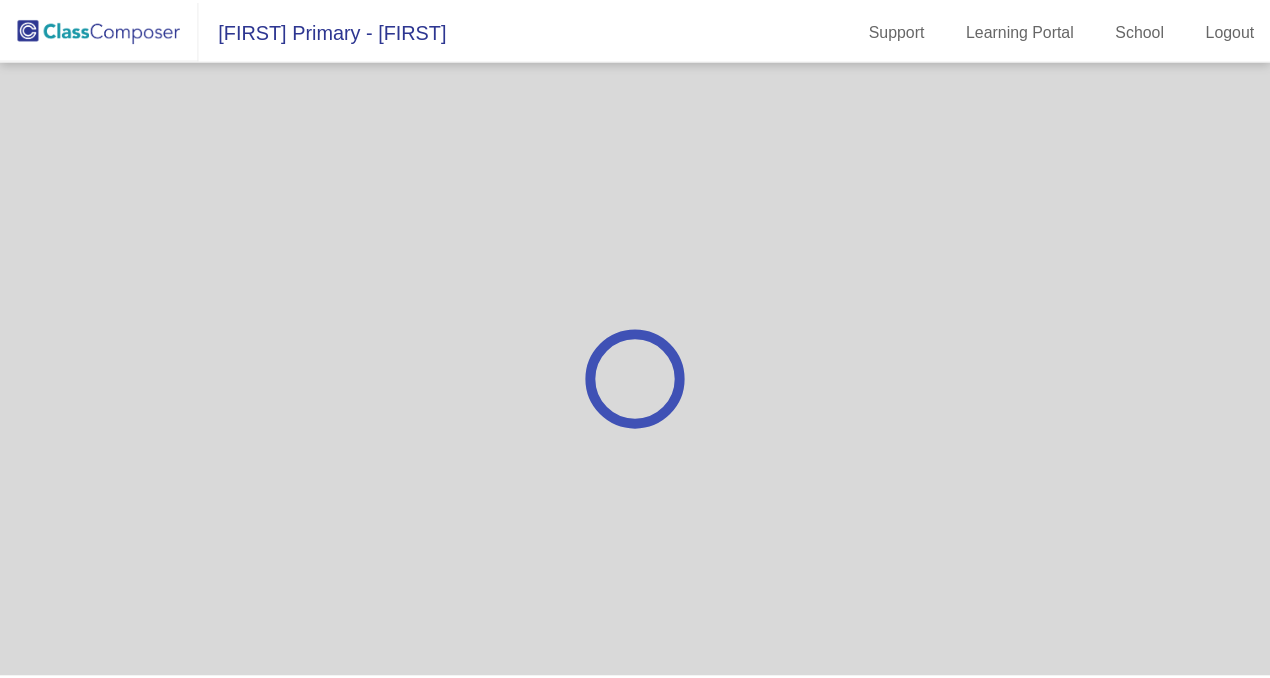 scroll, scrollTop: 0, scrollLeft: 0, axis: both 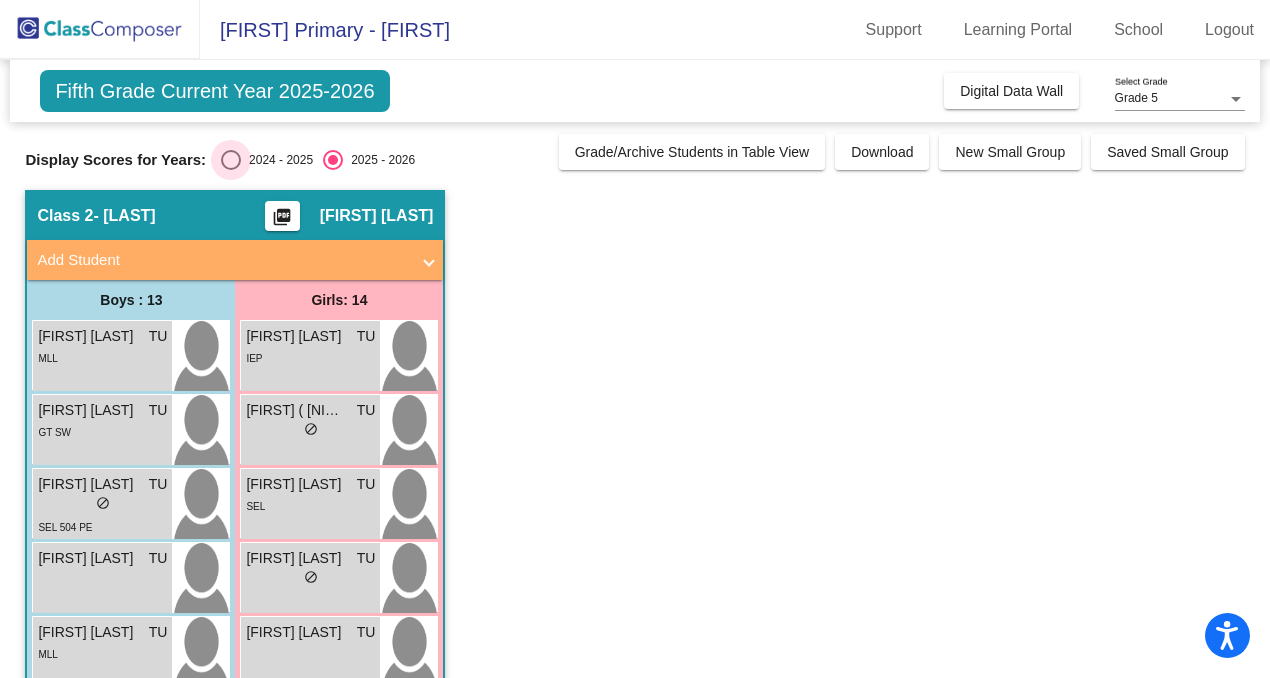 click at bounding box center [231, 160] 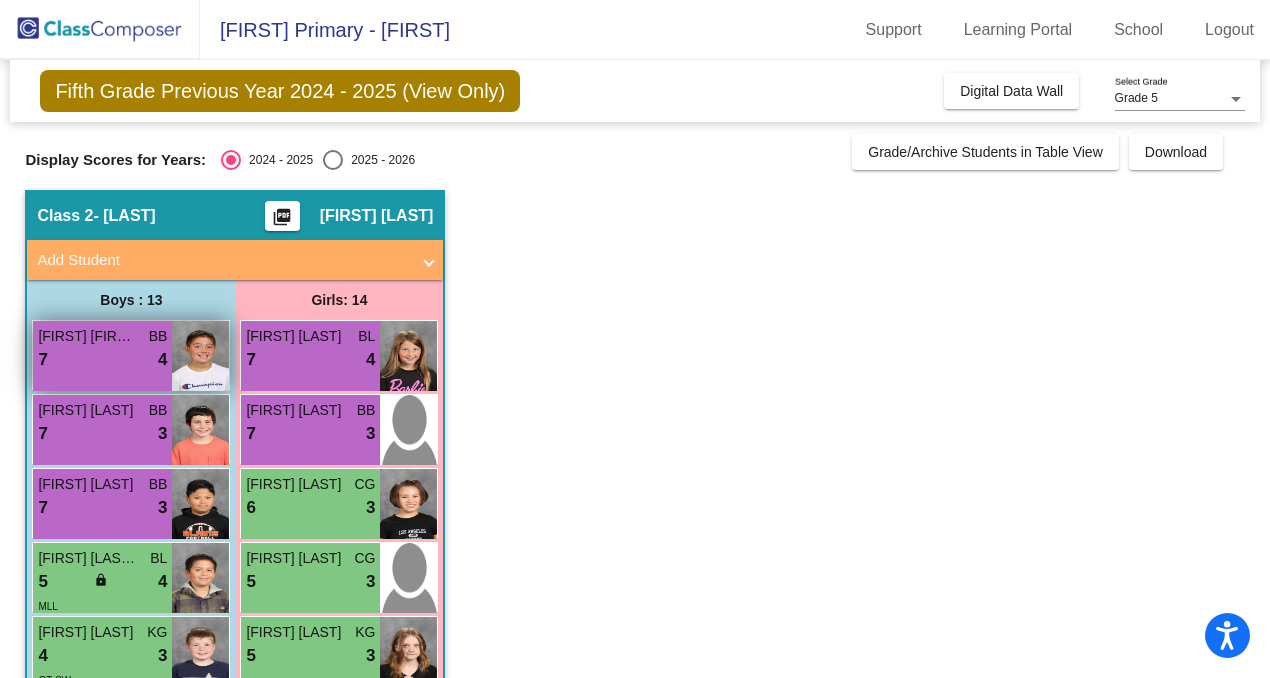 click at bounding box center [200, 356] 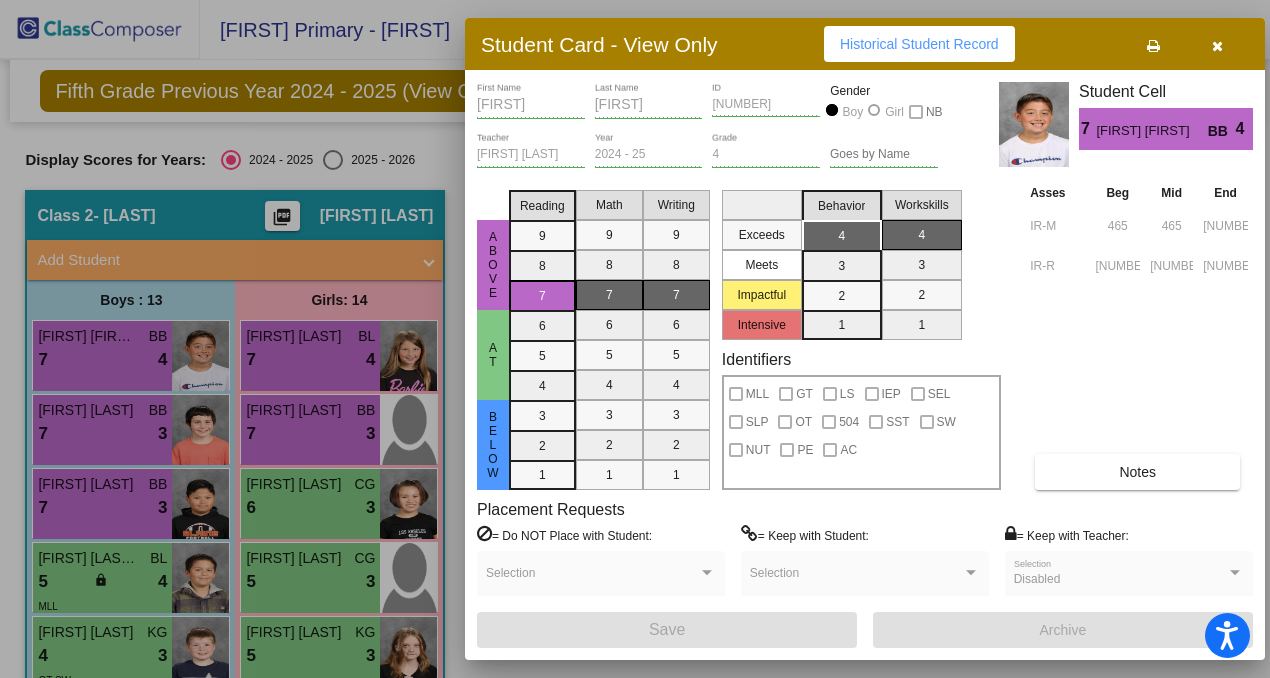 scroll, scrollTop: 0, scrollLeft: 0, axis: both 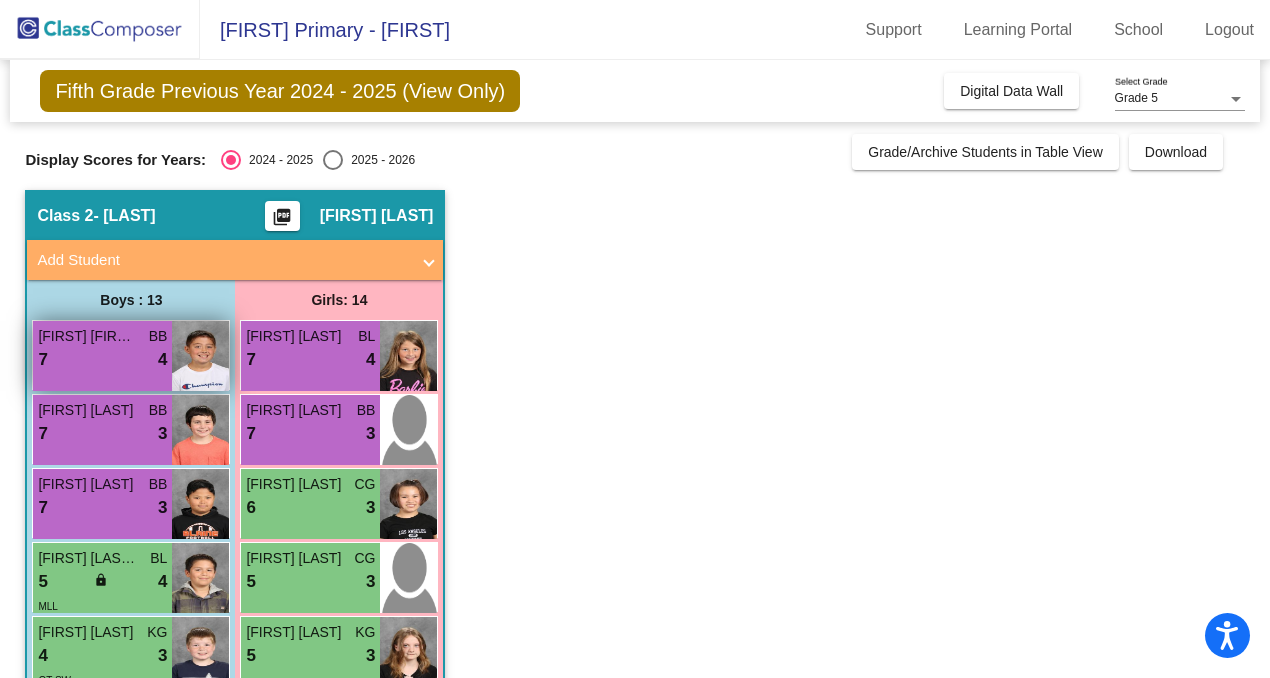 click on "7 lock do_not_disturb_alt 4" at bounding box center [102, 360] 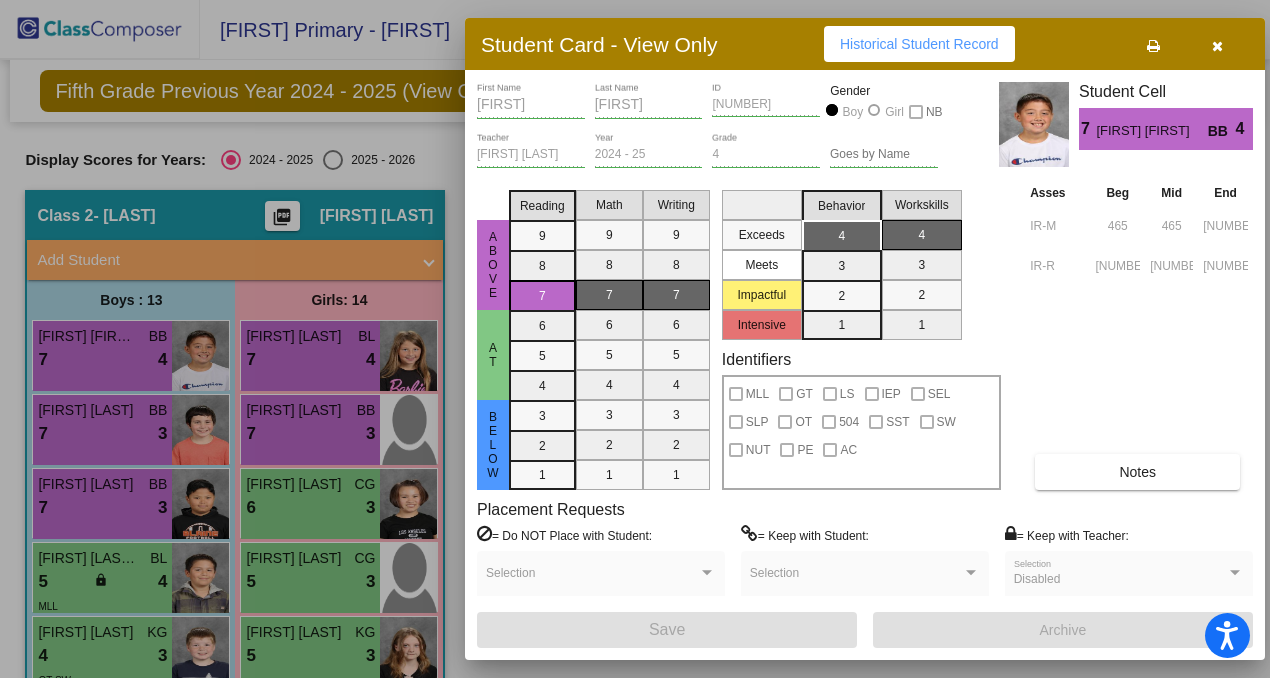 click at bounding box center [1217, 46] 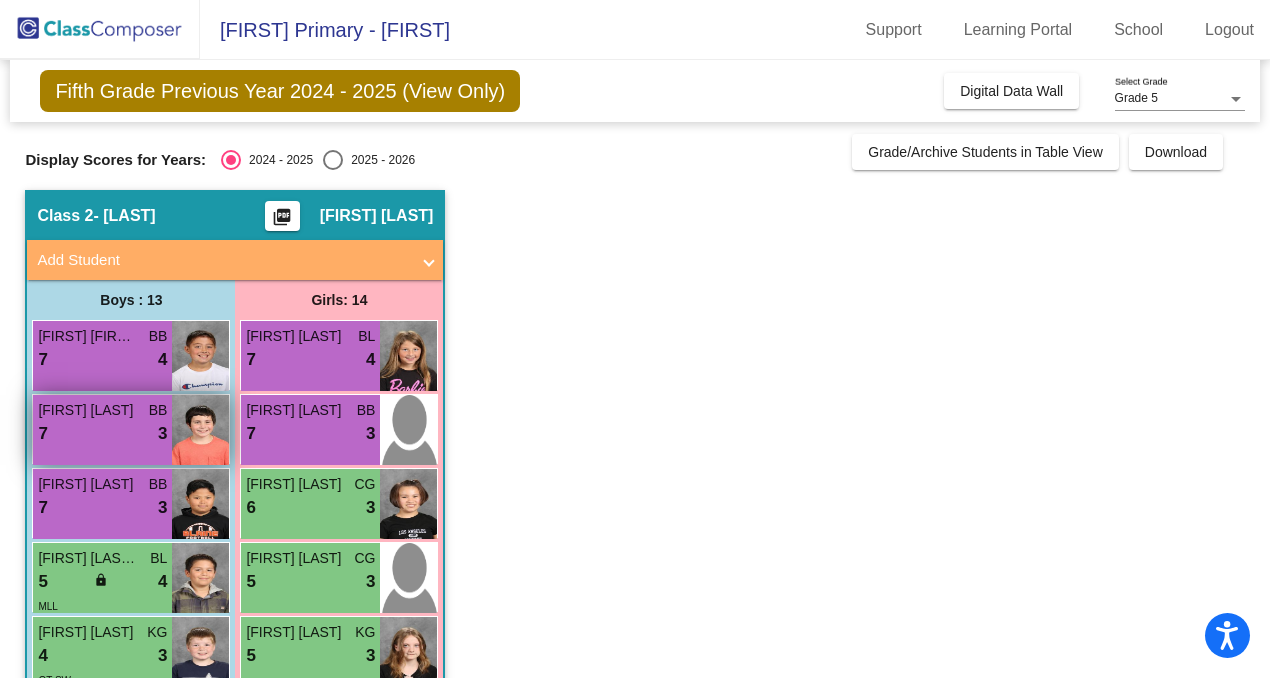 click on "7 lock do_not_disturb_alt 3" at bounding box center [102, 434] 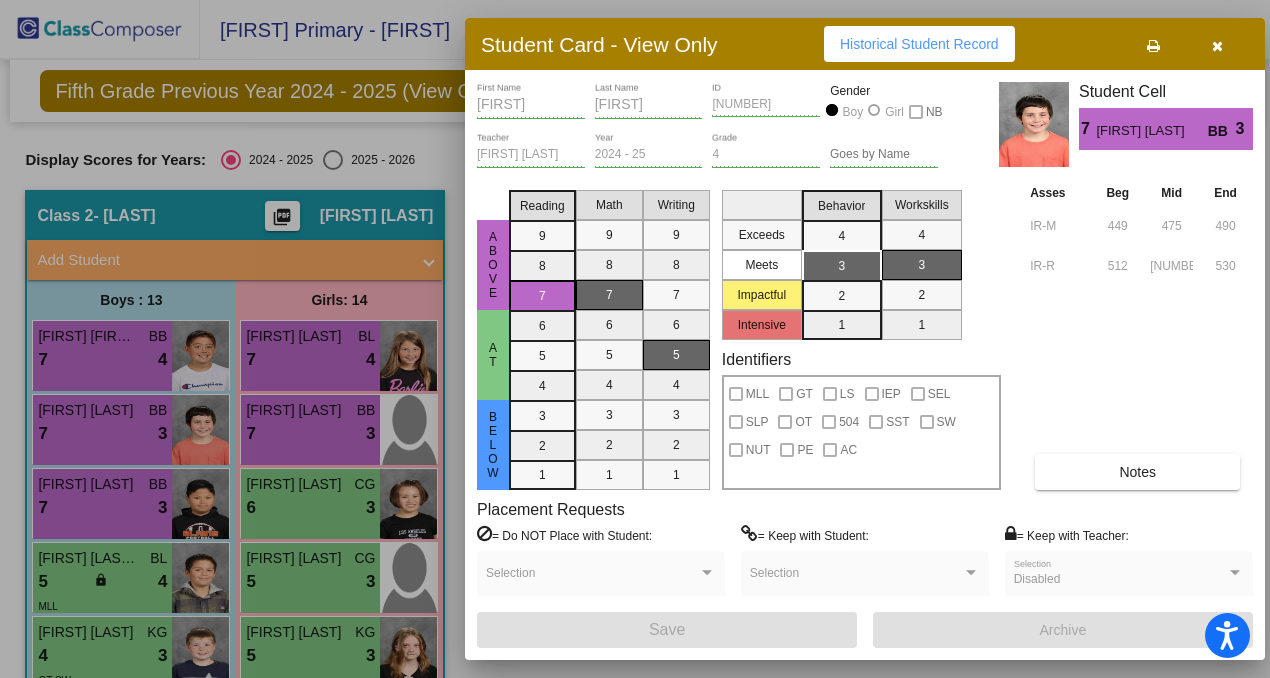 click at bounding box center [1217, 46] 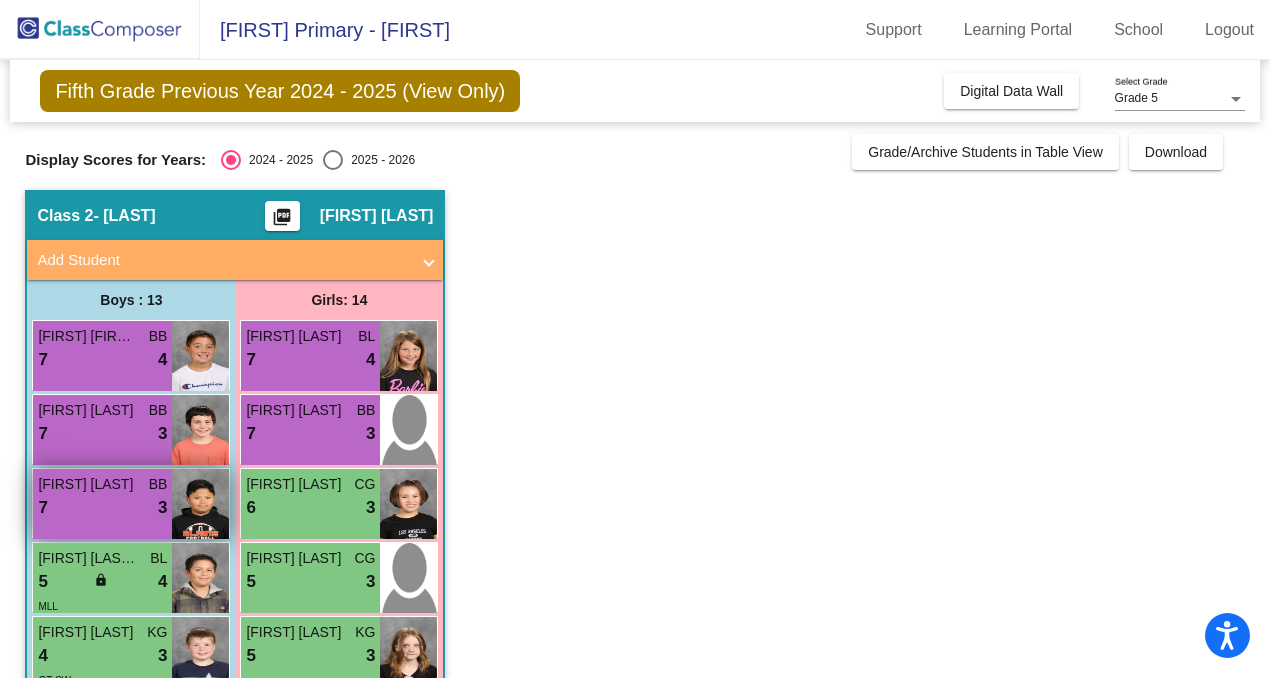 click on "7 lock do_not_disturb_alt 3" at bounding box center [102, 508] 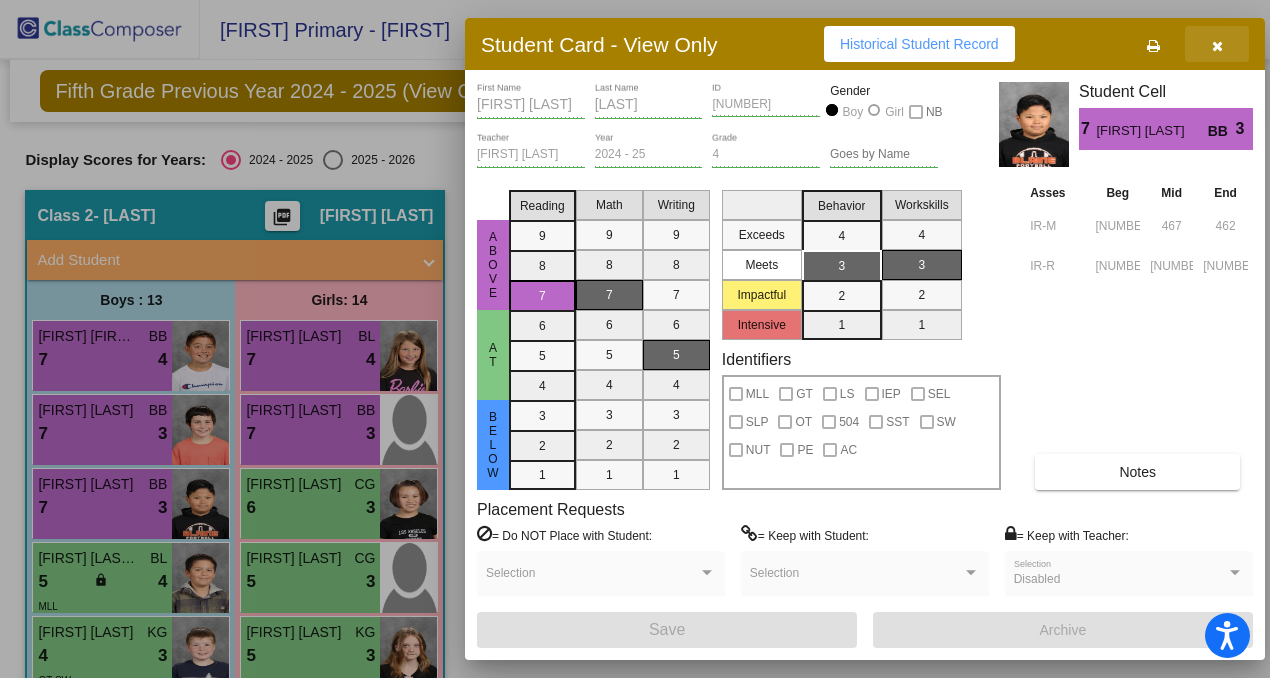 click at bounding box center (1217, 46) 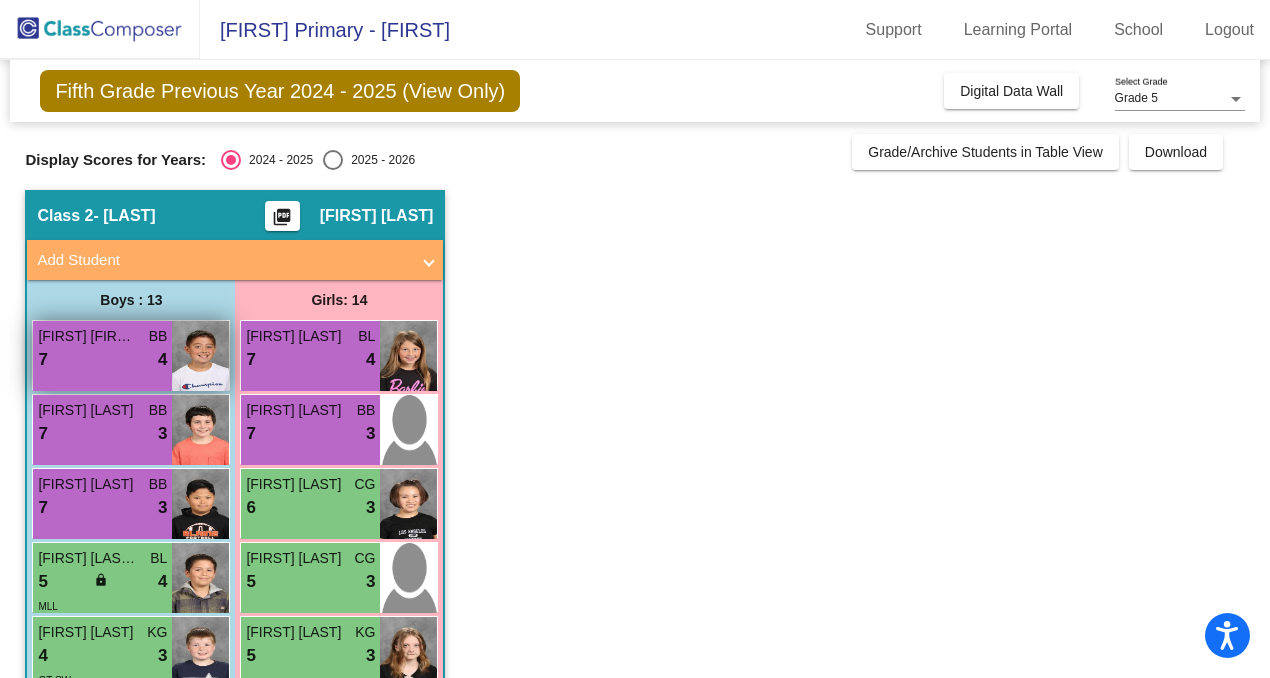 click on "7 lock do_not_disturb_alt 4" at bounding box center (102, 360) 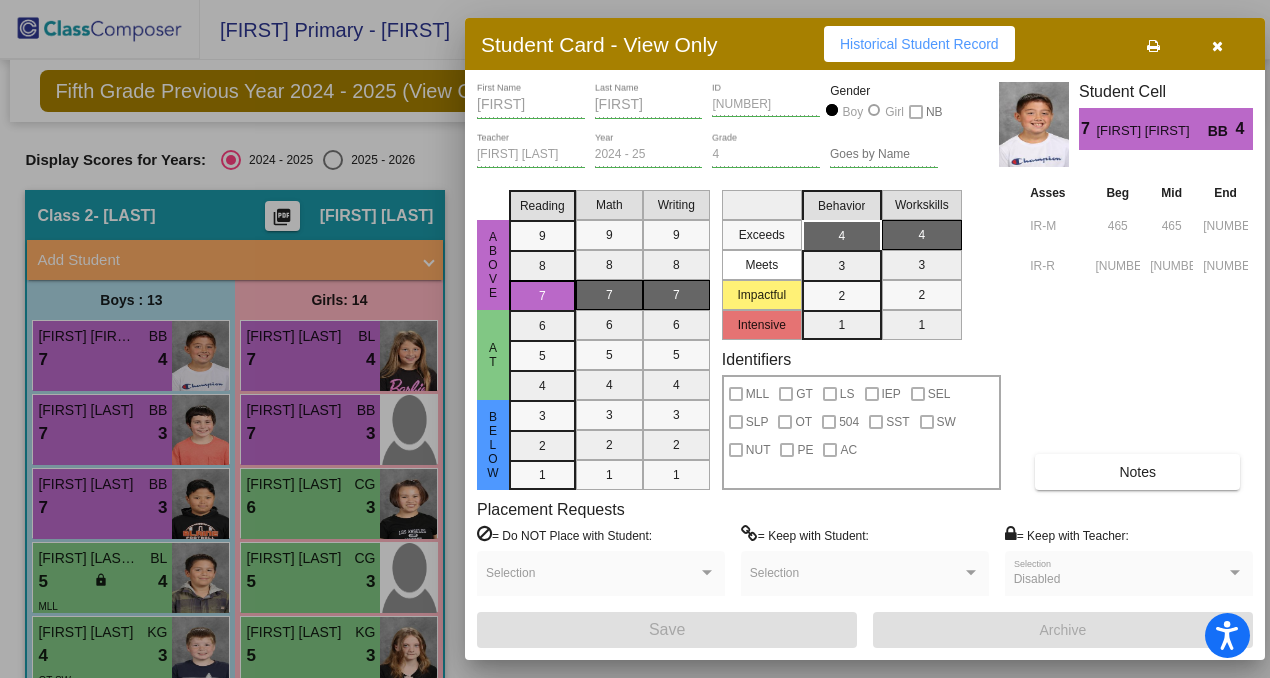 click at bounding box center (1217, 44) 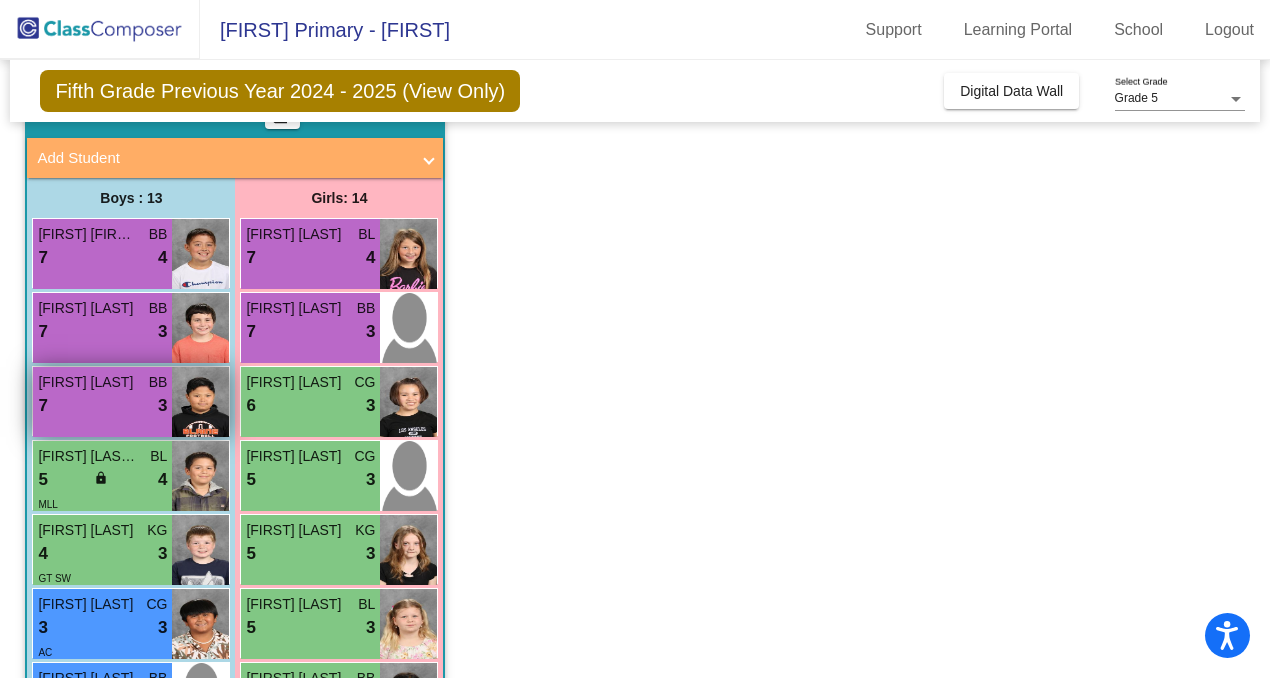scroll, scrollTop: 123, scrollLeft: 0, axis: vertical 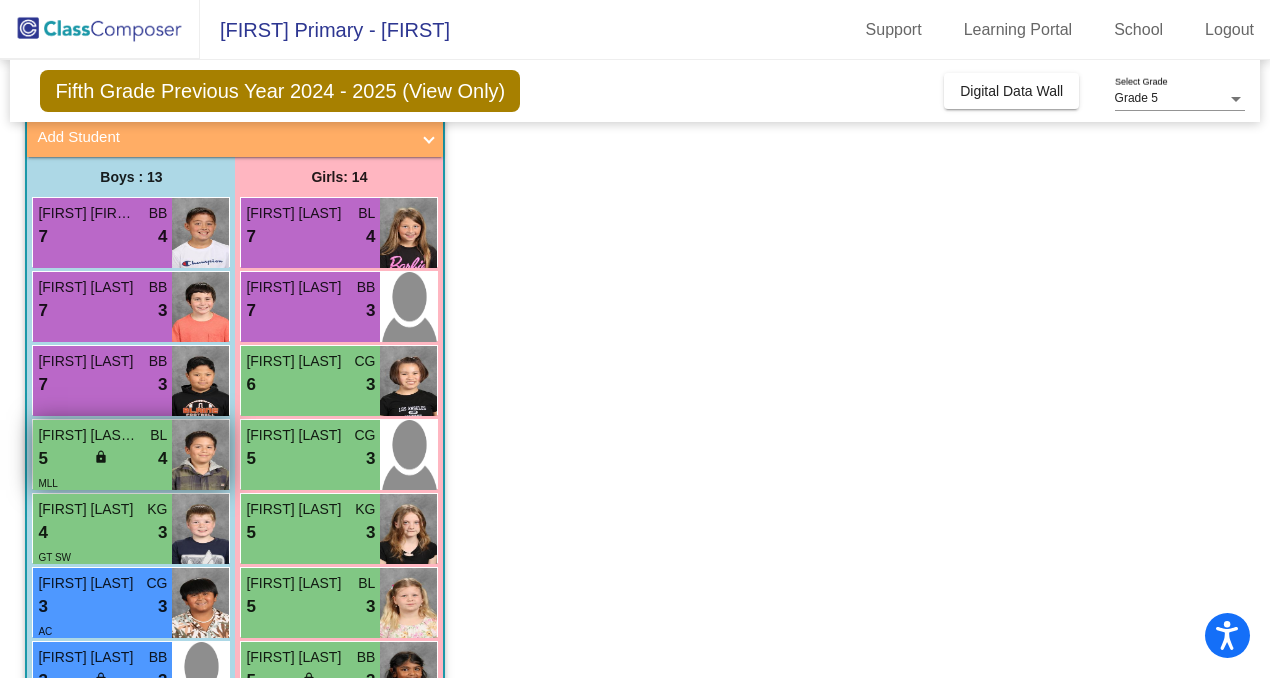 click on "5 lock do_not_disturb_alt 4" at bounding box center (102, 459) 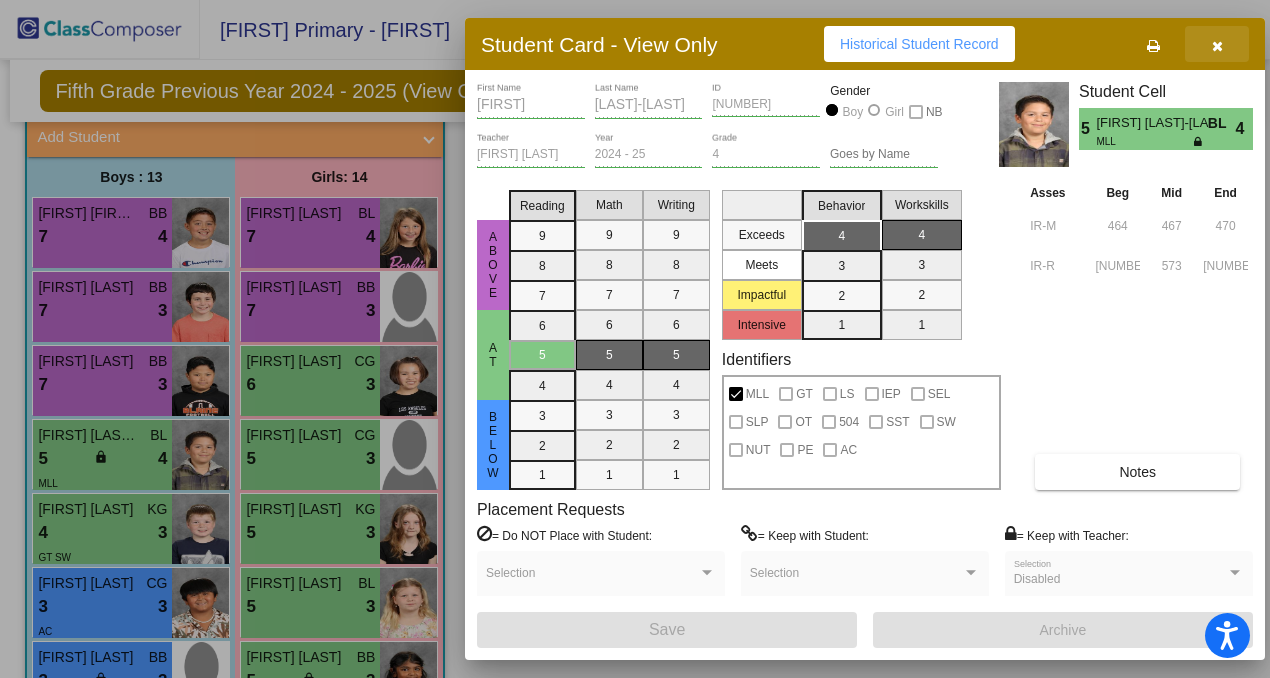 click at bounding box center (1217, 44) 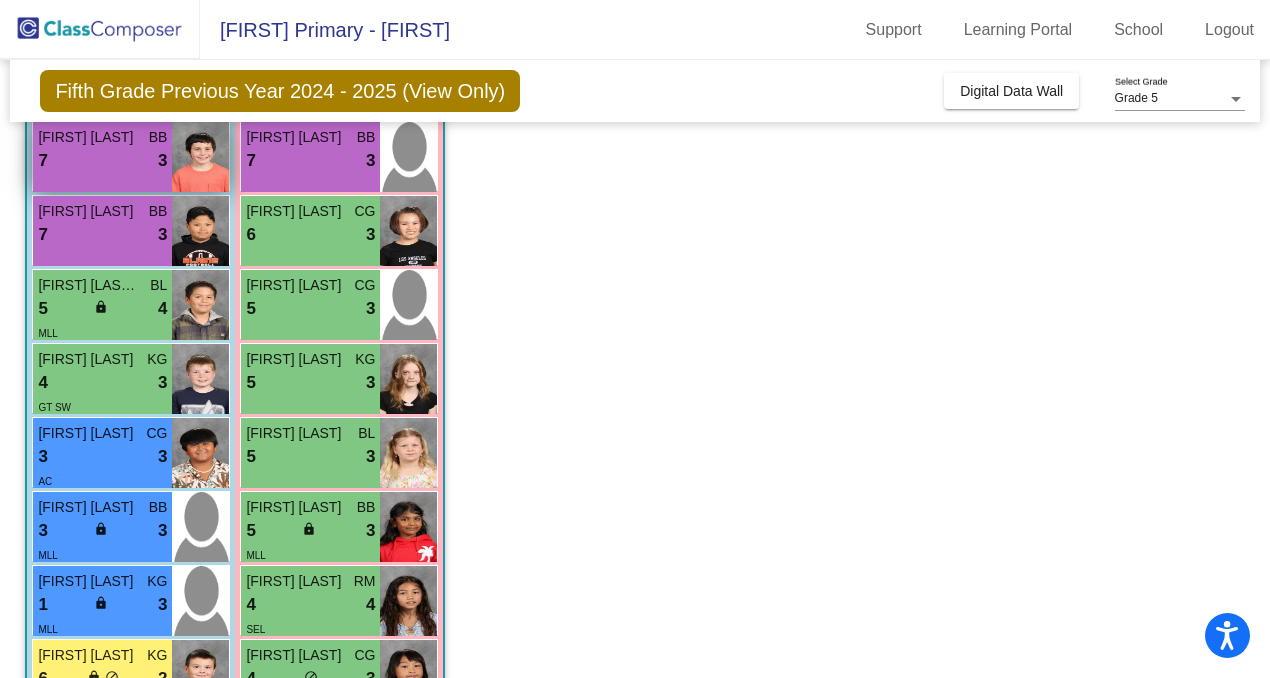 scroll, scrollTop: 278, scrollLeft: 0, axis: vertical 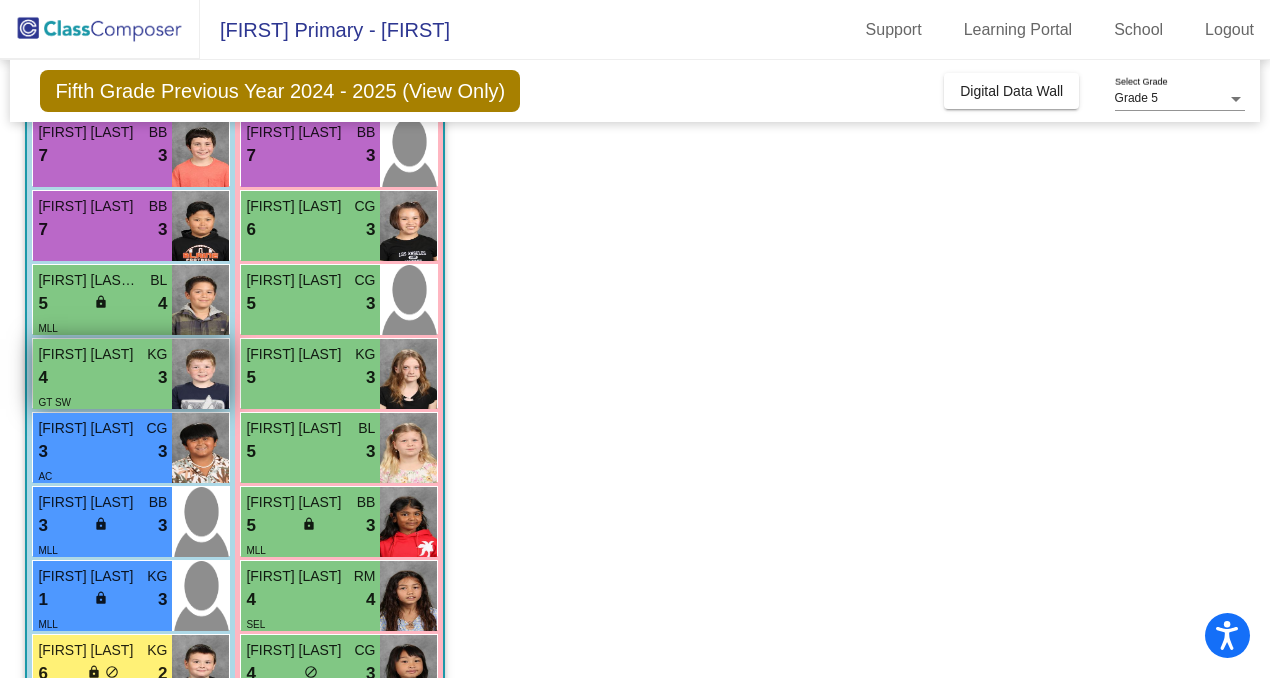 click on "4 lock do_not_disturb_alt 3" at bounding box center (102, 378) 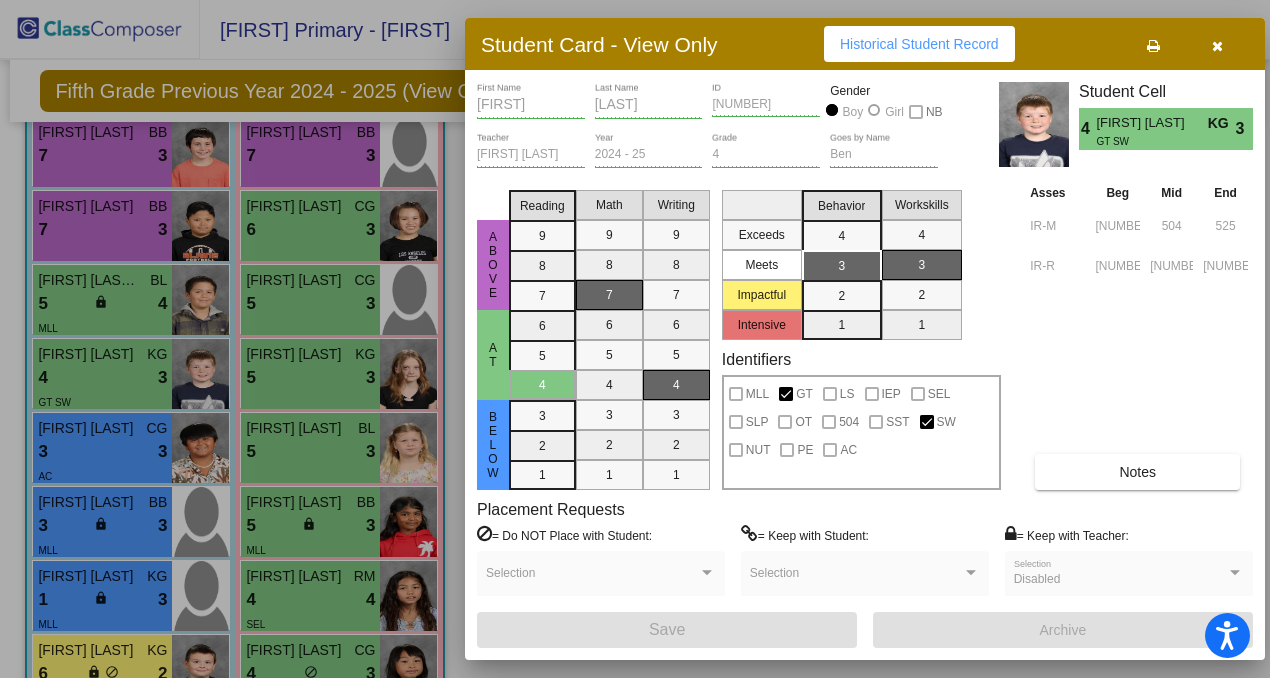 click at bounding box center [1217, 44] 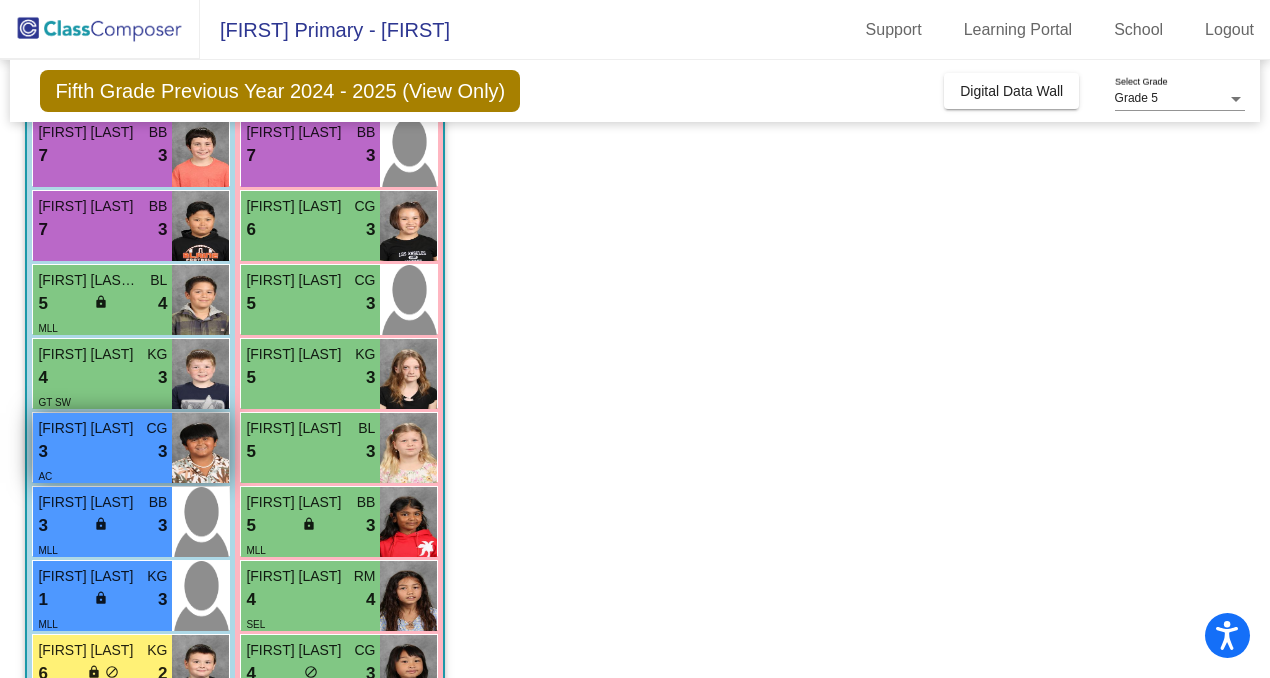 click on "3 lock do_not_disturb_alt 3" at bounding box center [102, 452] 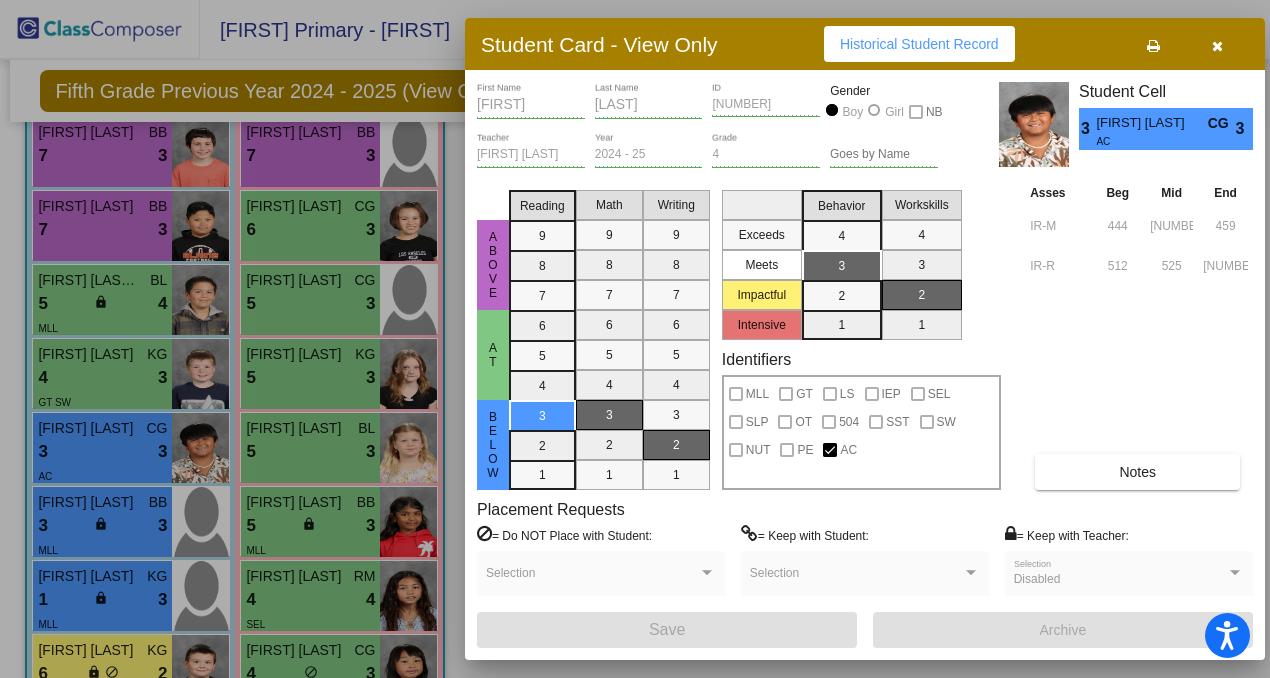 click at bounding box center (1217, 46) 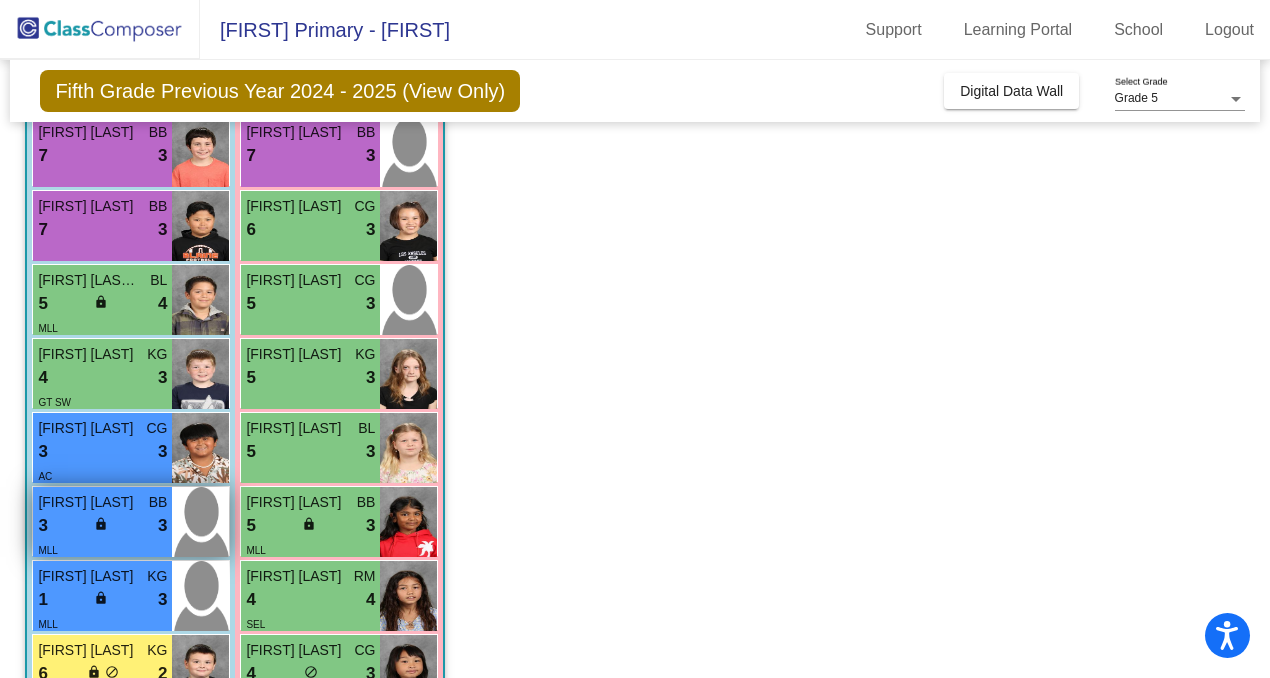 click on "MLL" at bounding box center [102, 549] 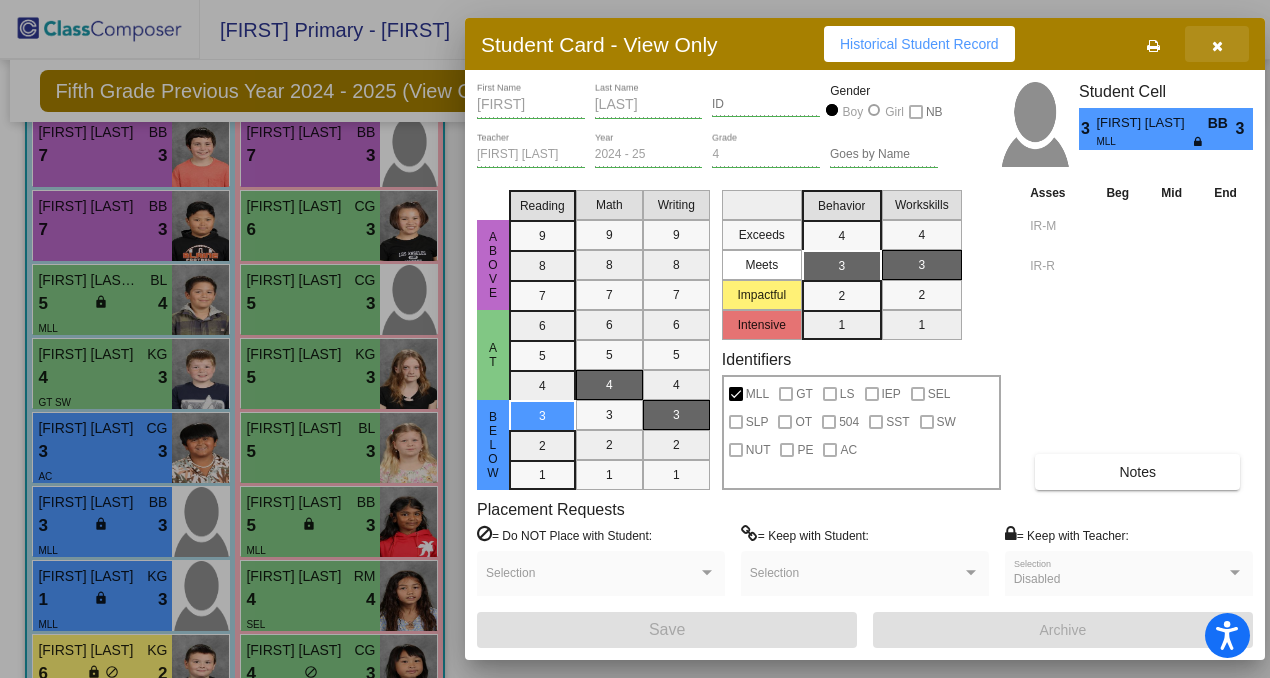 click at bounding box center [1217, 44] 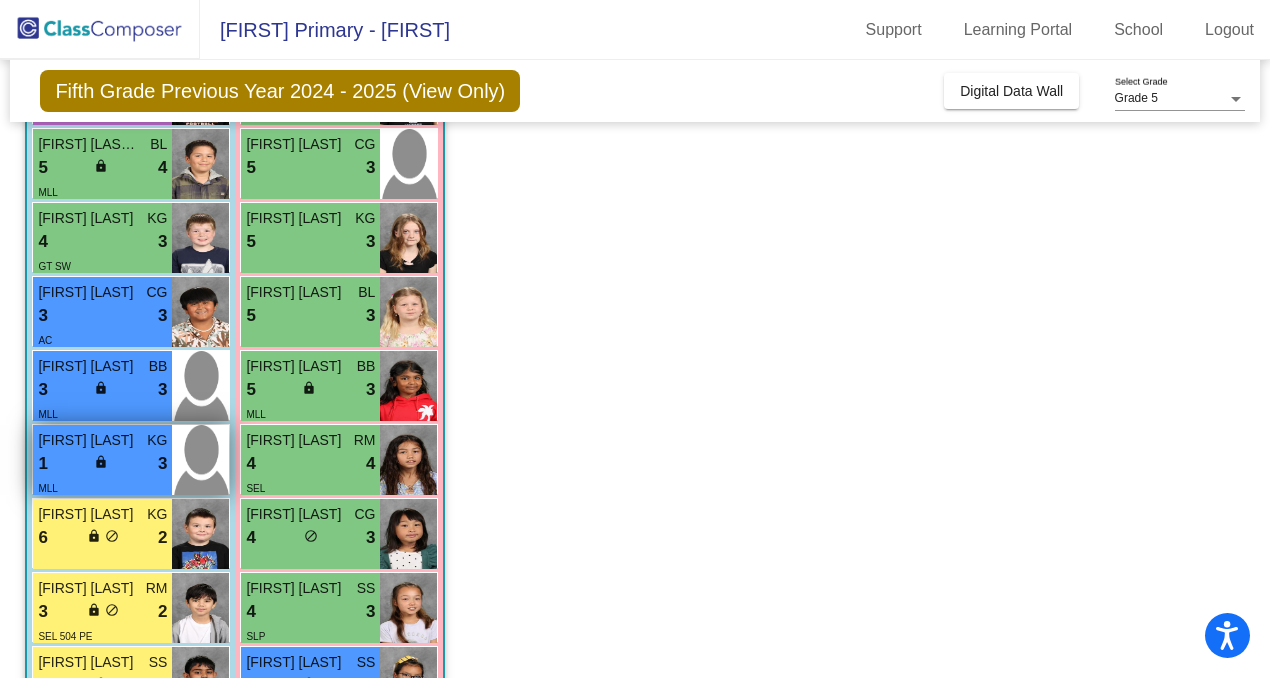 scroll, scrollTop: 417, scrollLeft: 0, axis: vertical 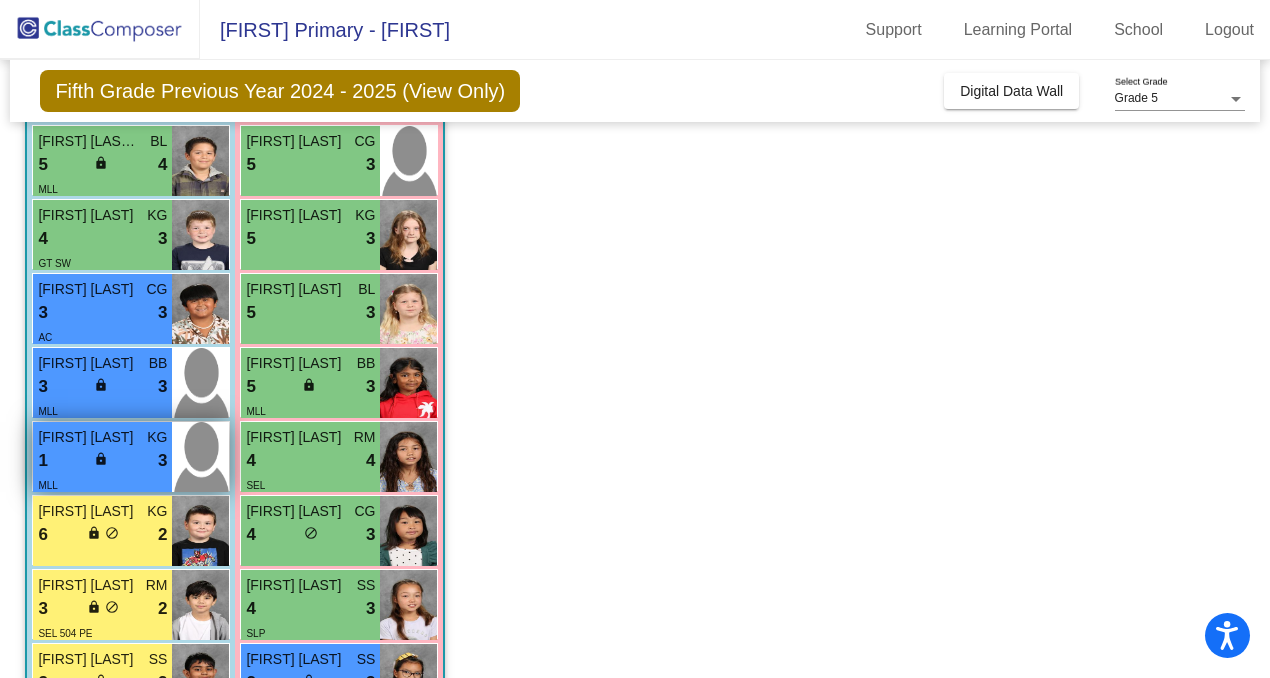 click on "1 lock do_not_disturb_alt 3" at bounding box center [102, 461] 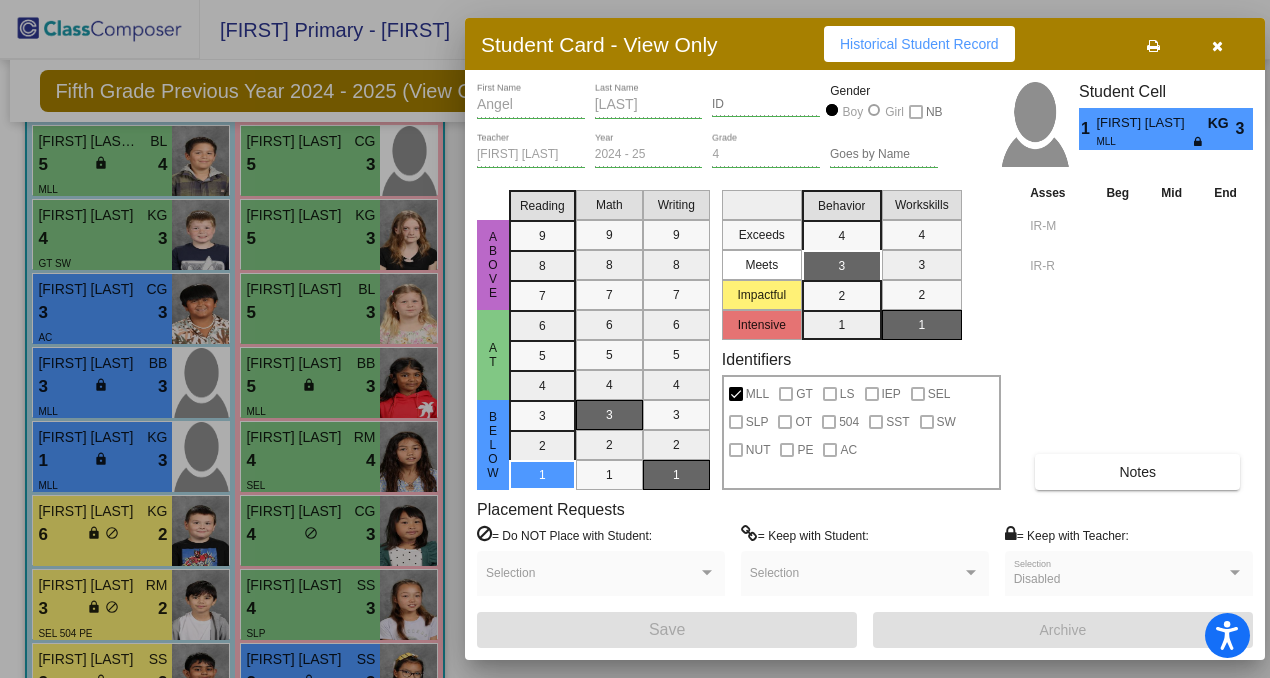 click at bounding box center [1217, 46] 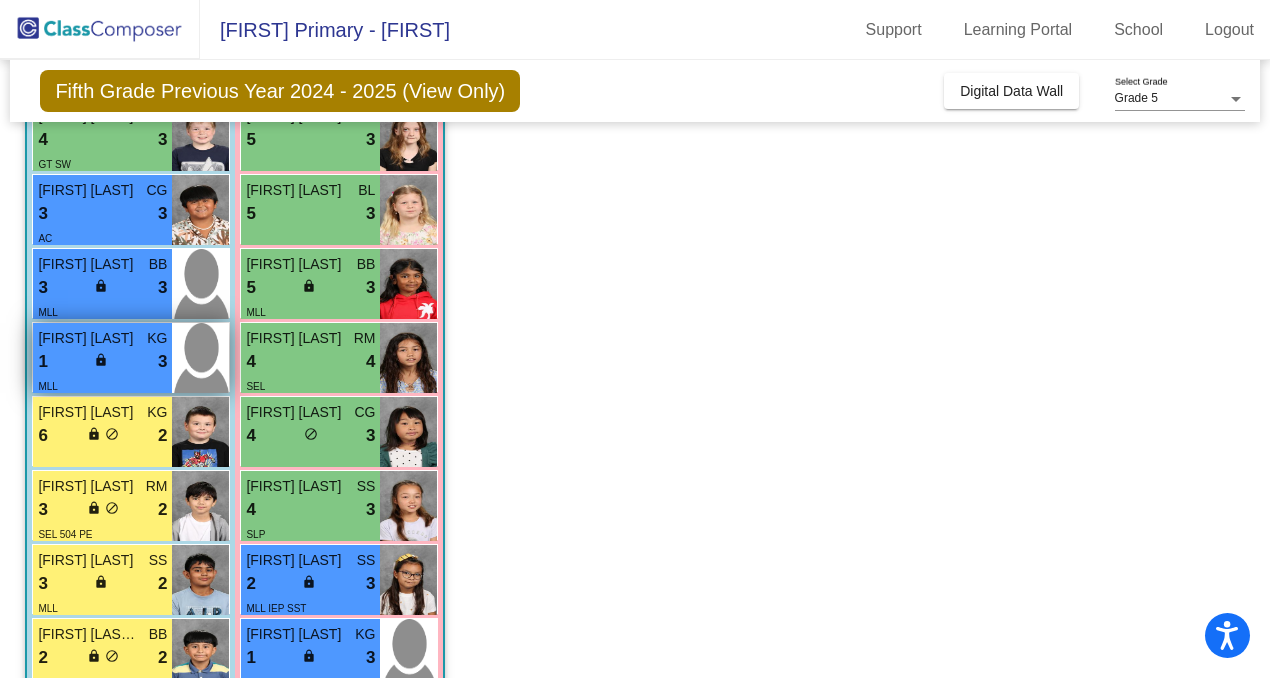 scroll, scrollTop: 518, scrollLeft: 0, axis: vertical 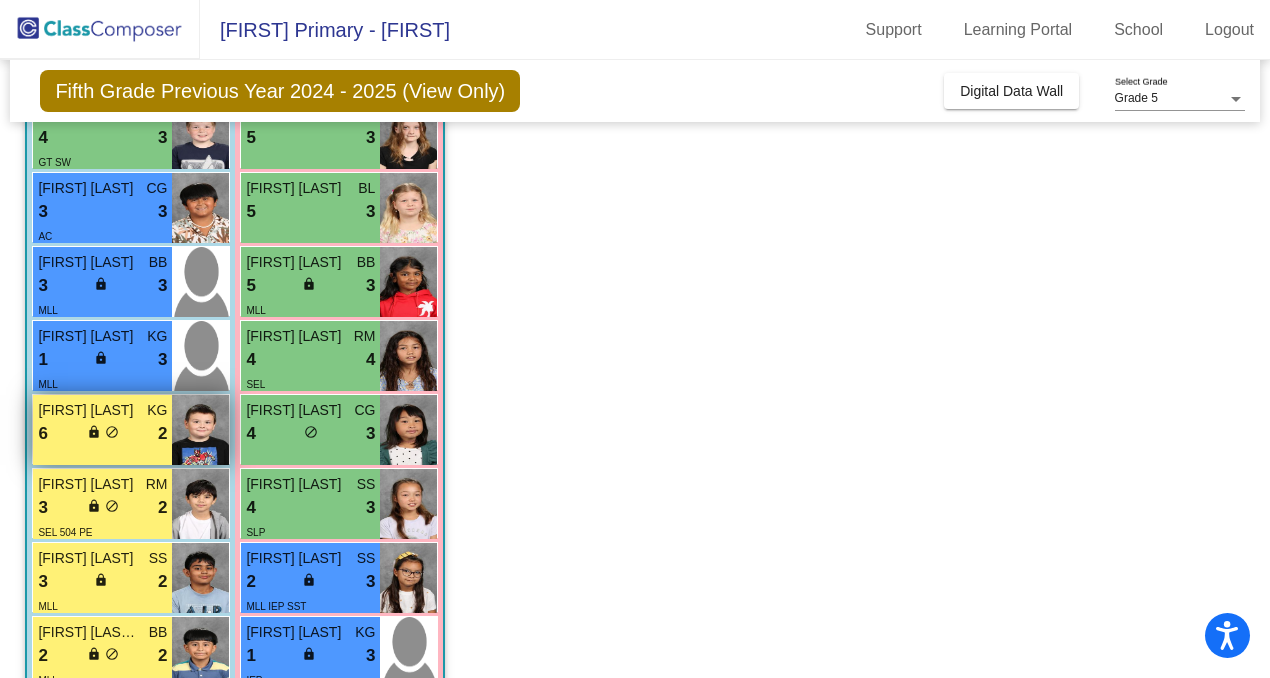 click on "6 lock do_not_disturb_alt 2" at bounding box center (102, 434) 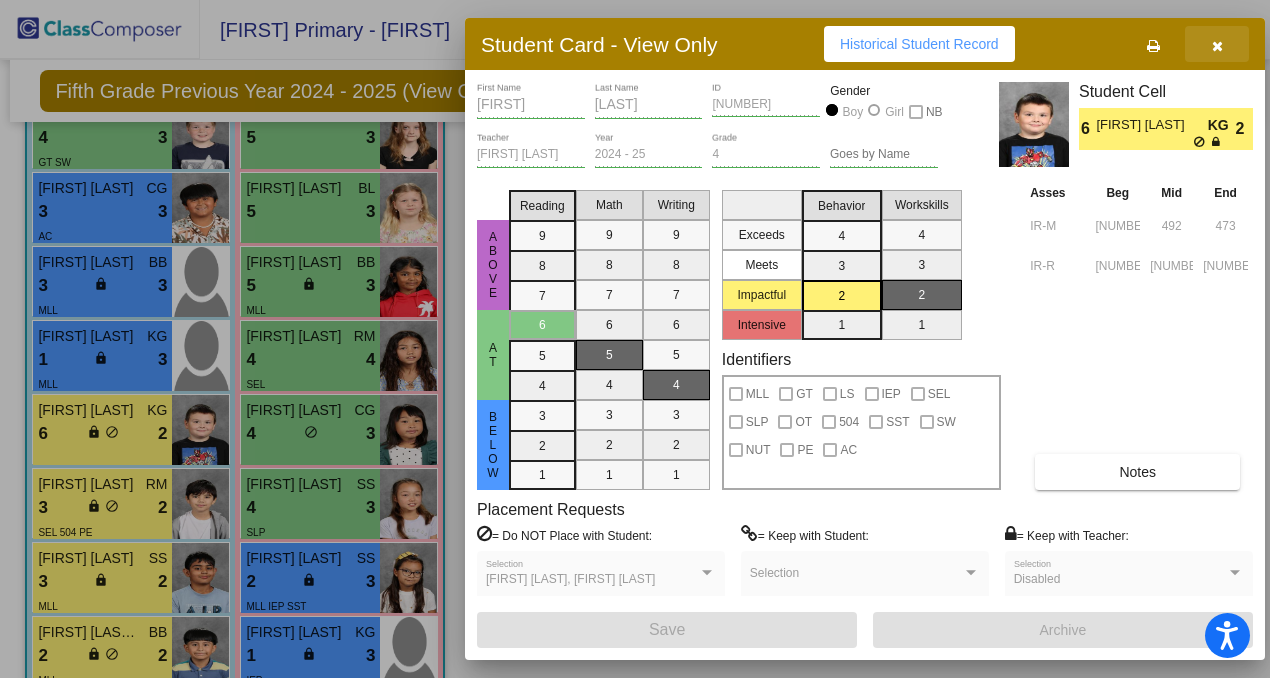 click at bounding box center [1217, 46] 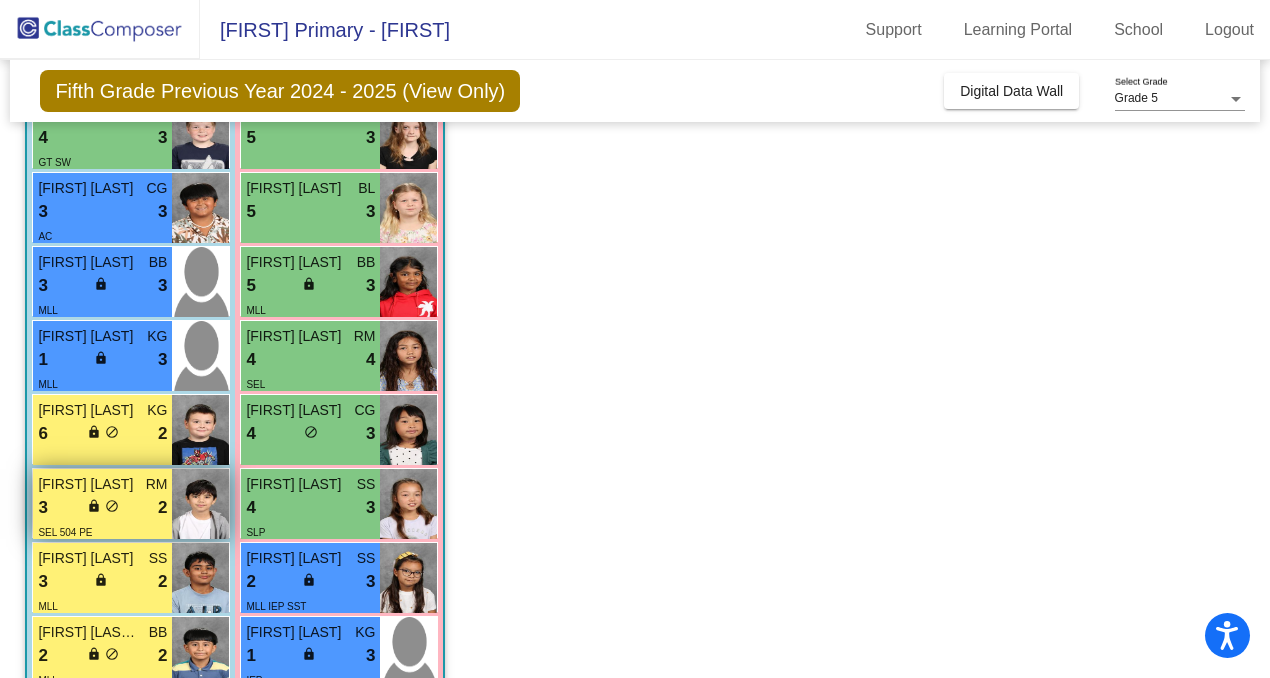 click on "SEL 504 PE" at bounding box center [102, 531] 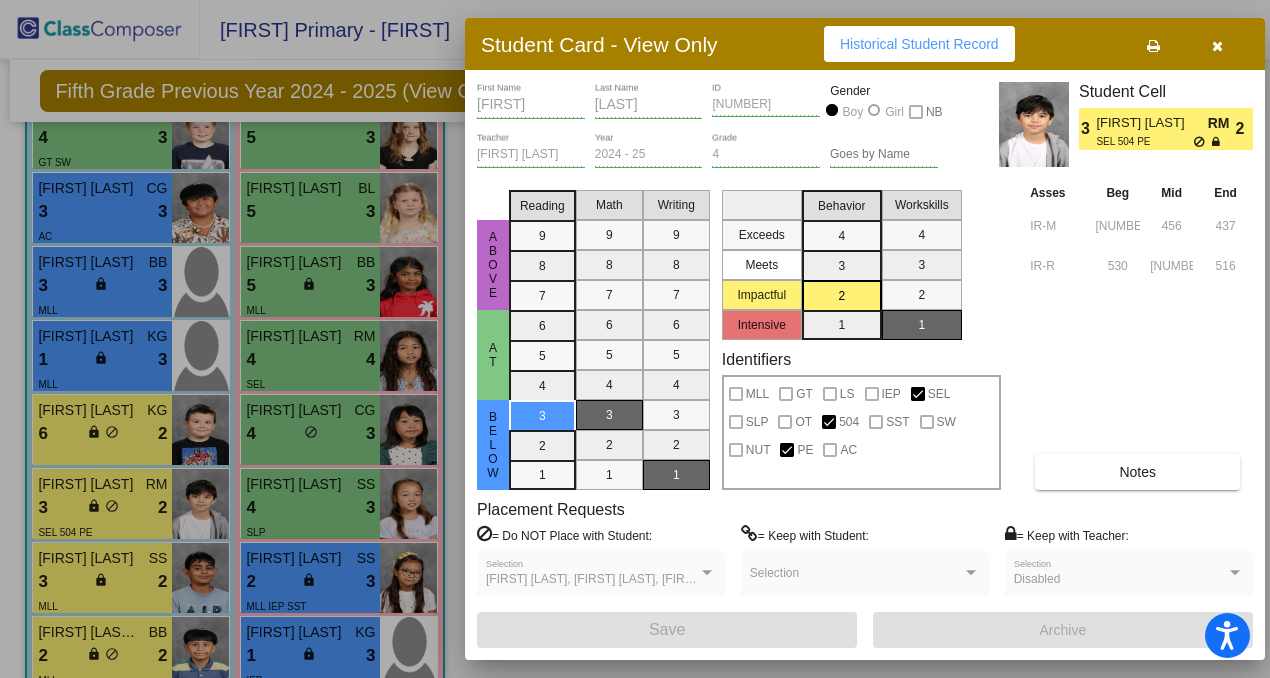 click at bounding box center (1217, 44) 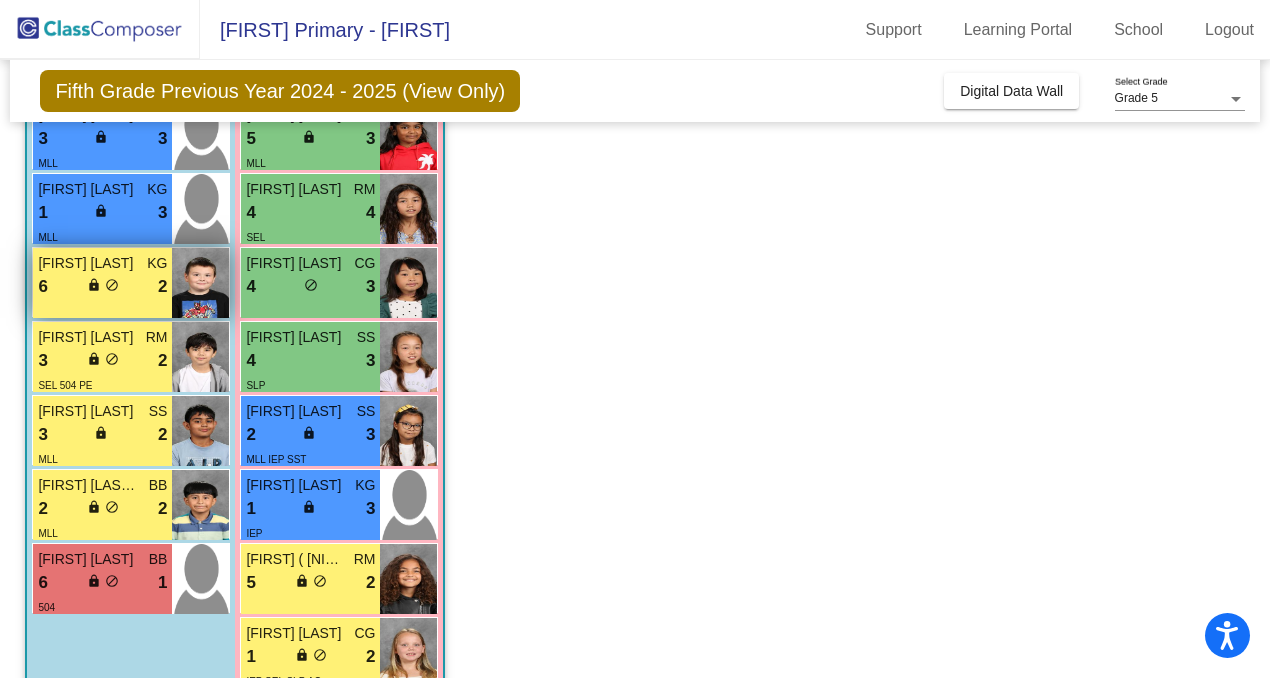 scroll, scrollTop: 666, scrollLeft: 0, axis: vertical 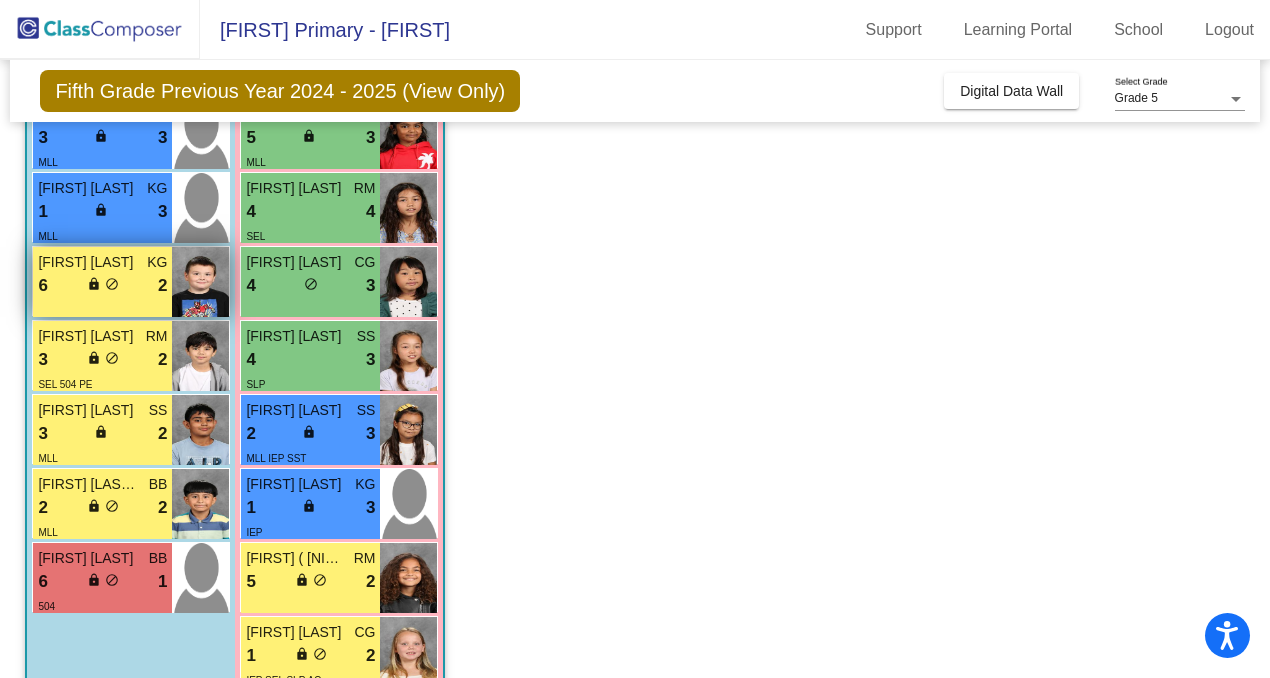 click on "3 lock do_not_disturb_alt 2" at bounding box center [102, 434] 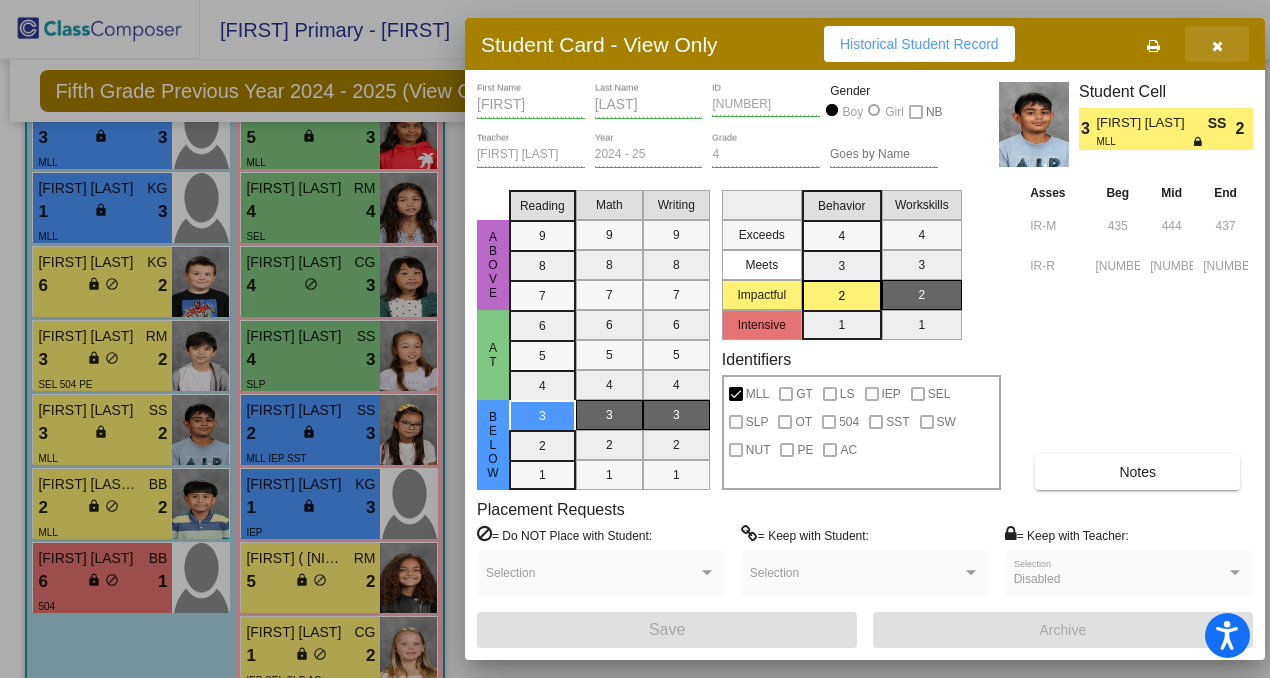 click at bounding box center (1217, 44) 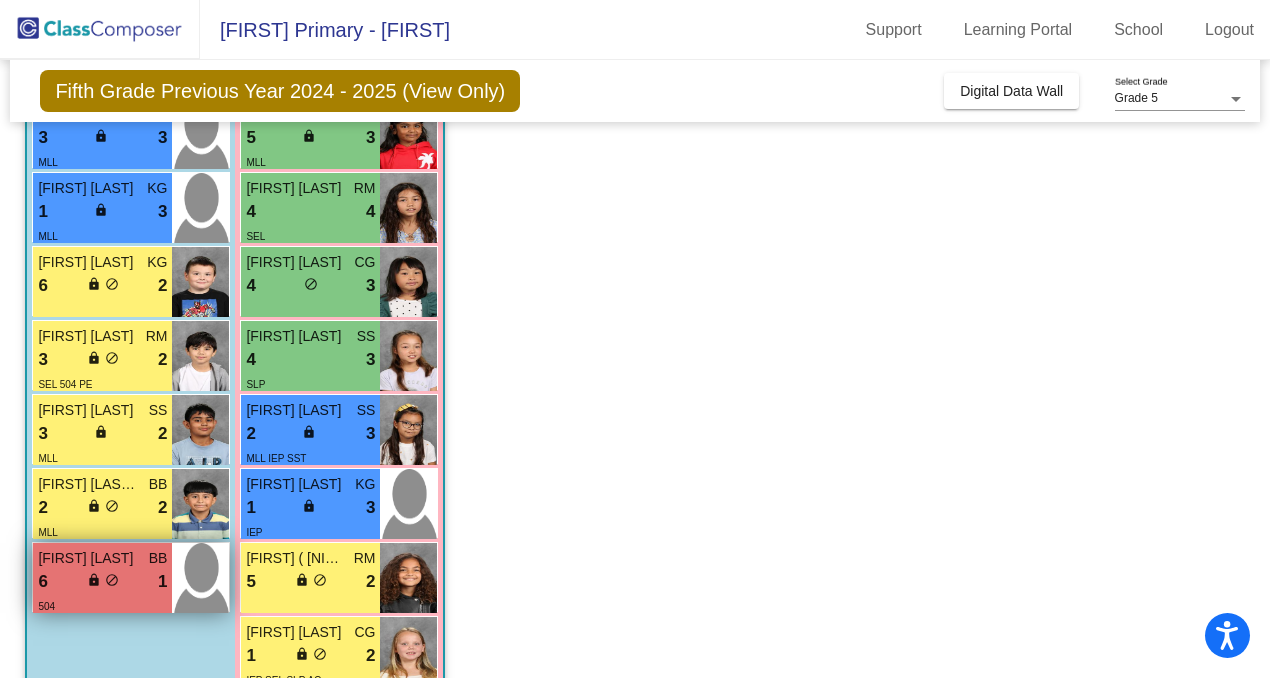 click on "1" at bounding box center [162, 582] 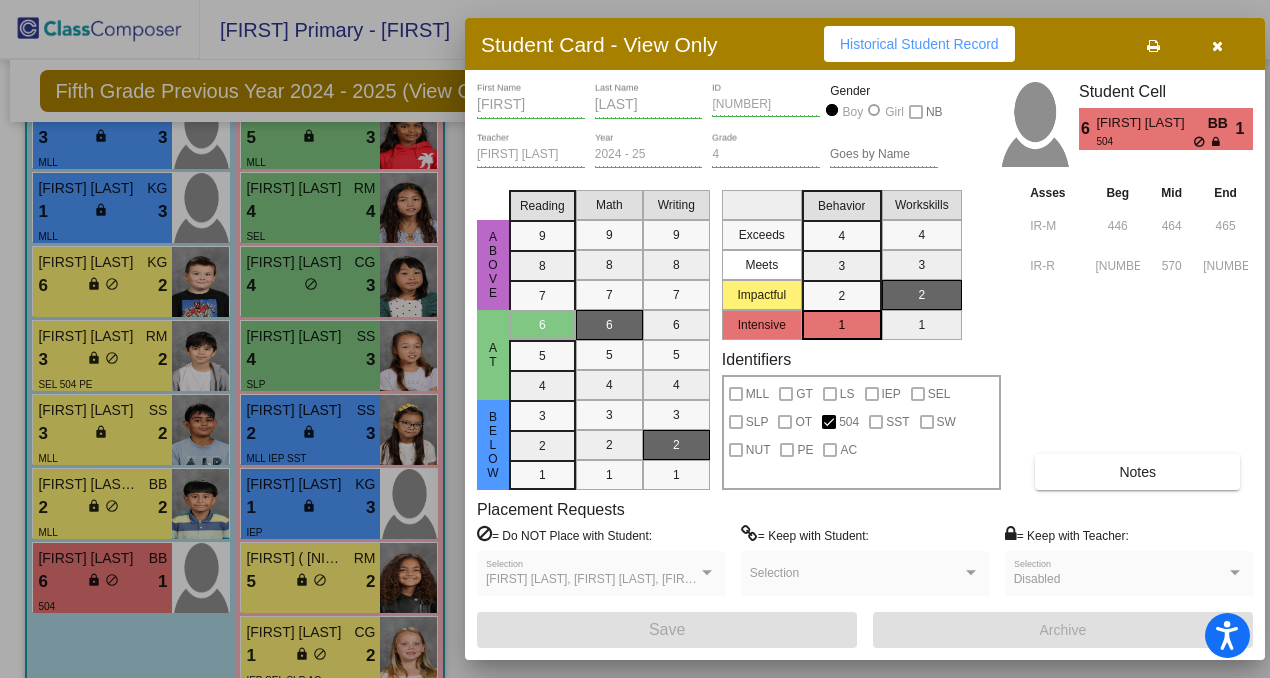 click on "[FIRST] [LAST], [FIRST] [LAST], [FIRST] [LAST] Selection" at bounding box center (601, 578) 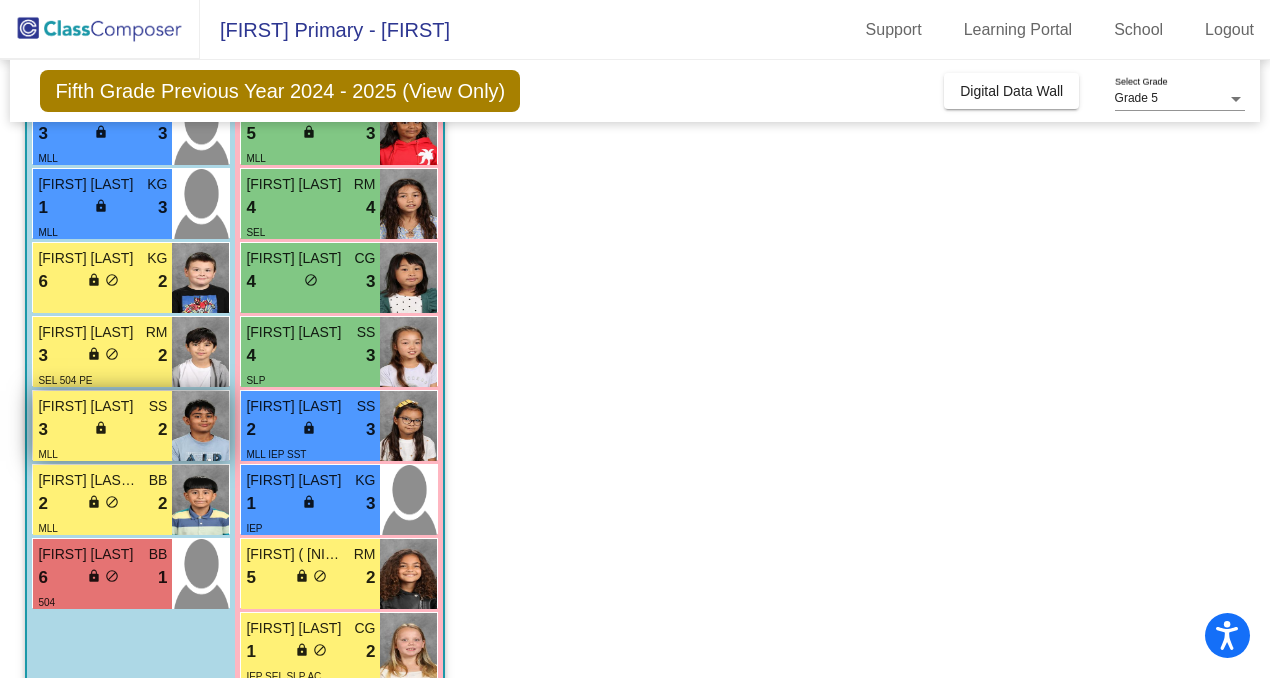 scroll, scrollTop: 672, scrollLeft: 0, axis: vertical 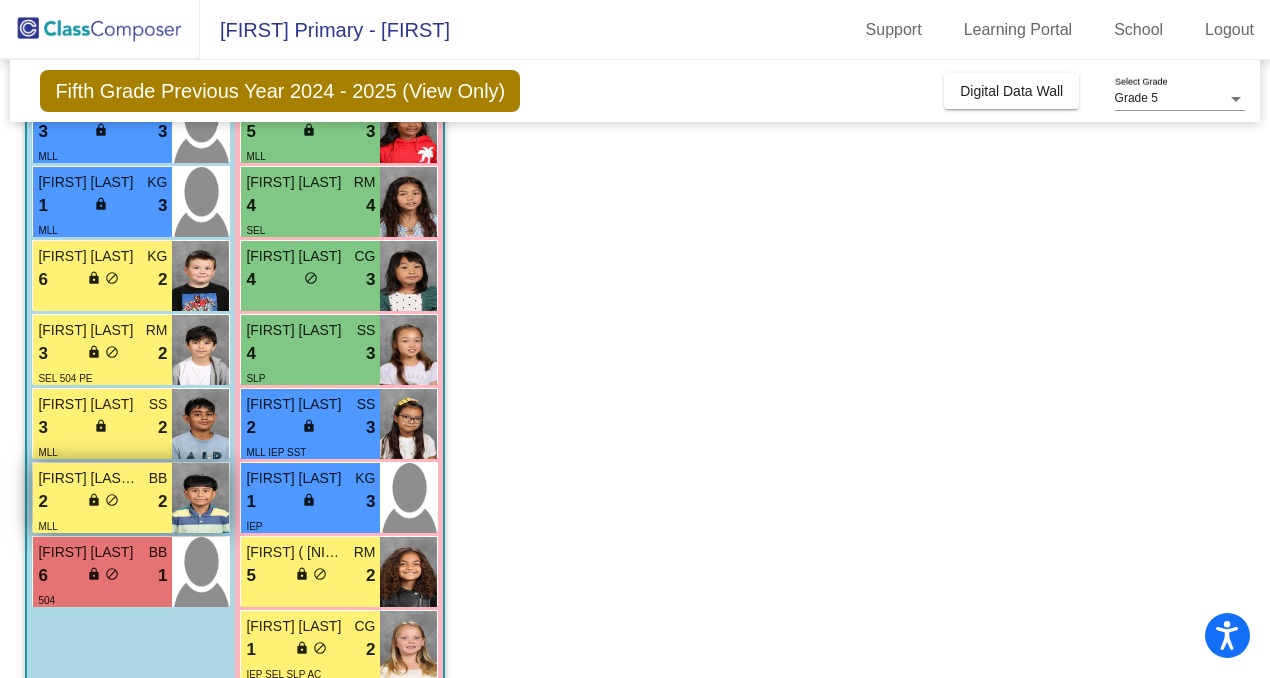 click at bounding box center [200, 498] 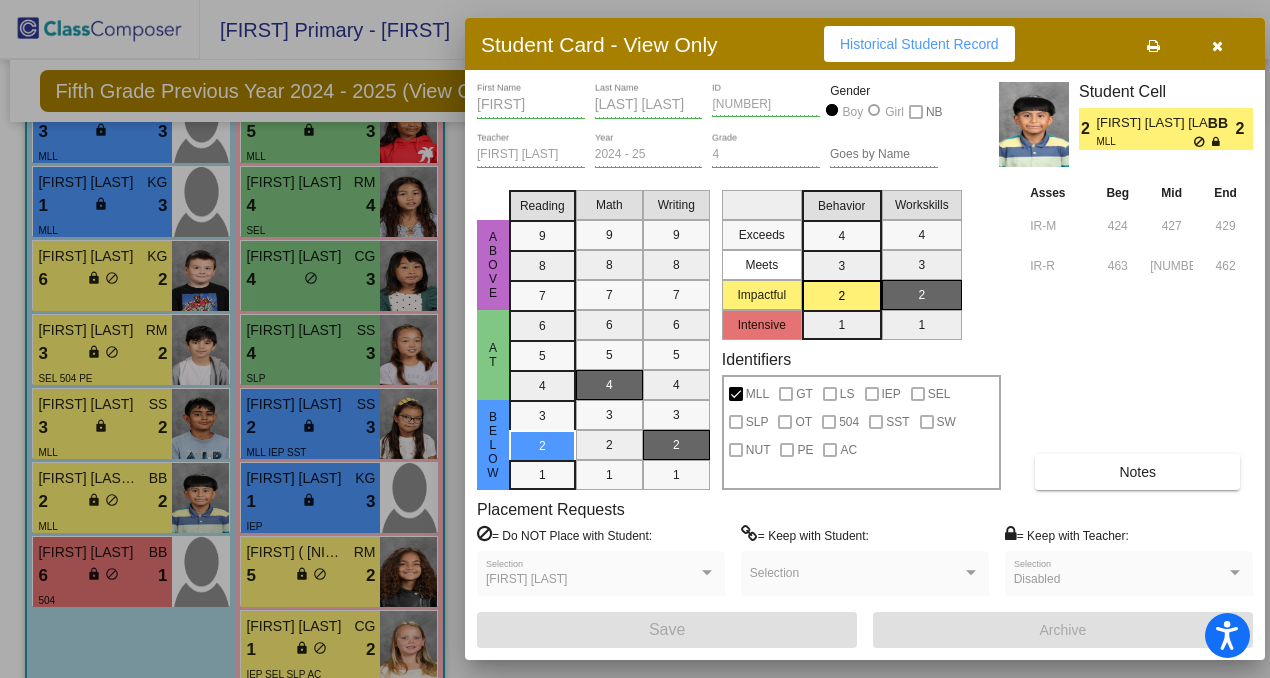 click at bounding box center [1217, 44] 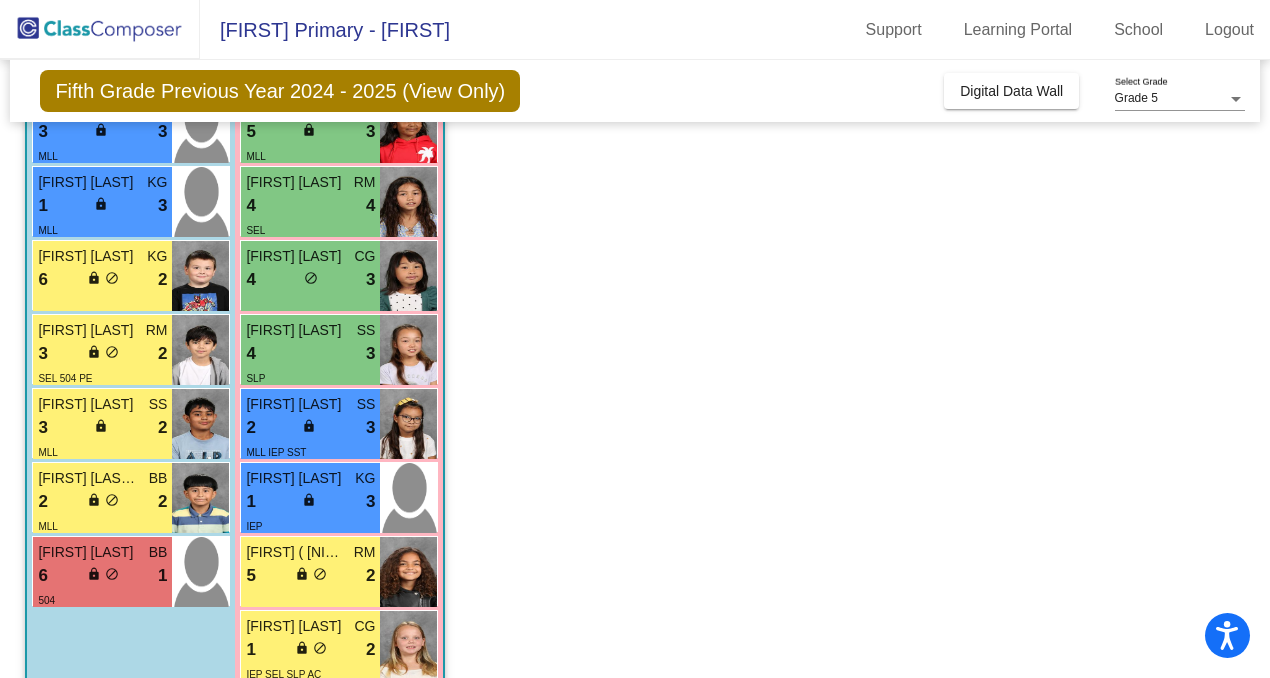 scroll, scrollTop: 710, scrollLeft: 0, axis: vertical 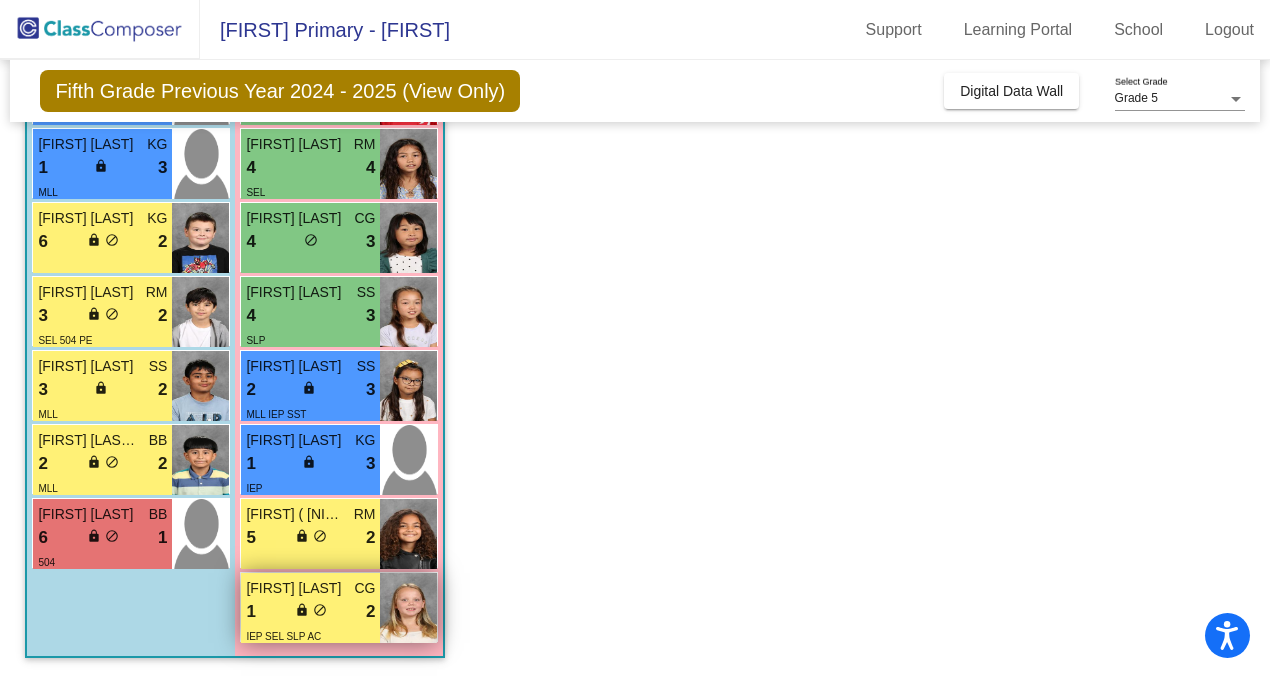click on "2" at bounding box center (370, 612) 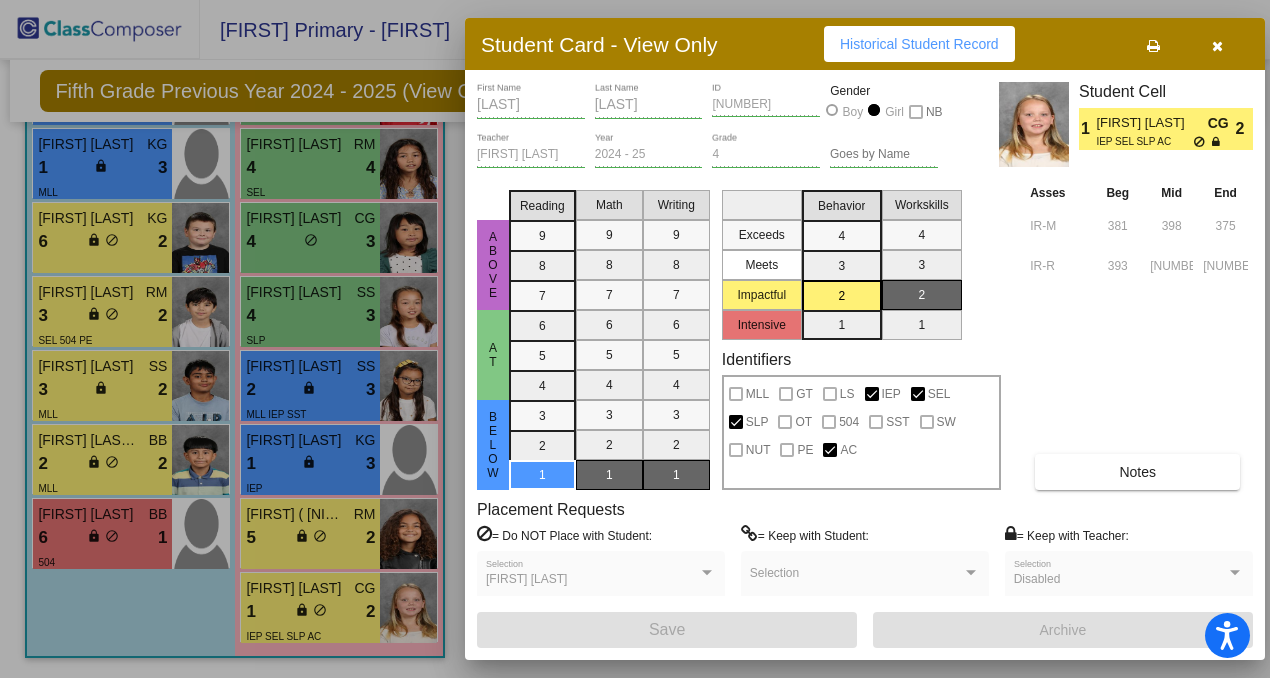 click at bounding box center (1217, 44) 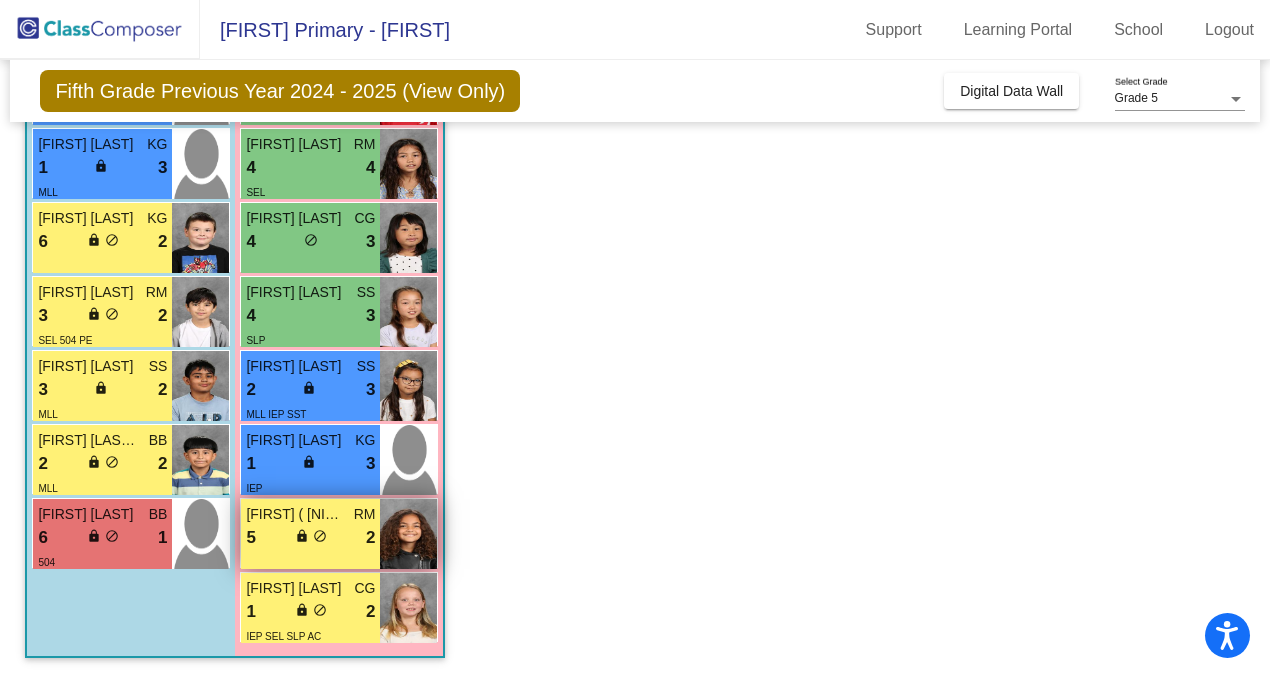 click at bounding box center (408, 534) 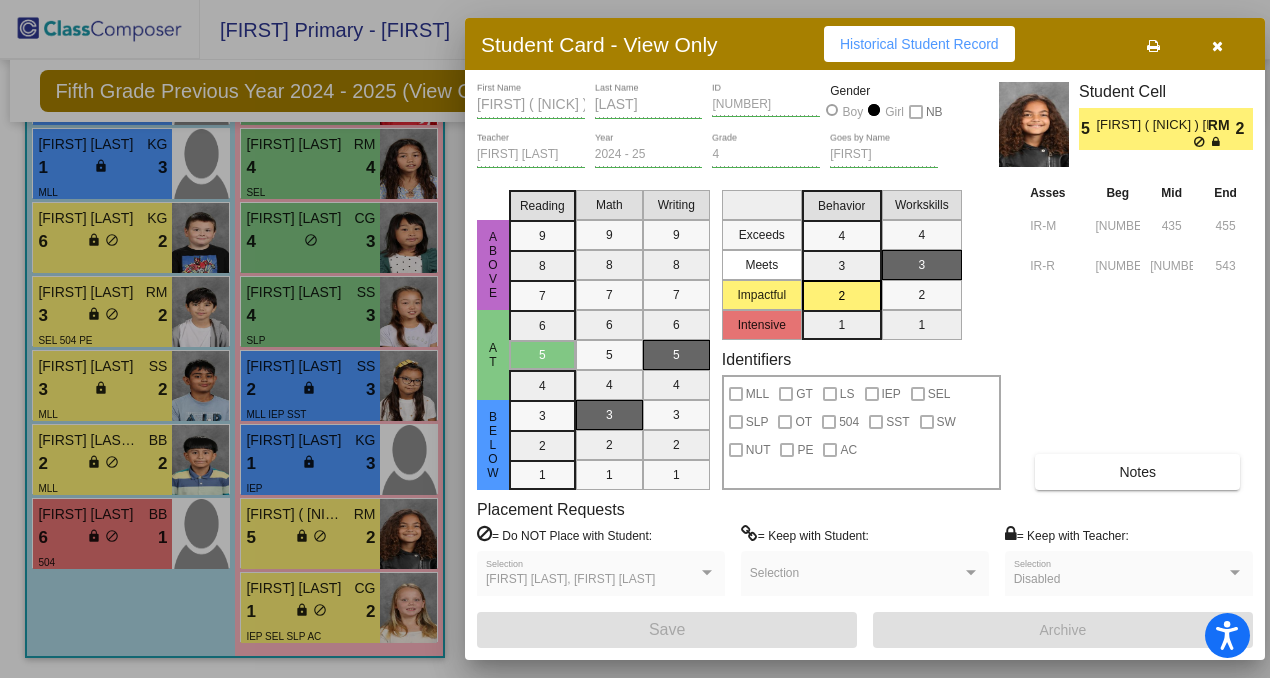 click at bounding box center (1217, 46) 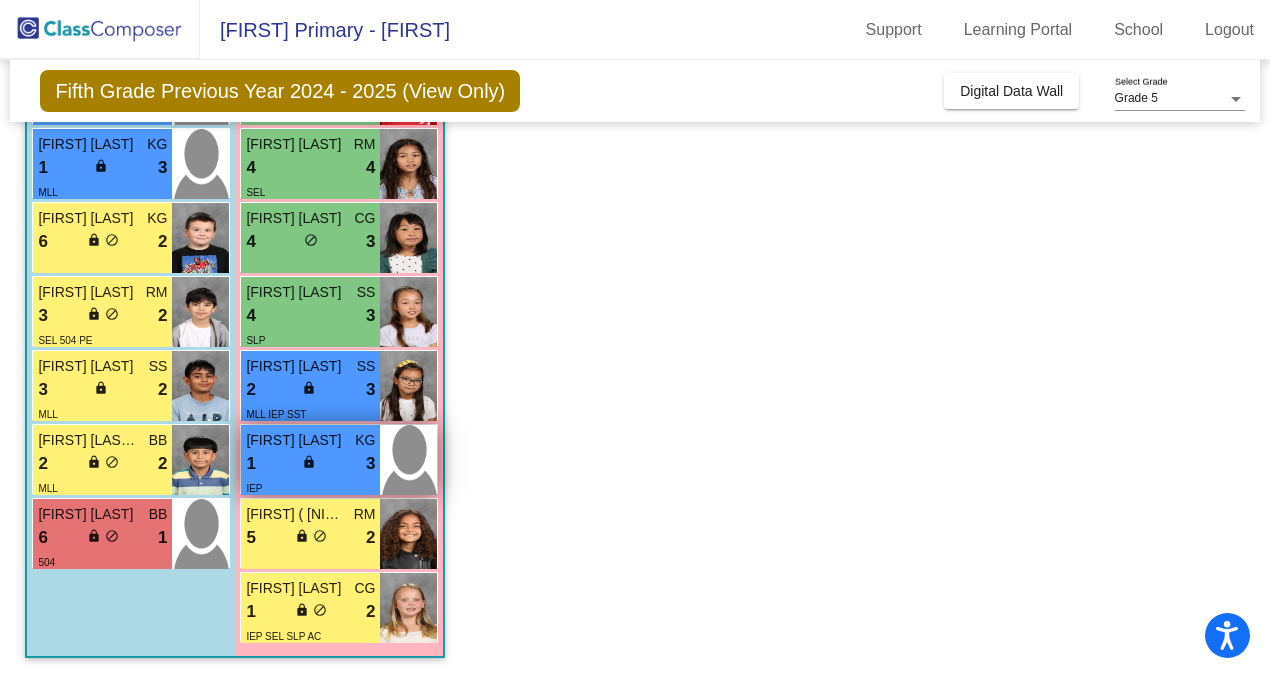 click on "1 lock do_not_disturb_alt 3" at bounding box center [310, 464] 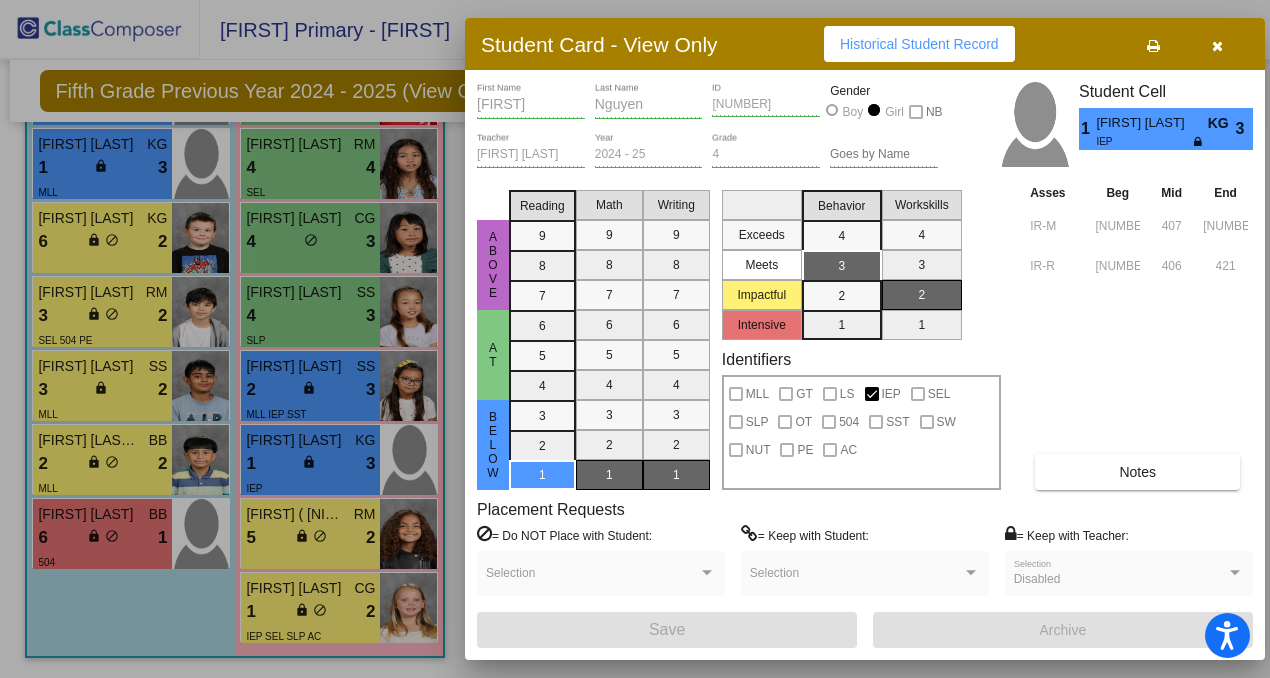 click at bounding box center [1217, 46] 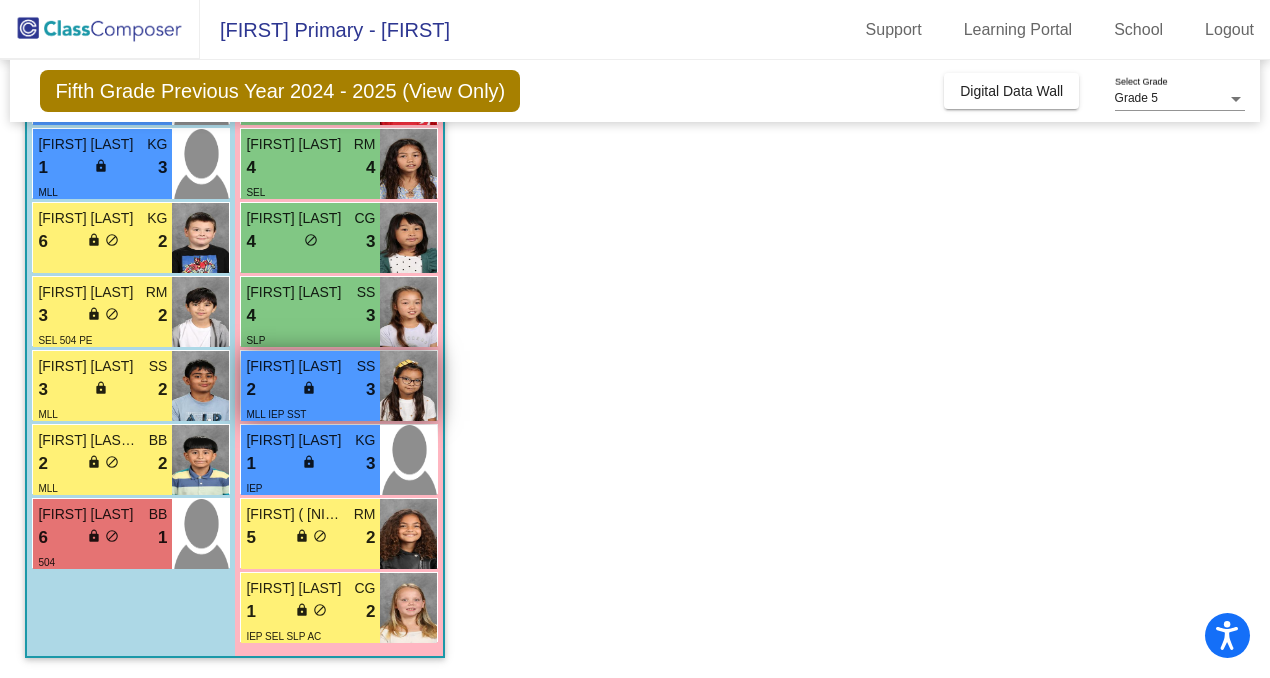 click on "Loading student card for [FIRST] [LAST] SS [NUMBER] lock do_not_disturb_alt [NUMBER] MLL IEP SST" at bounding box center (310, 386) 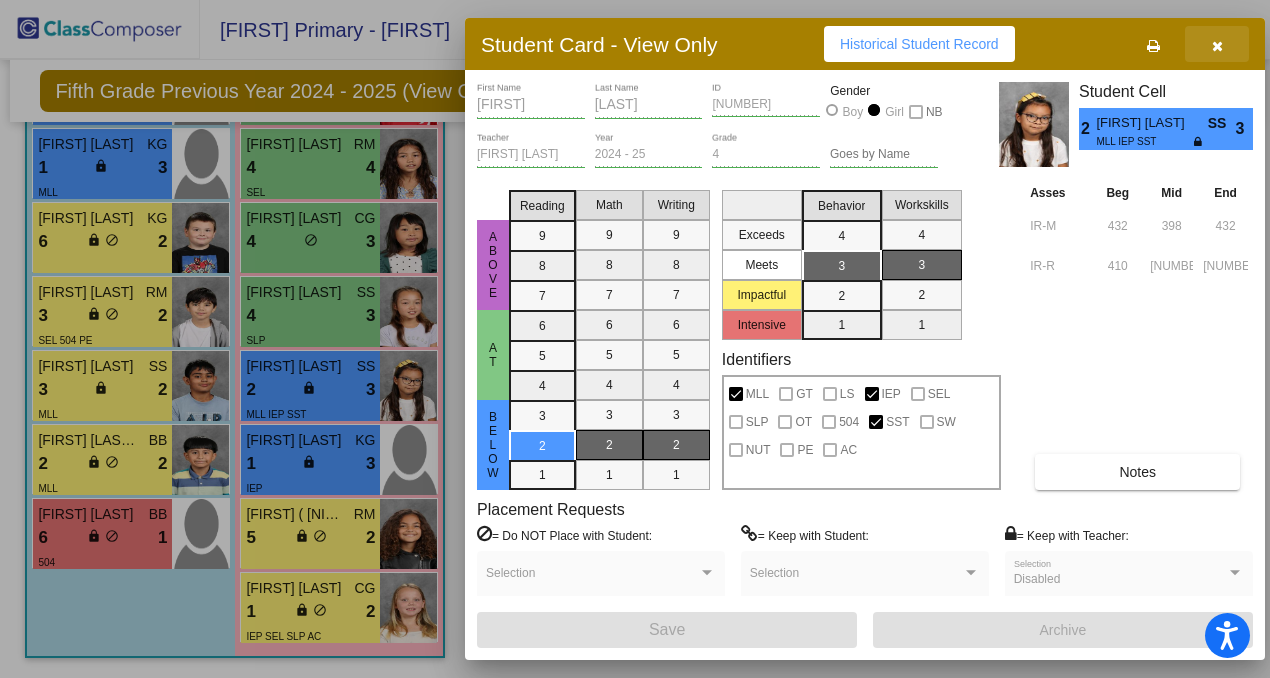 click at bounding box center (1217, 46) 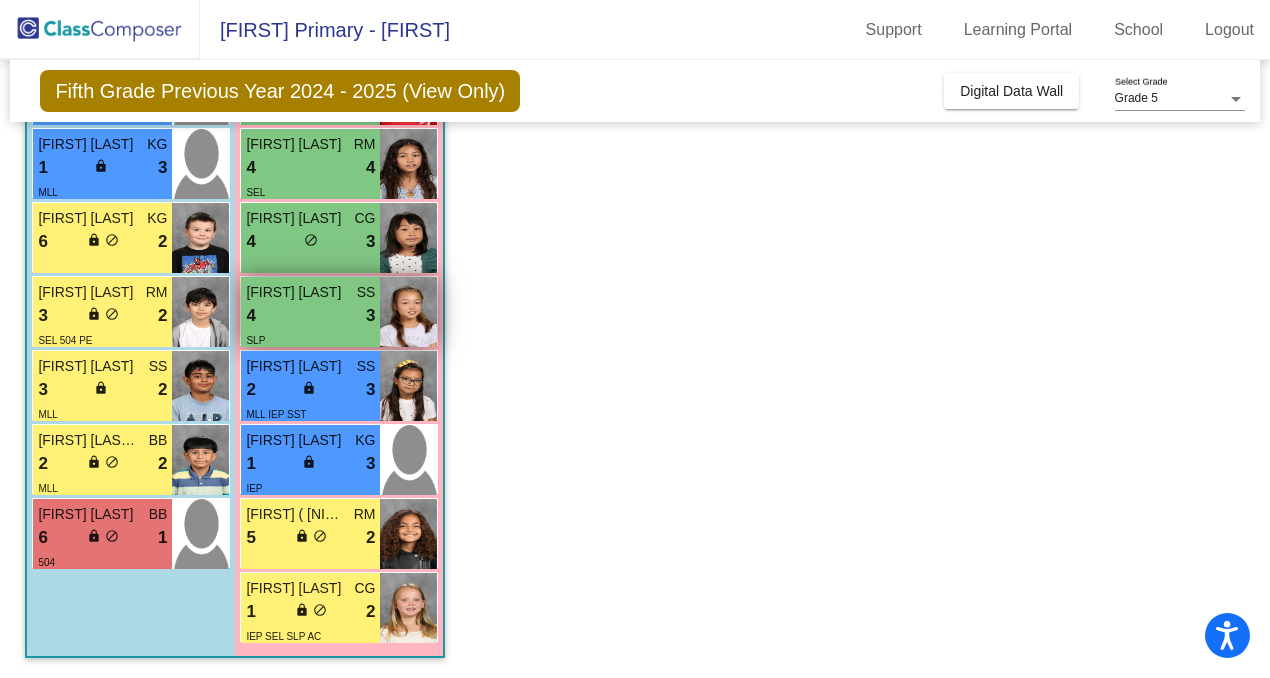click on "[FIRST] [LAST]" at bounding box center [296, 292] 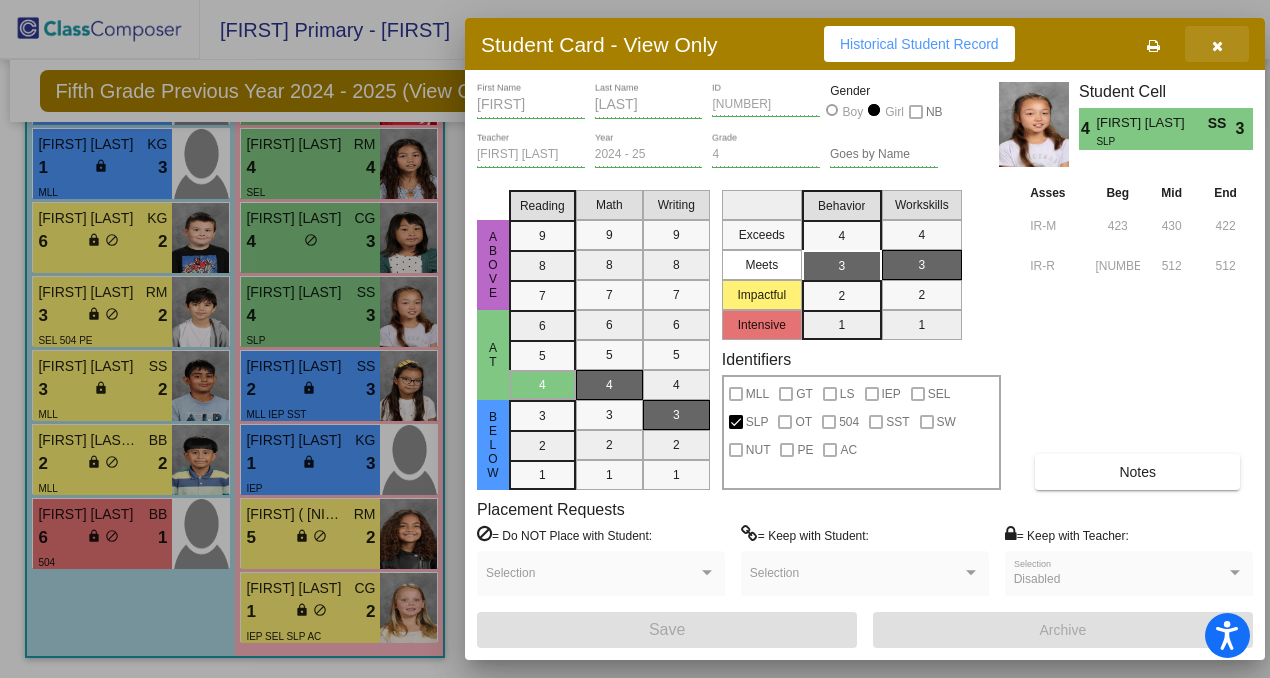 click at bounding box center [1217, 46] 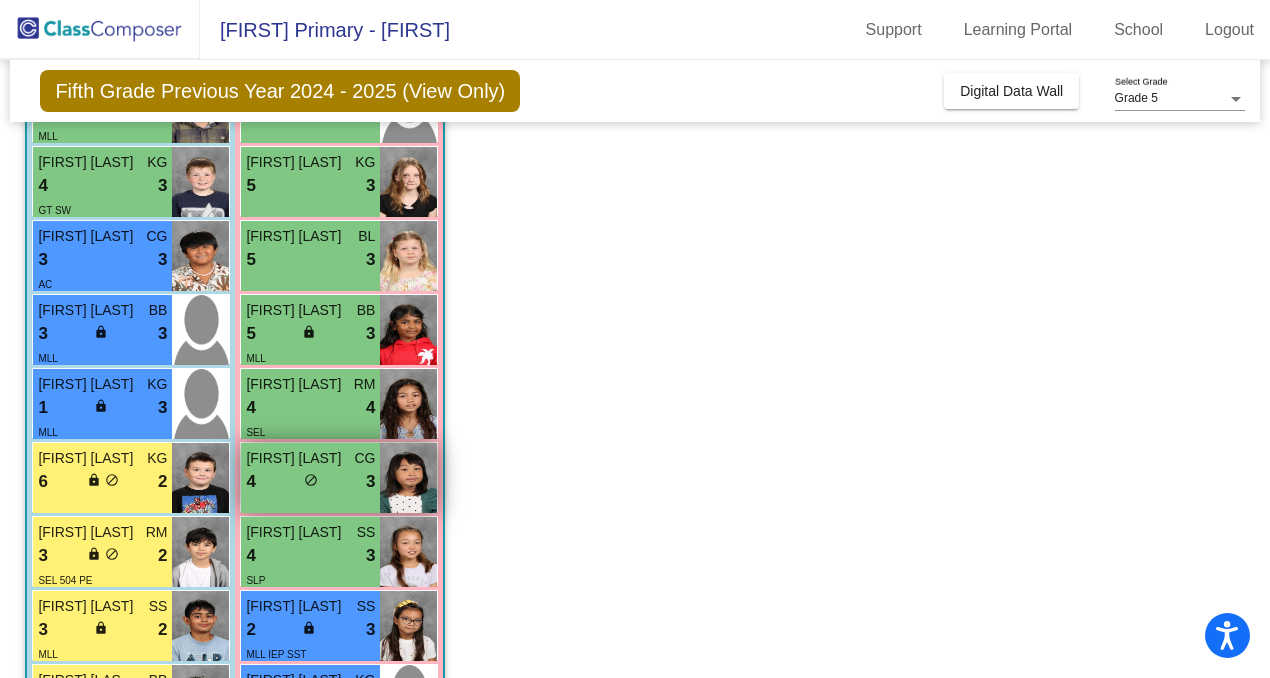 scroll, scrollTop: 469, scrollLeft: 0, axis: vertical 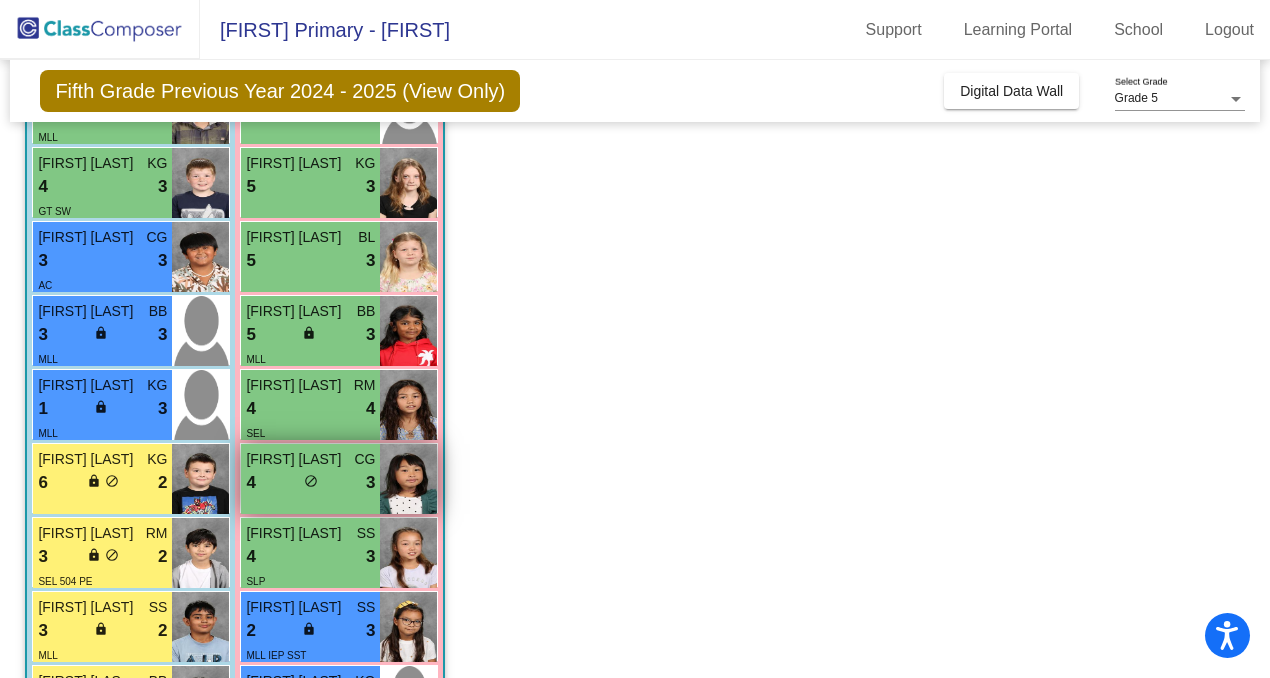 click on "4 lock do_not_disturb_alt 3" at bounding box center (310, 483) 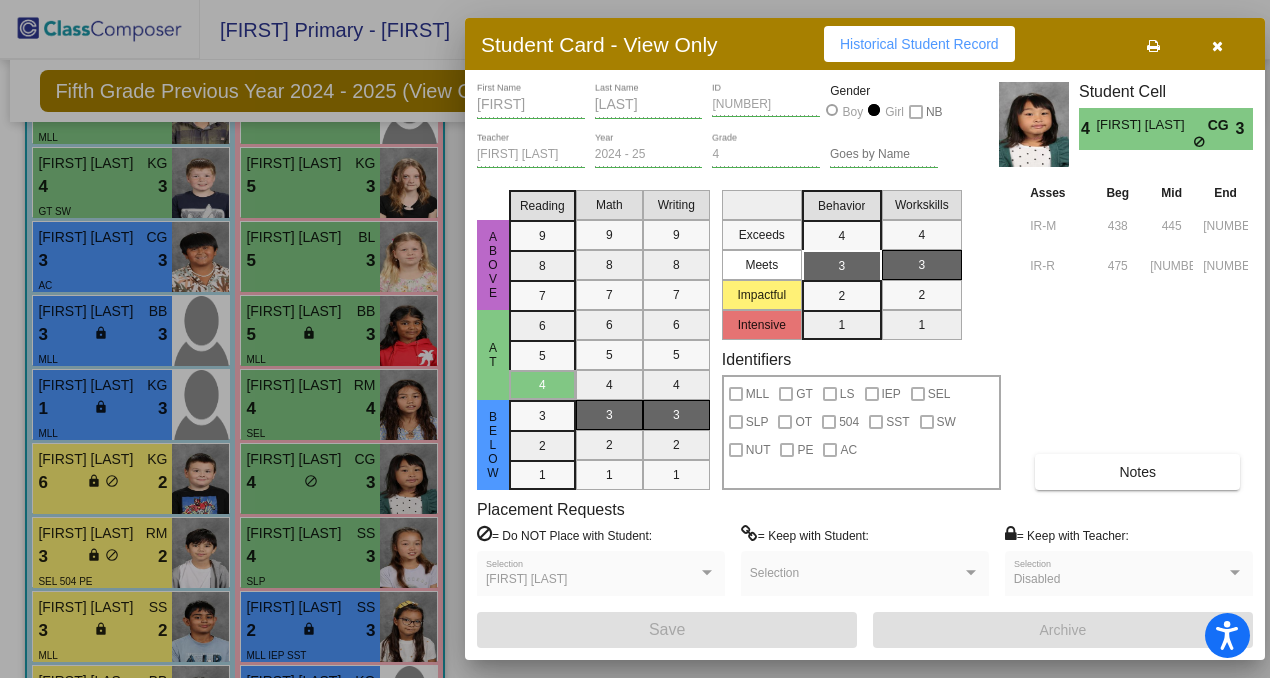 click at bounding box center (1217, 44) 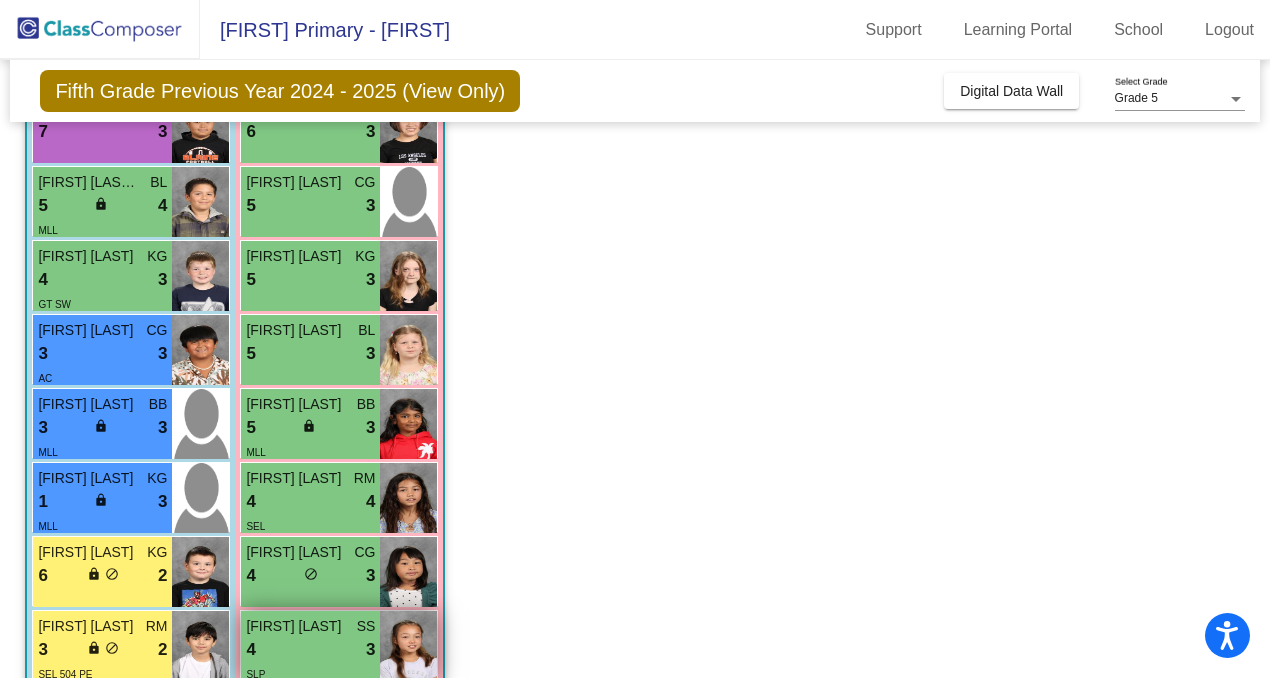 scroll, scrollTop: 378, scrollLeft: 0, axis: vertical 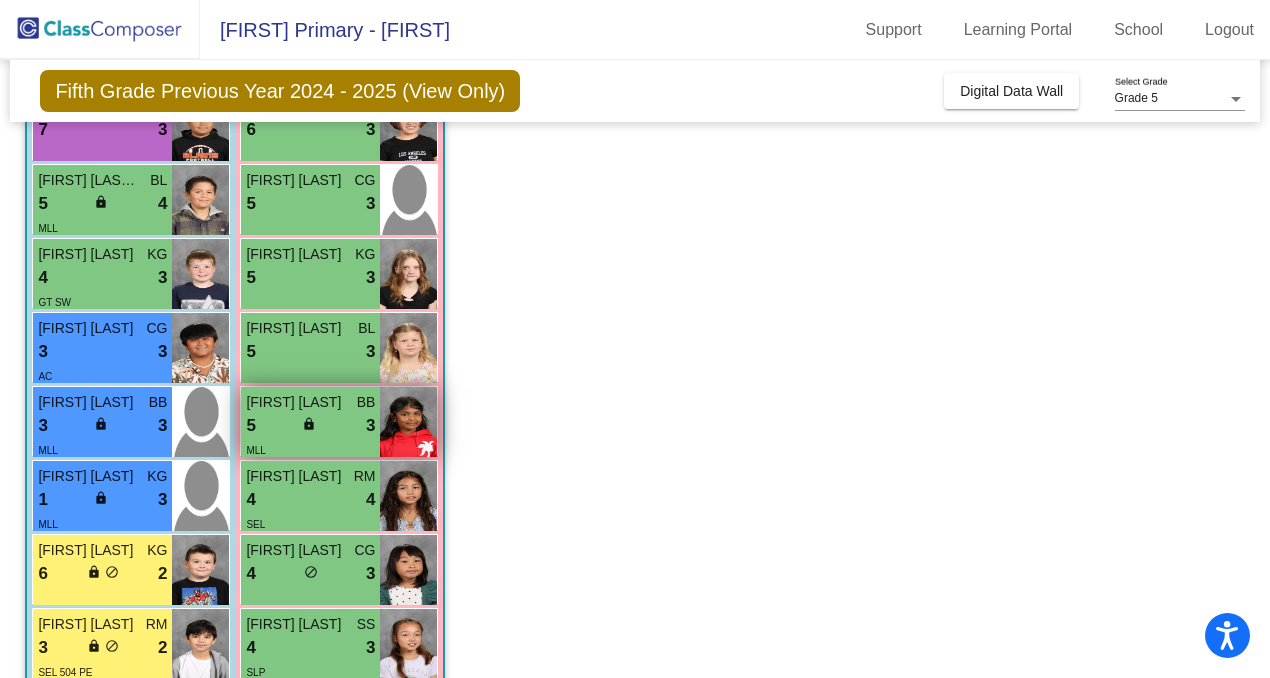 click on "5 lock do_not_disturb_alt 3" at bounding box center (310, 426) 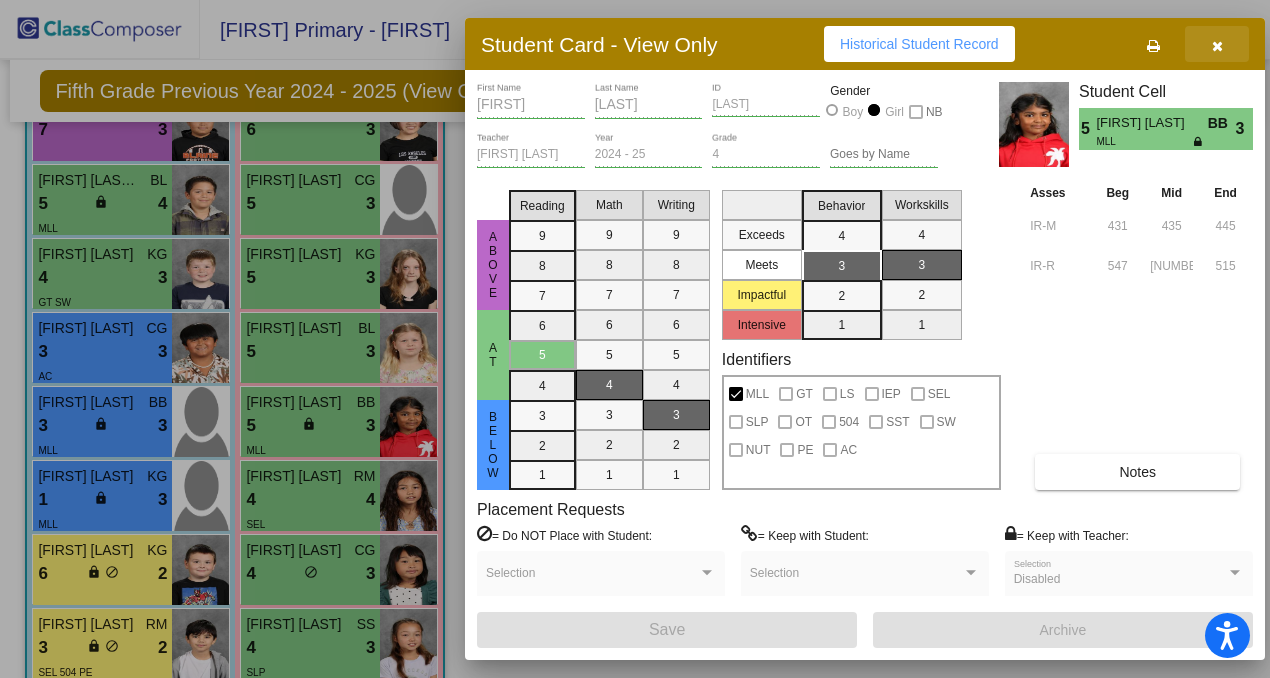 click at bounding box center (1217, 46) 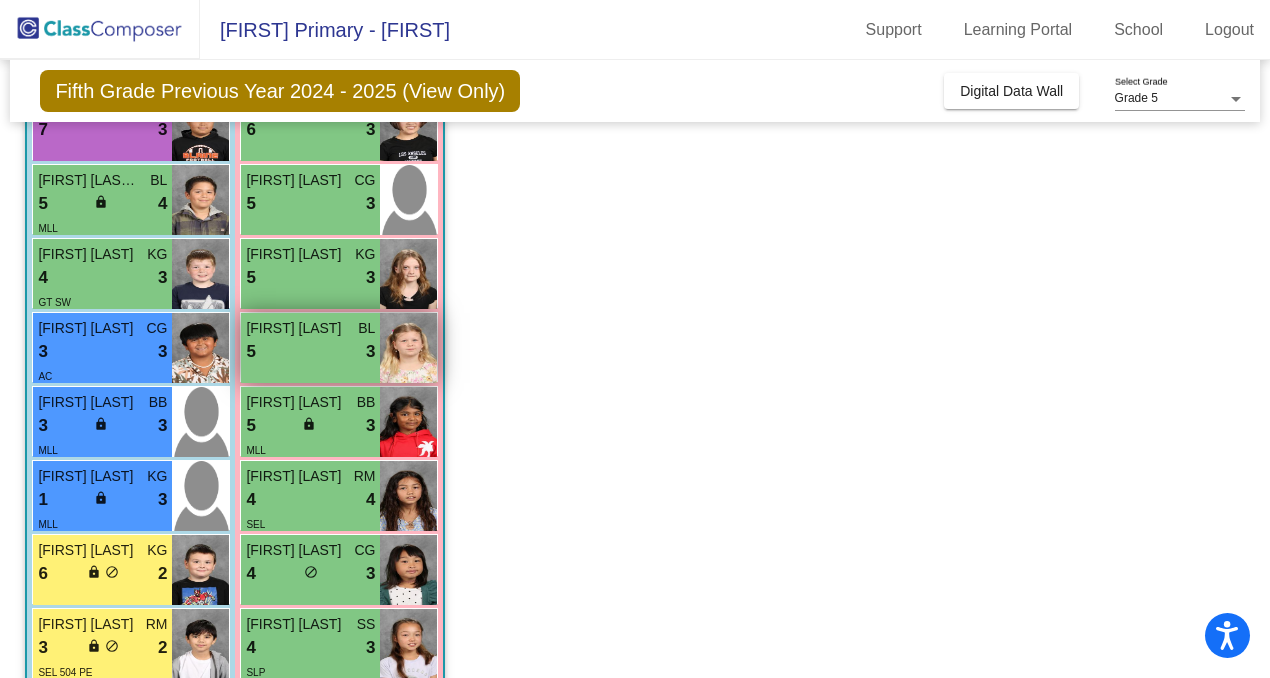 click at bounding box center [408, 348] 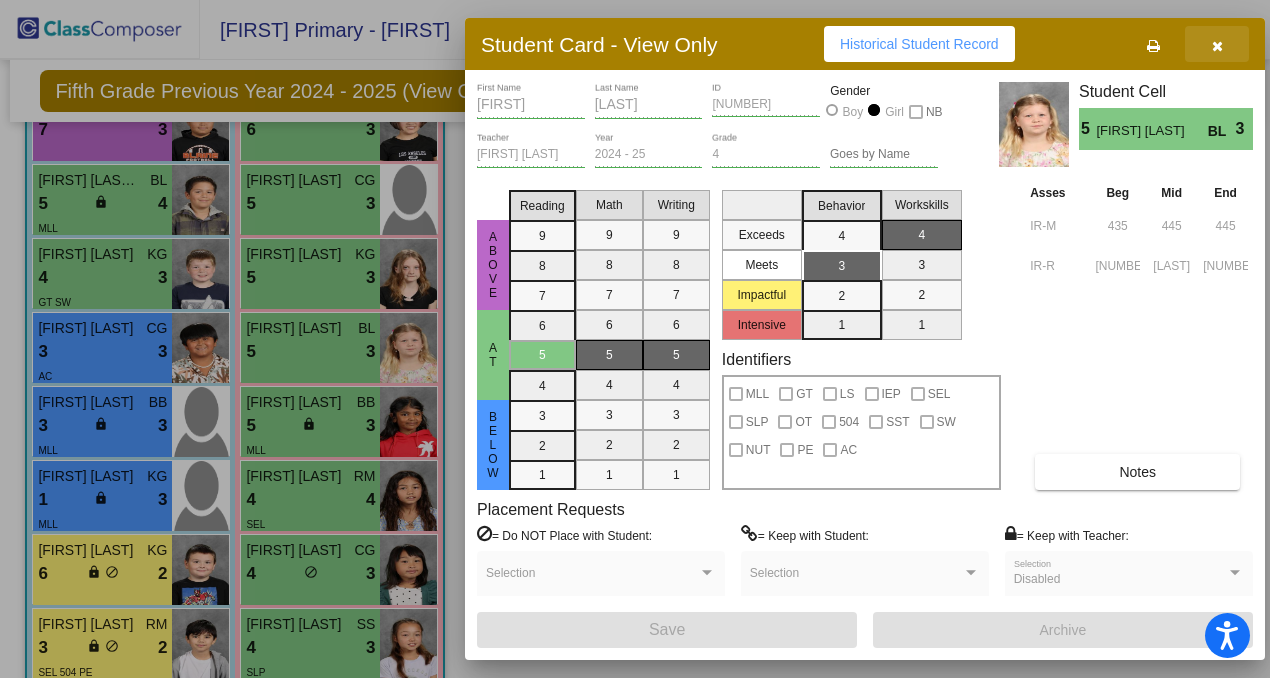 click at bounding box center (1217, 46) 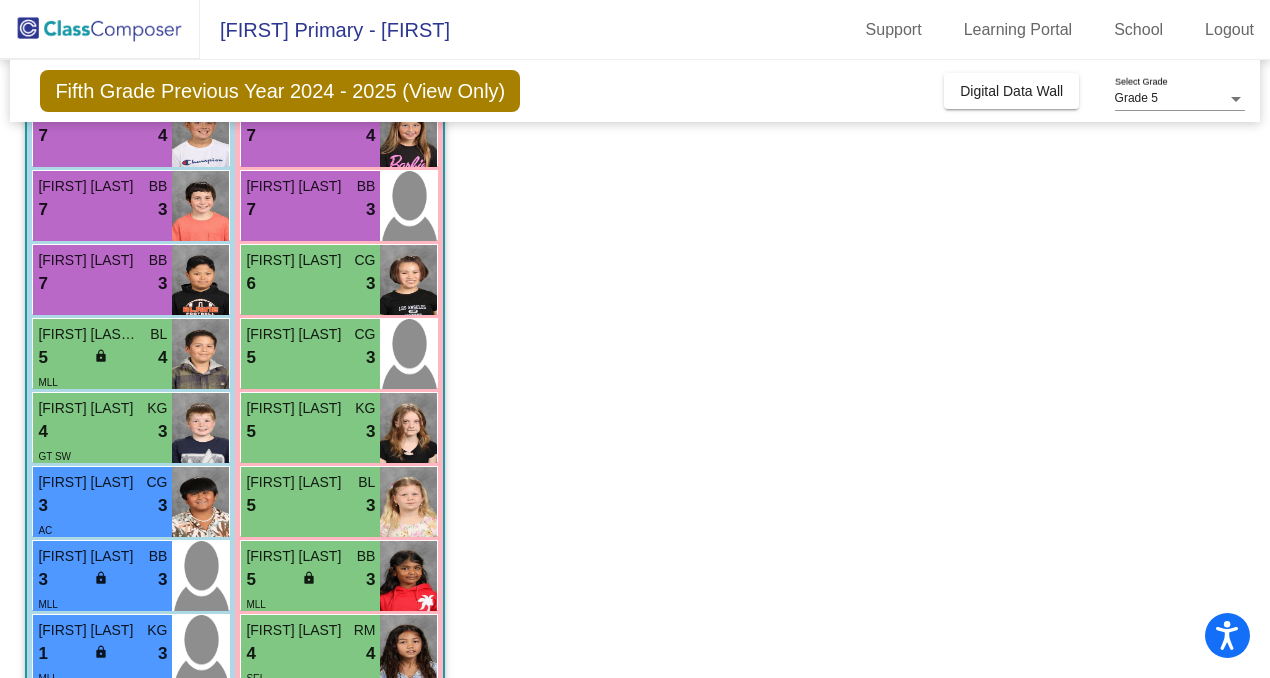 scroll, scrollTop: 219, scrollLeft: 0, axis: vertical 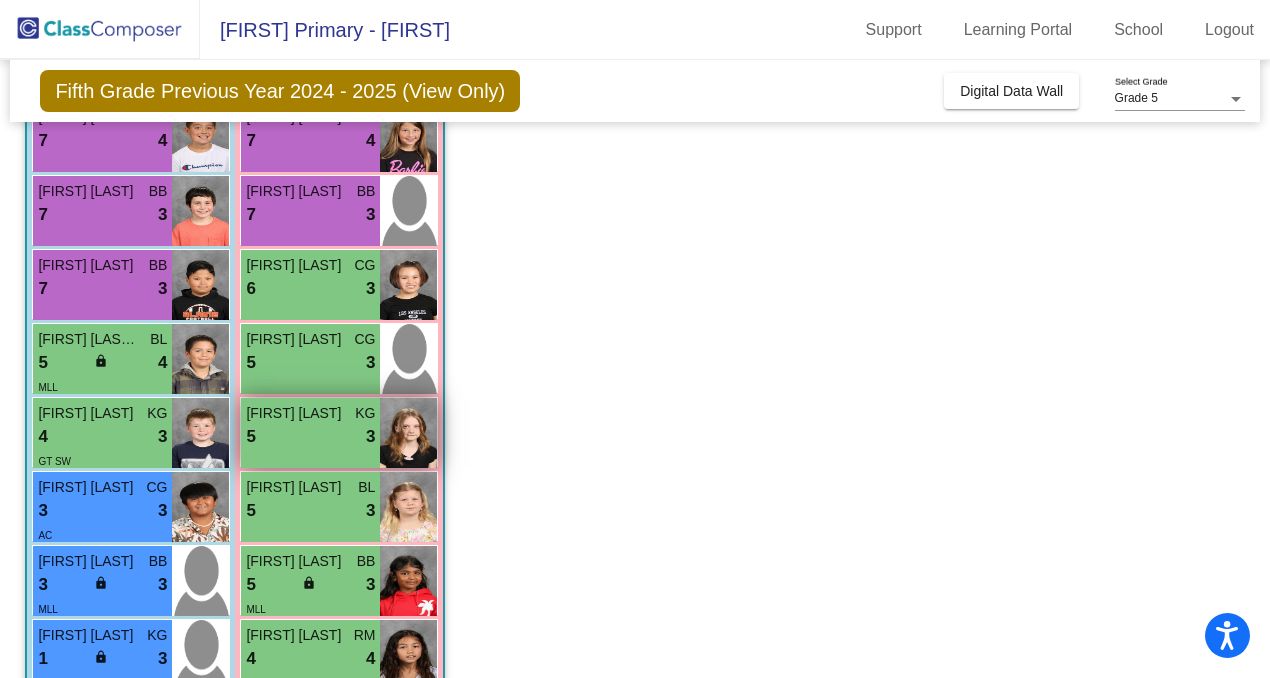 click at bounding box center (408, 433) 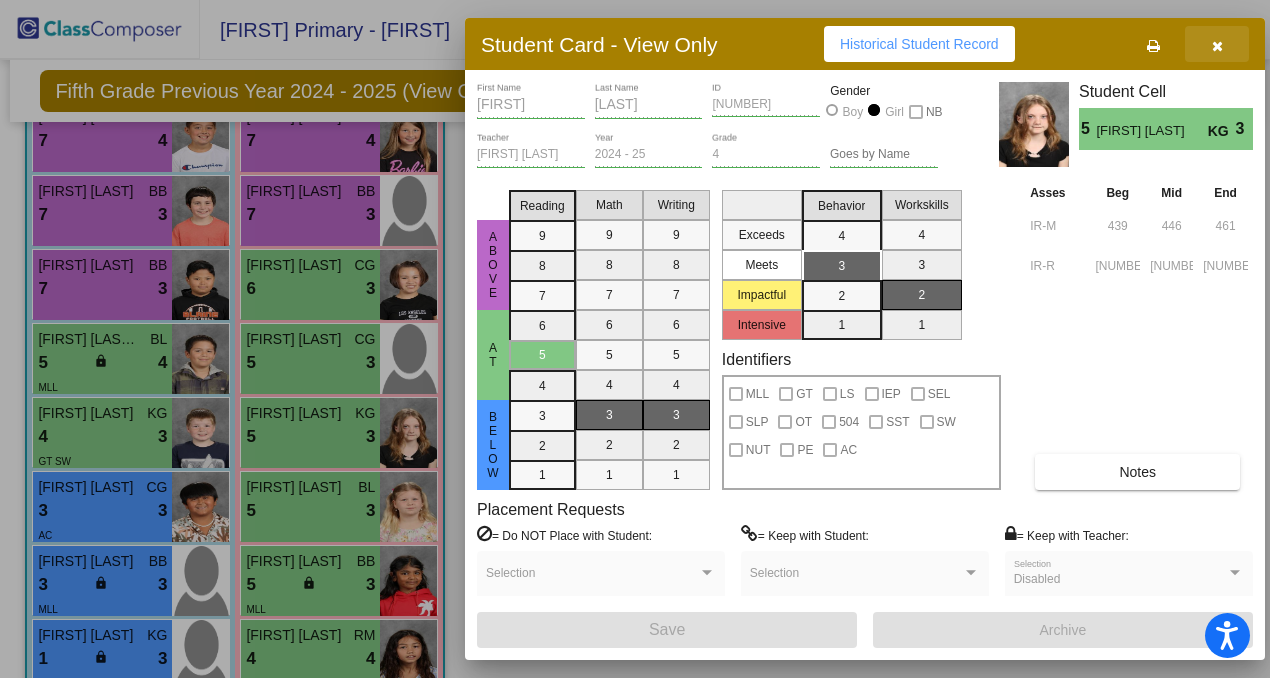 click at bounding box center (1217, 44) 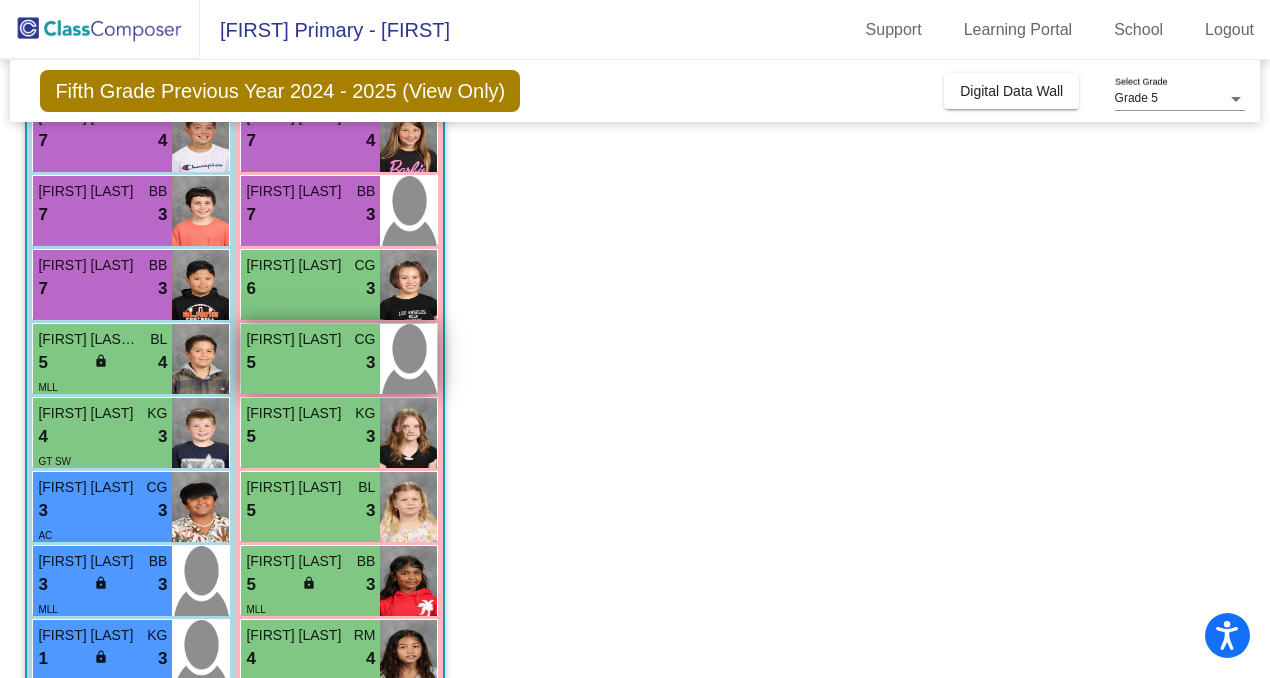 click on "5 lock do_not_disturb_alt 3" at bounding box center (310, 363) 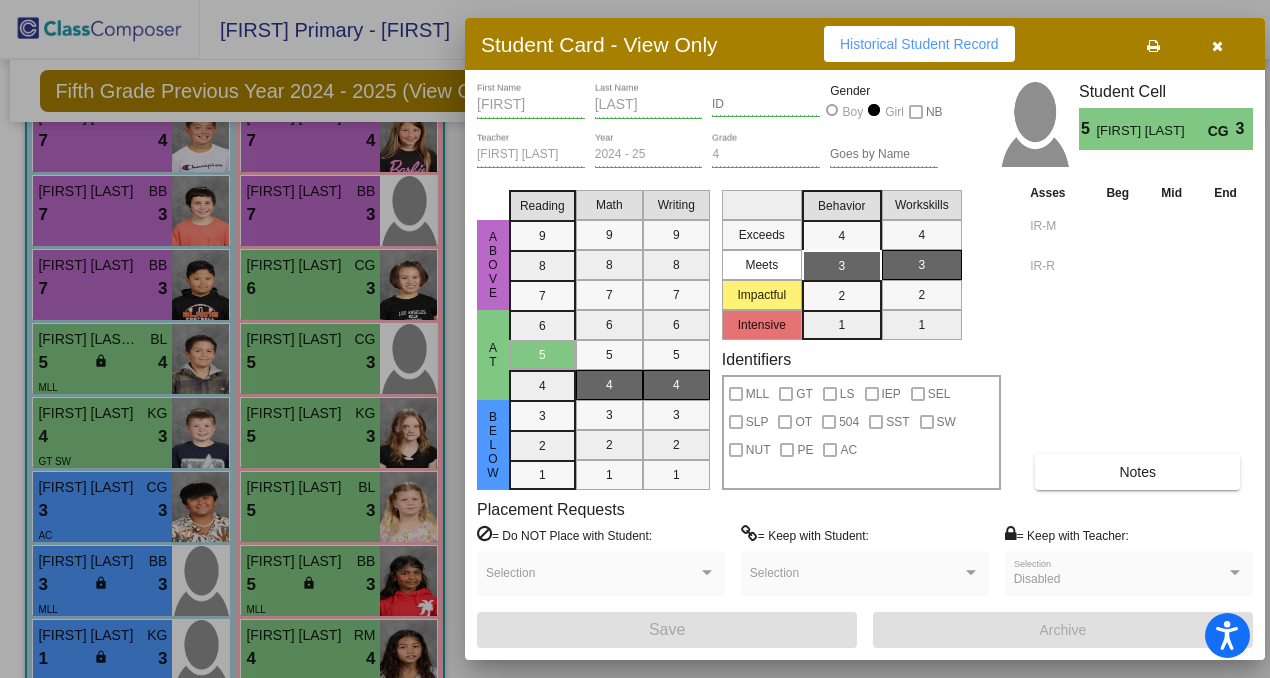 scroll, scrollTop: 0, scrollLeft: 0, axis: both 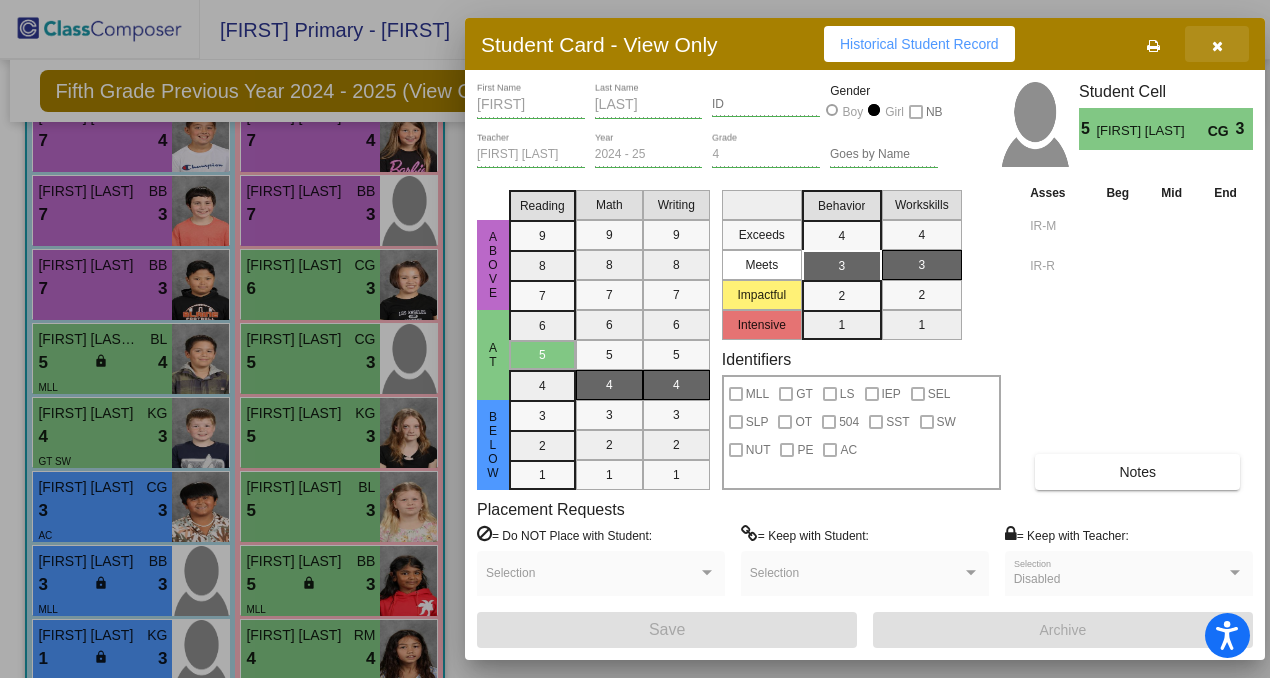 click at bounding box center [1217, 46] 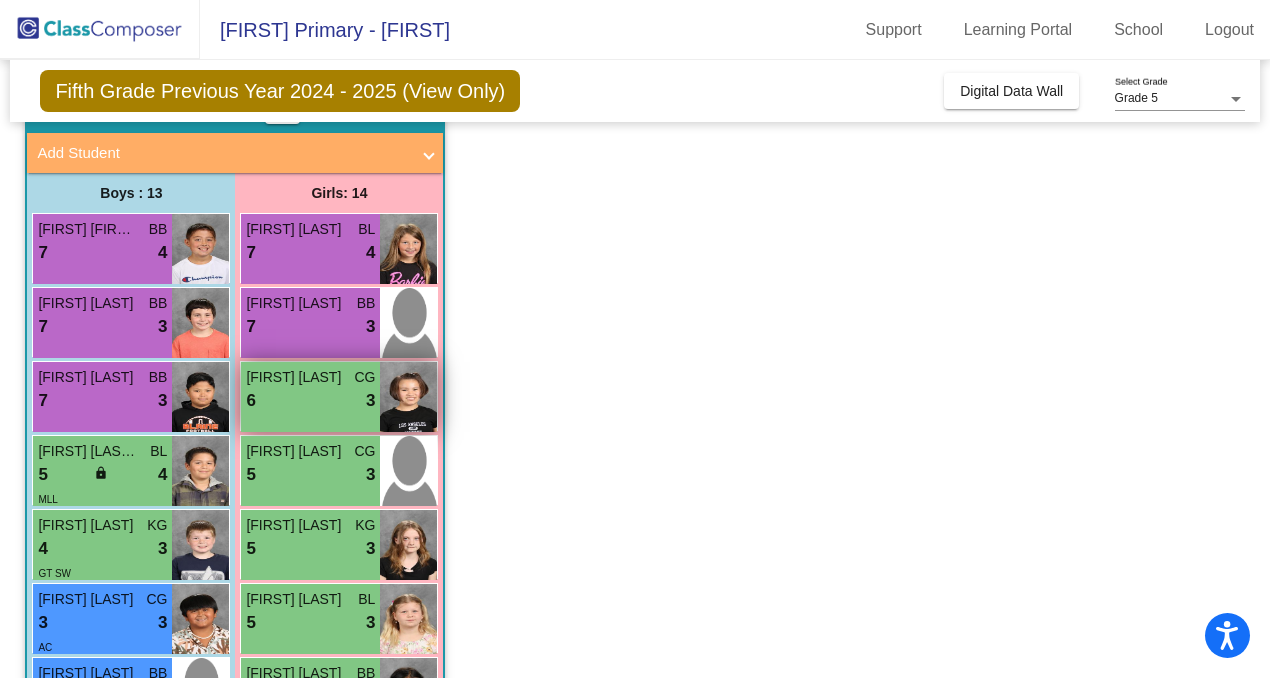 scroll, scrollTop: 105, scrollLeft: 0, axis: vertical 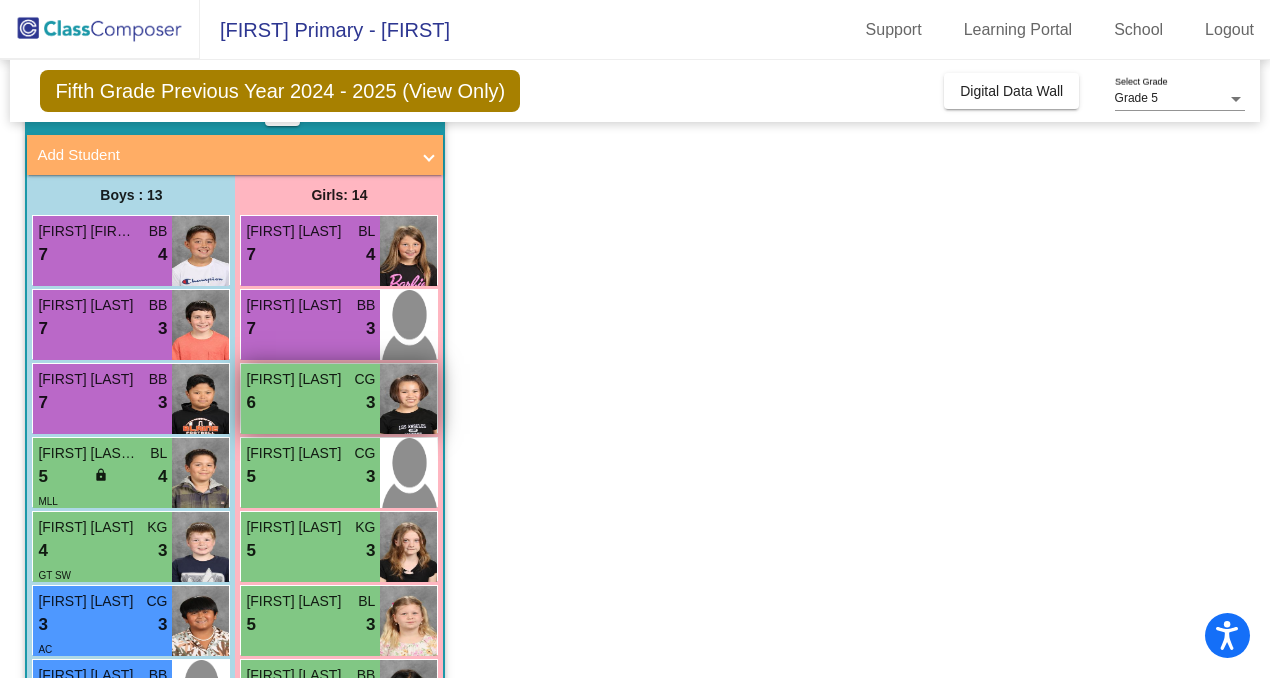 click on "6 lock do_not_disturb_alt 3" at bounding box center (310, 403) 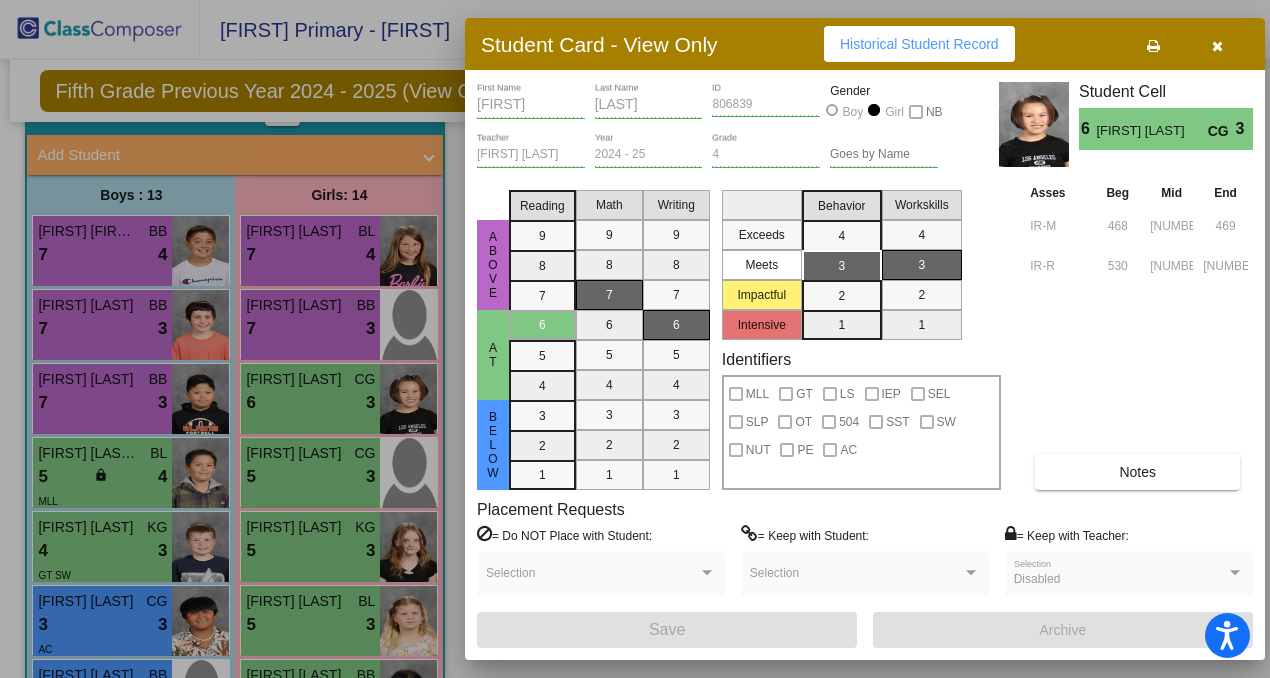 click at bounding box center (1217, 46) 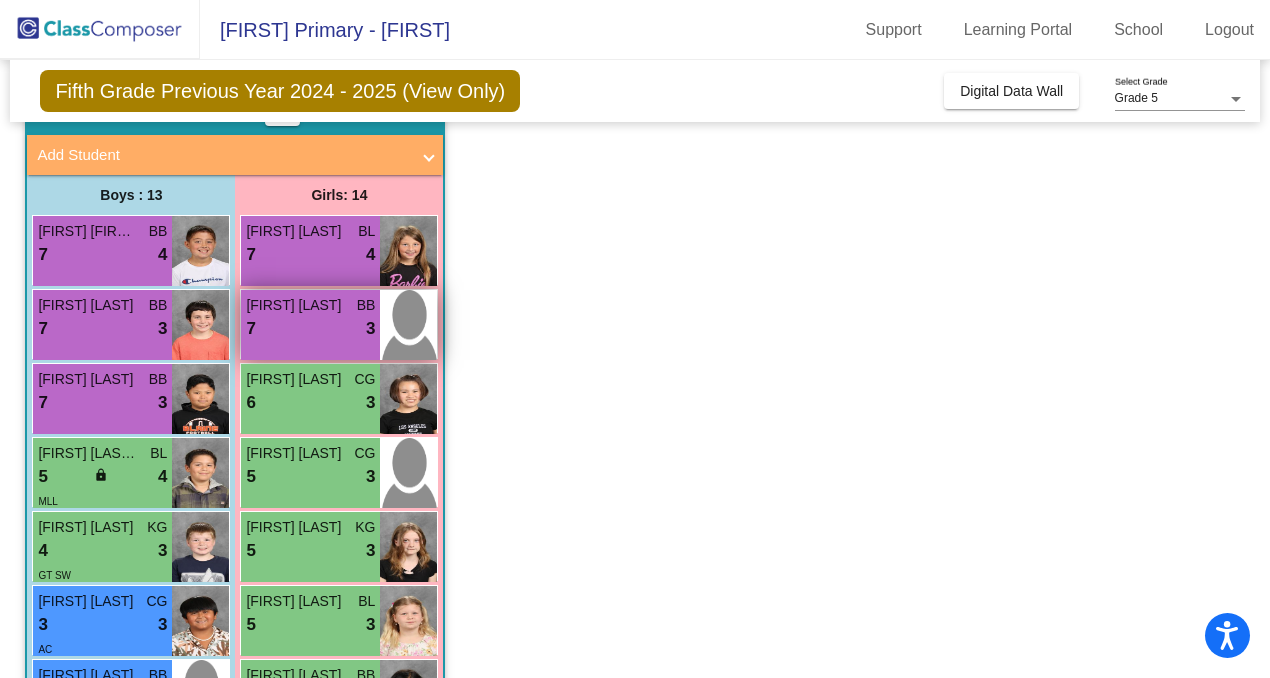 click on "7 lock do_not_disturb_alt 3" at bounding box center [310, 329] 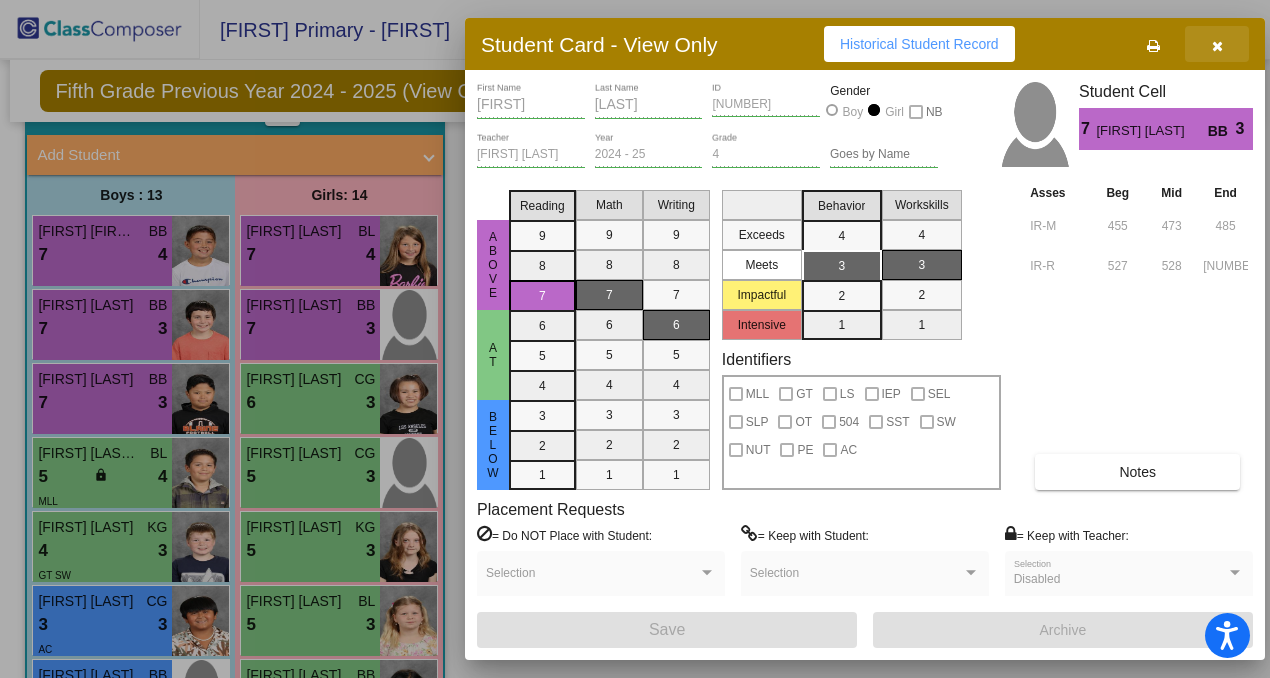 click at bounding box center (1217, 44) 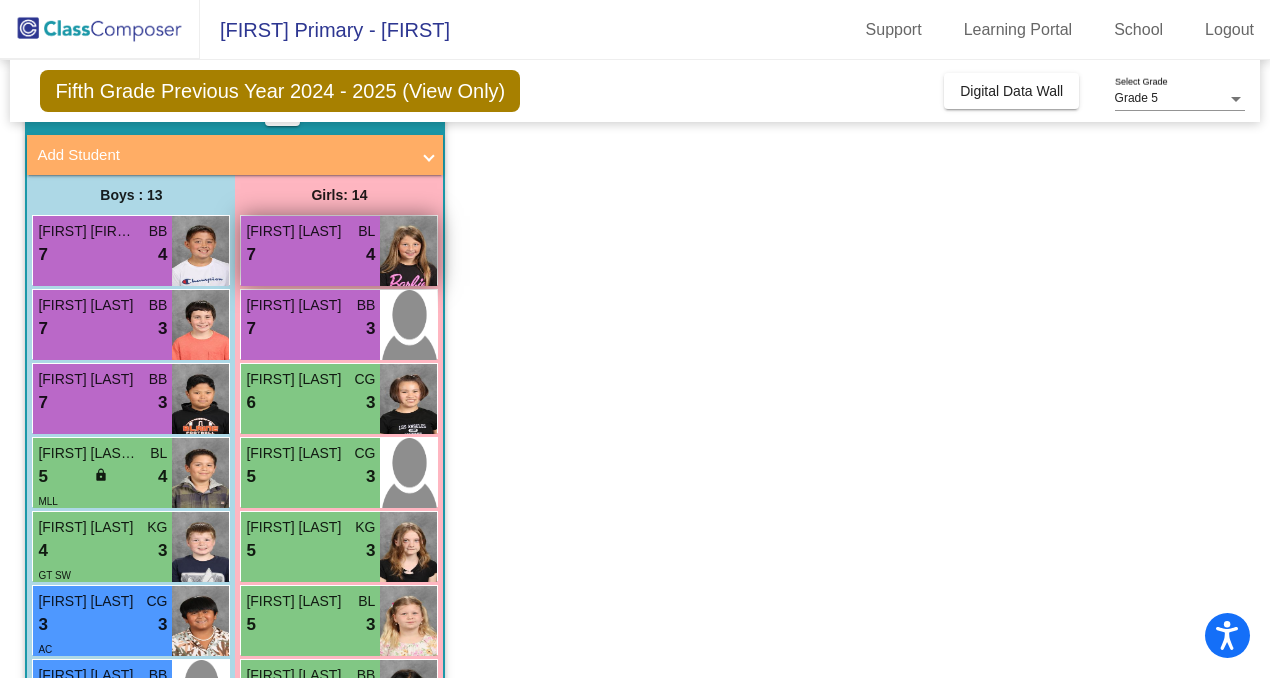 click on "7 lock do_not_disturb_alt 4" at bounding box center [310, 255] 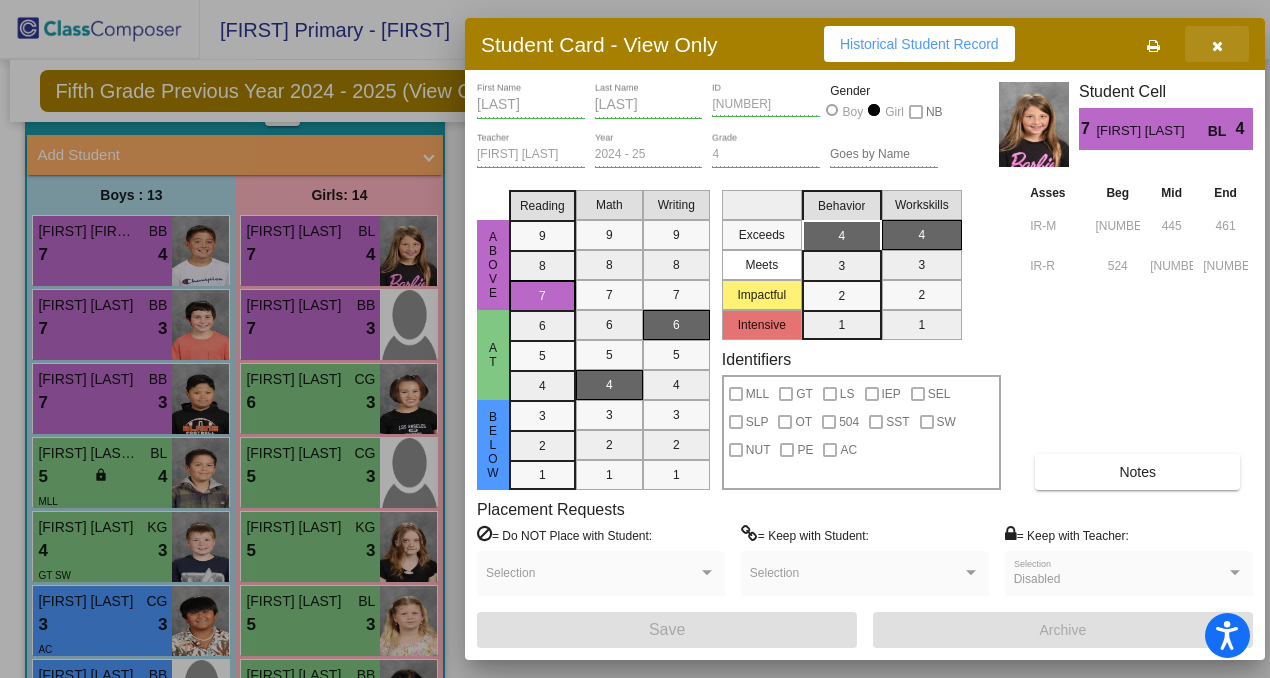 click at bounding box center [1217, 46] 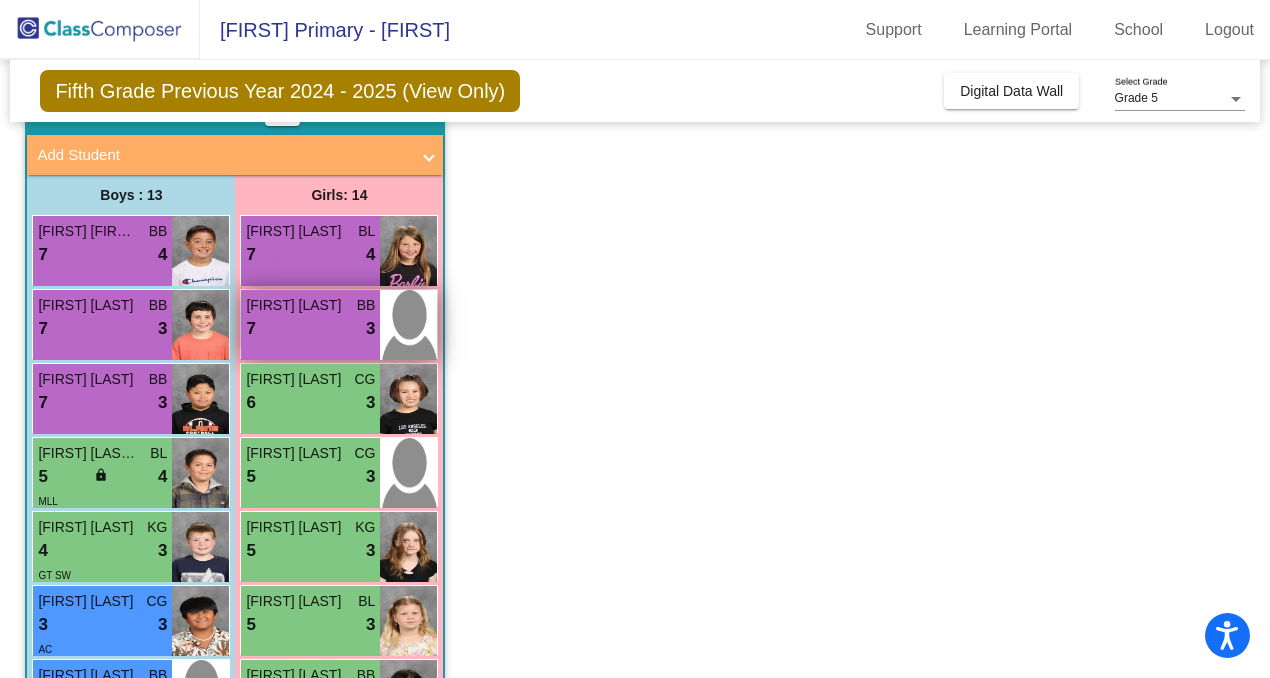 scroll, scrollTop: 0, scrollLeft: 0, axis: both 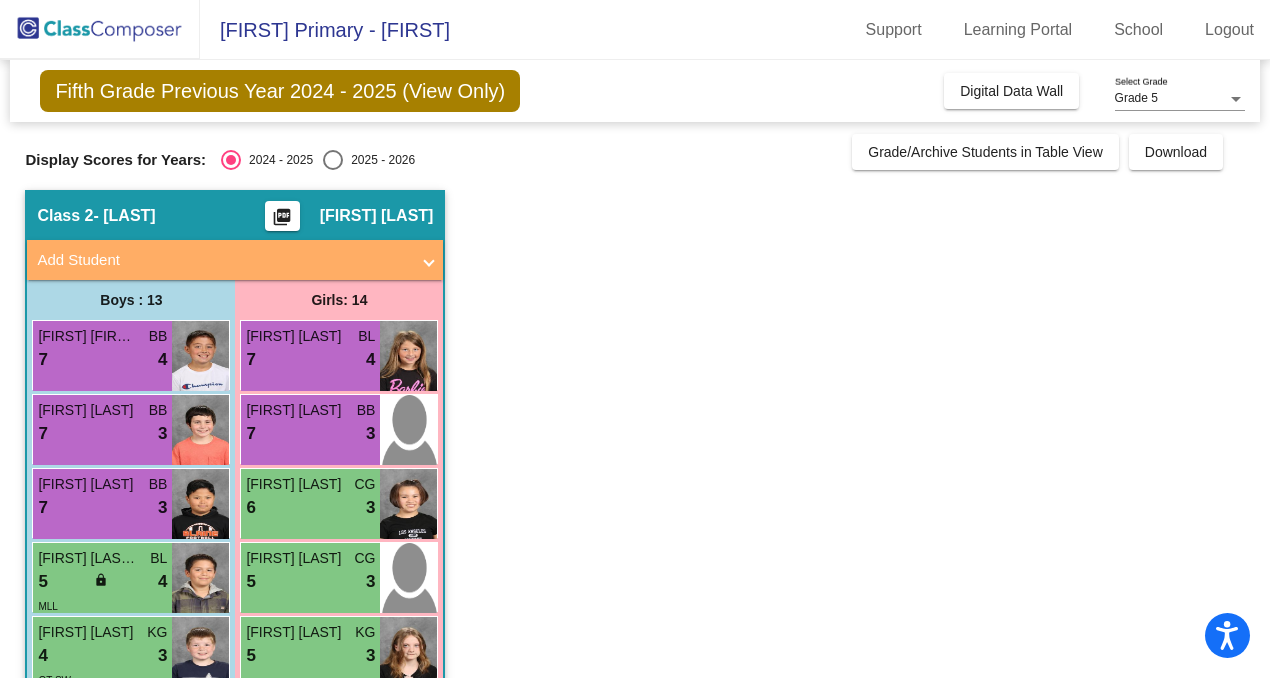 click at bounding box center [429, 260] 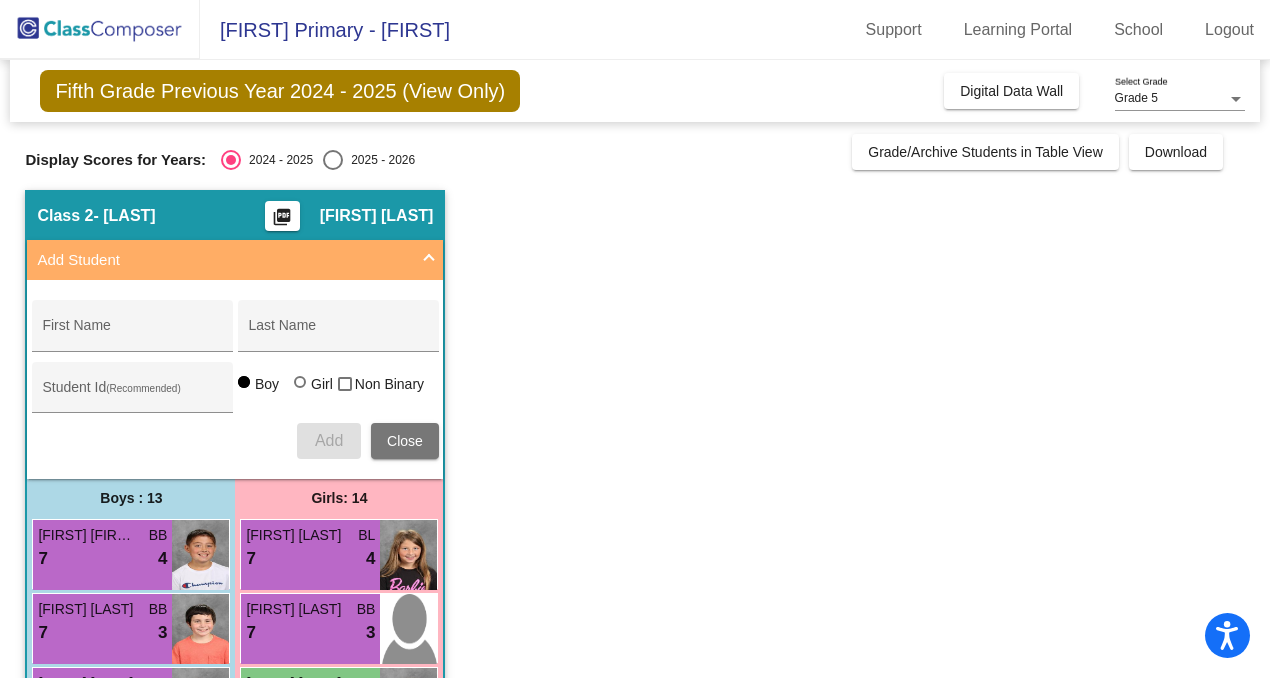click at bounding box center (429, 260) 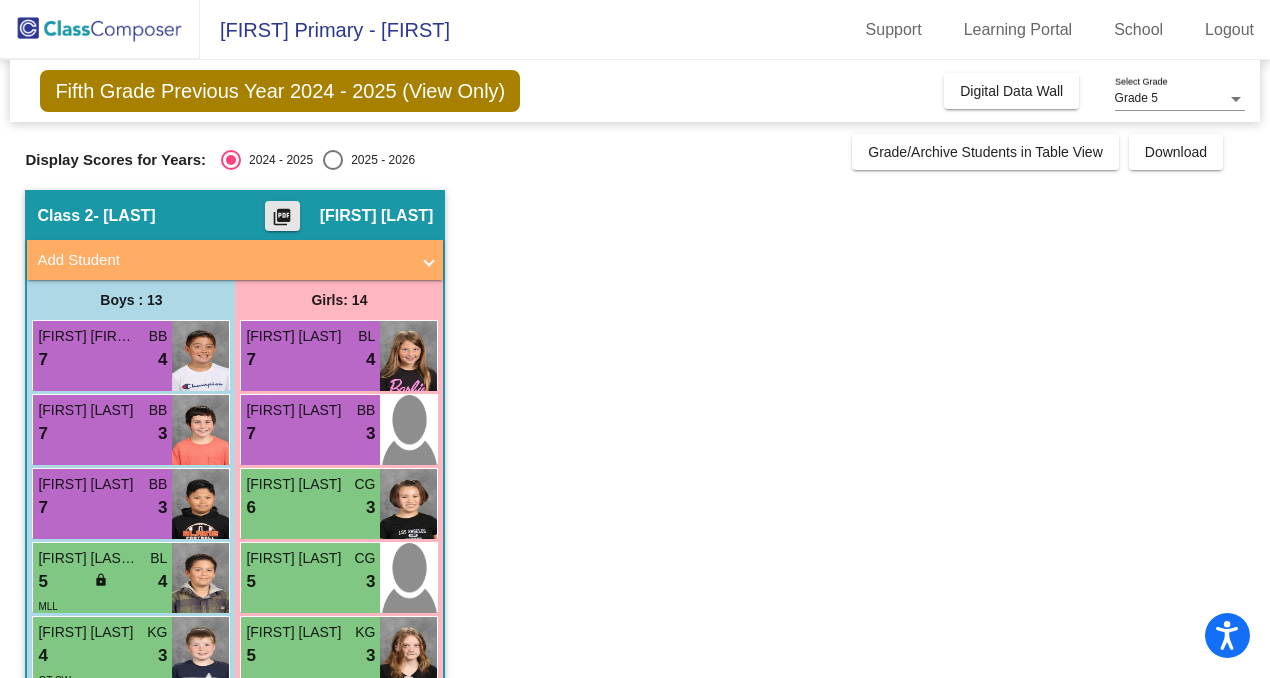 click on "picture_as_pdf" 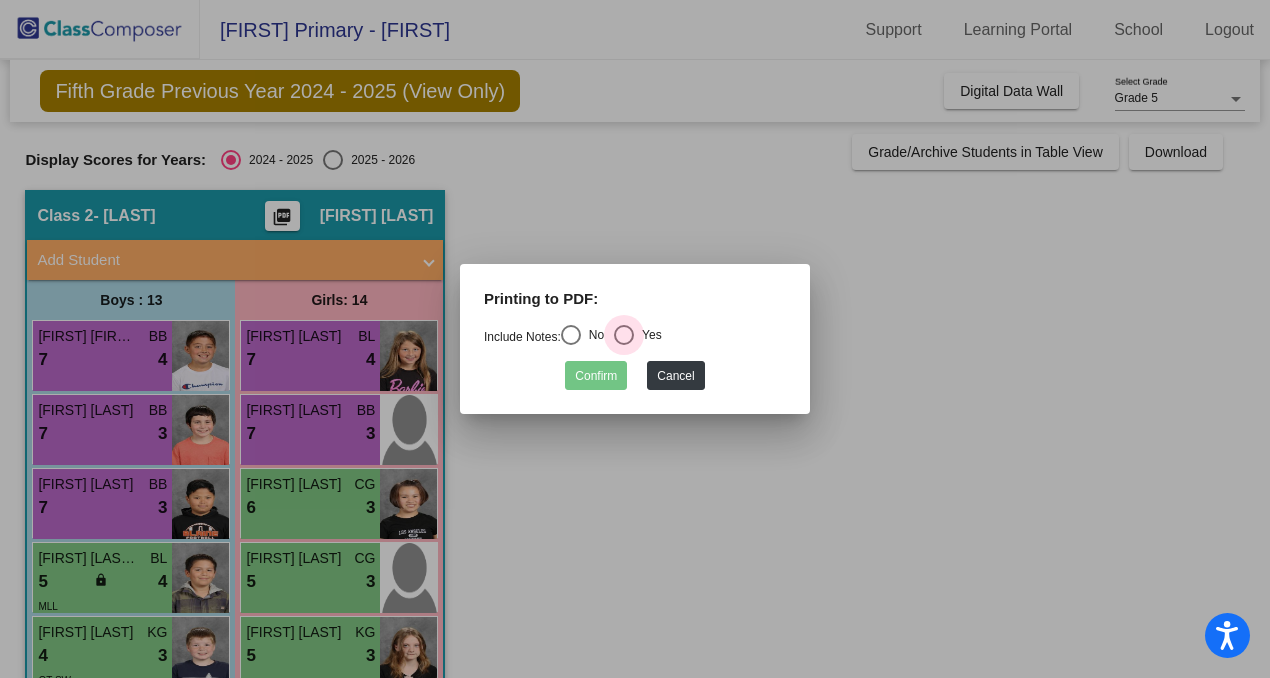 click at bounding box center (624, 335) 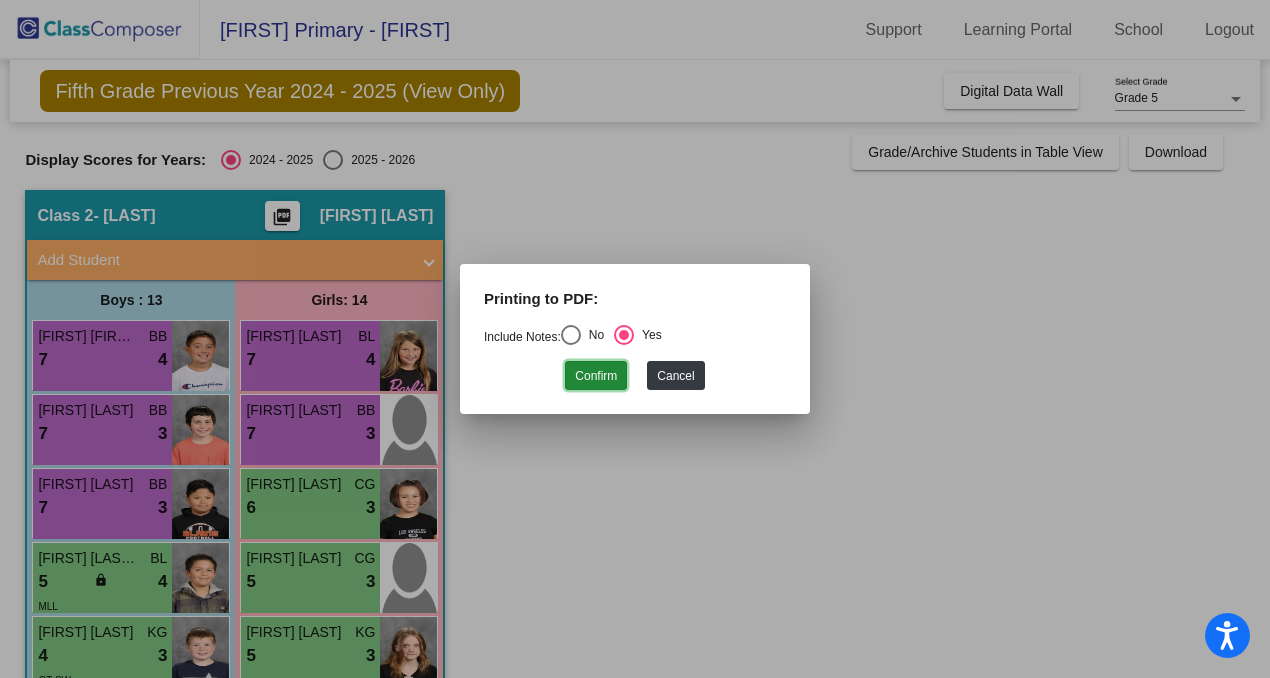 click on "Confirm" at bounding box center [596, 375] 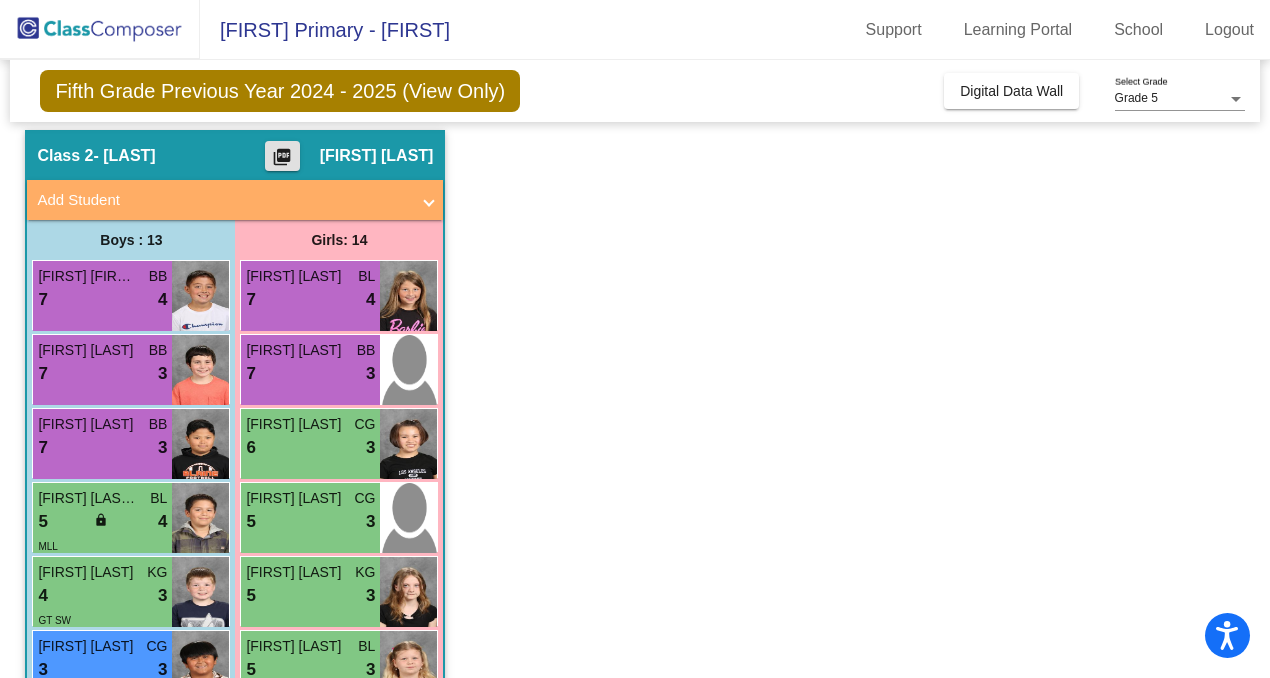 scroll, scrollTop: 59, scrollLeft: 0, axis: vertical 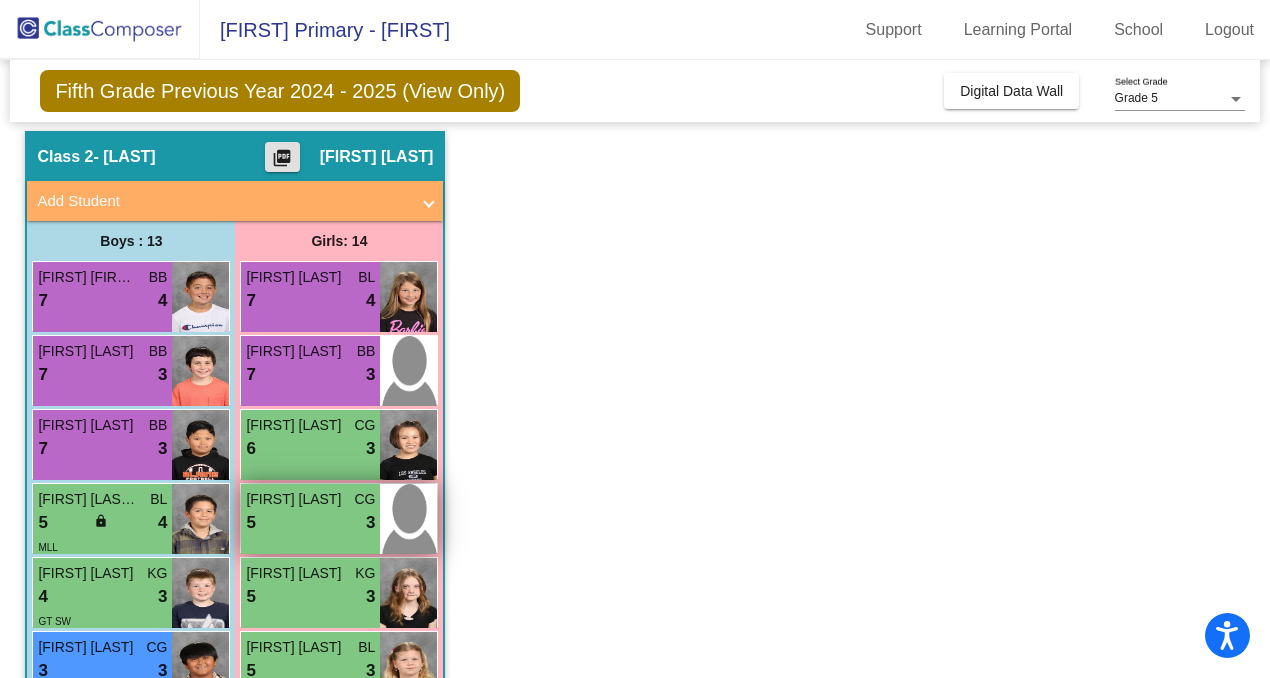 click on "[FIRST] [LAST]" at bounding box center [296, 499] 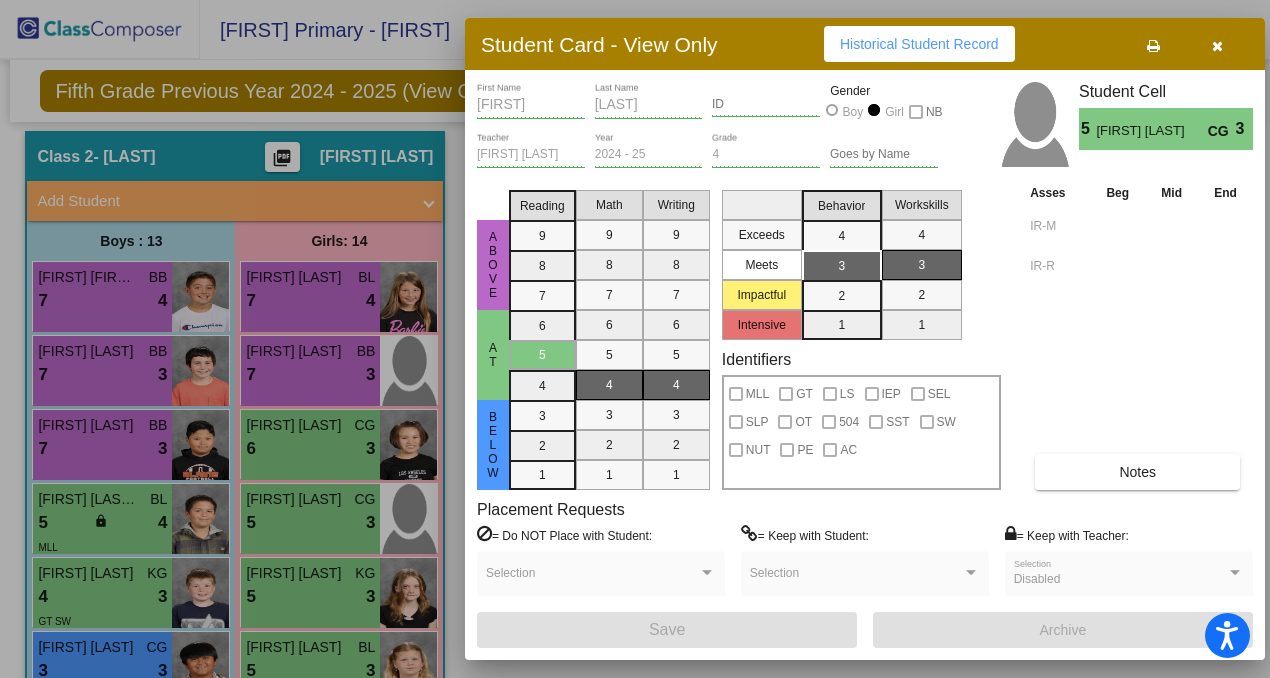 click at bounding box center [1217, 44] 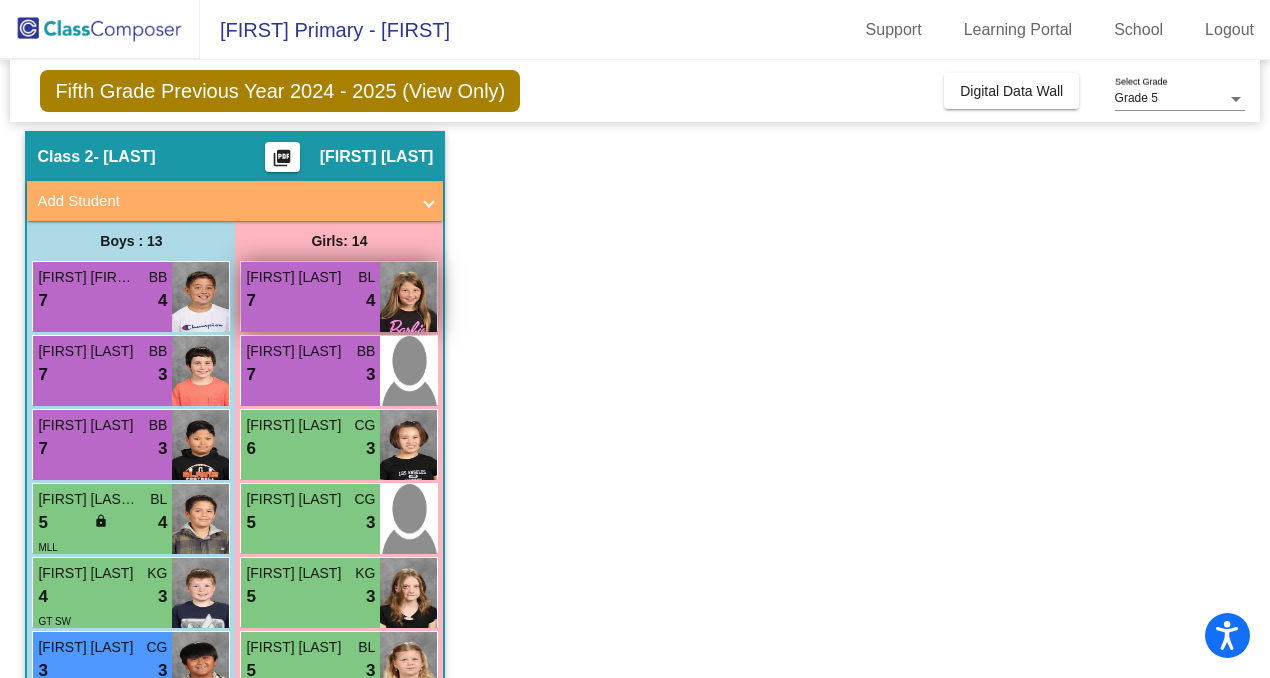 click on "7 lock do_not_disturb_alt 4" at bounding box center [310, 301] 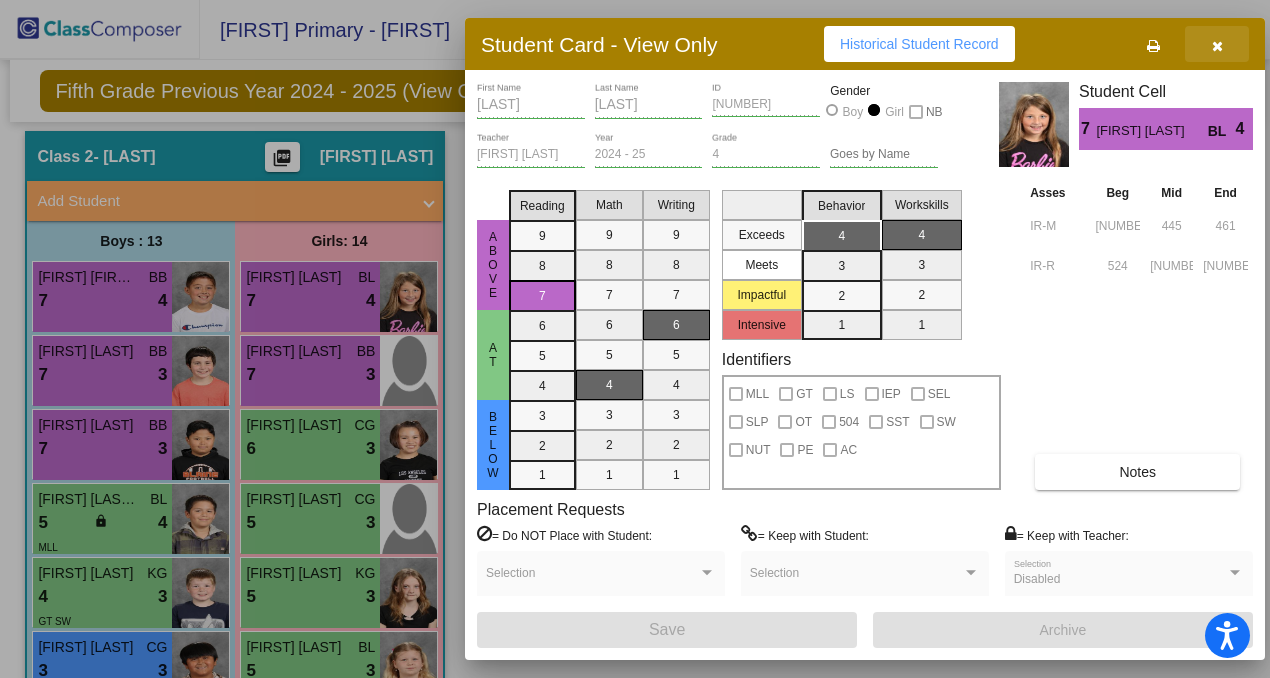 click at bounding box center [1217, 44] 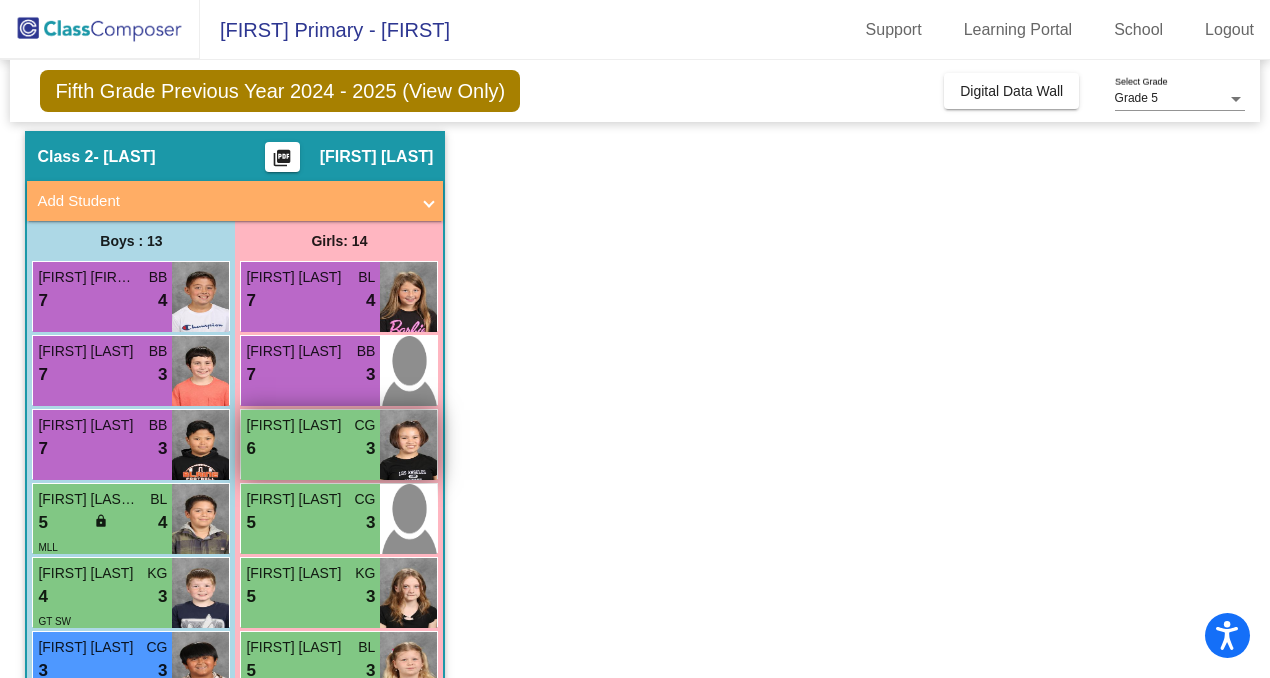 click on "[FIRST] [LAST]" at bounding box center (296, 425) 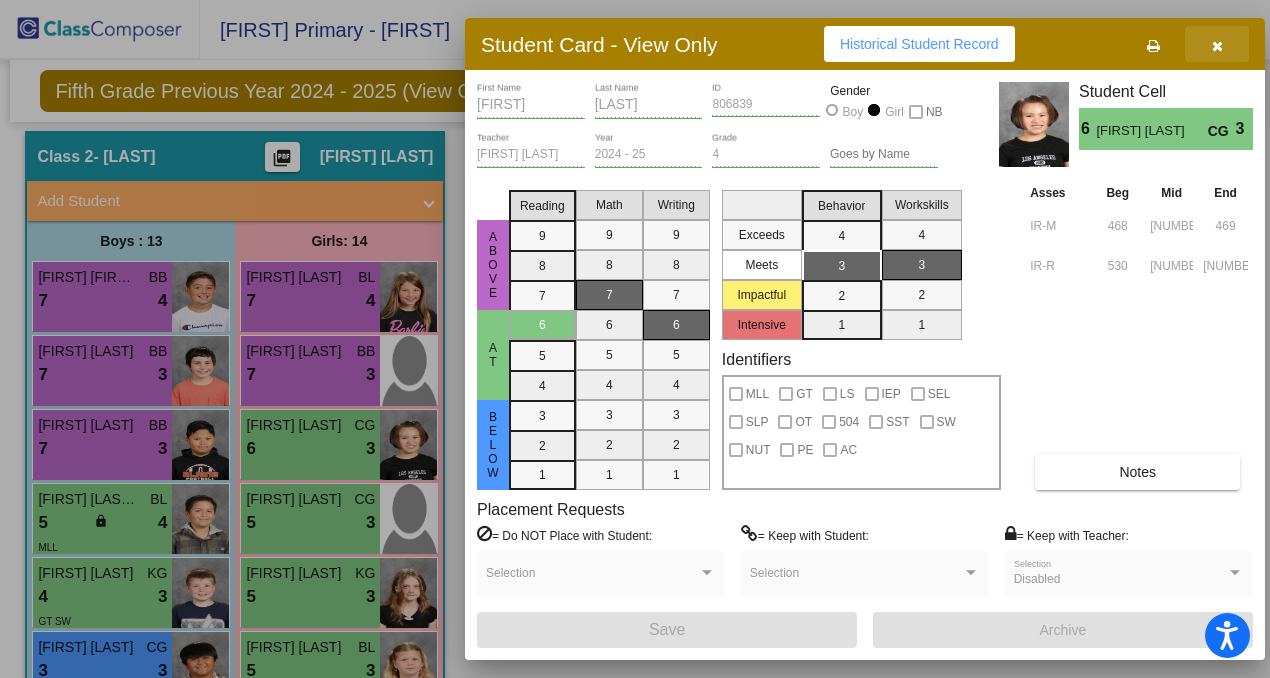 click at bounding box center (1217, 46) 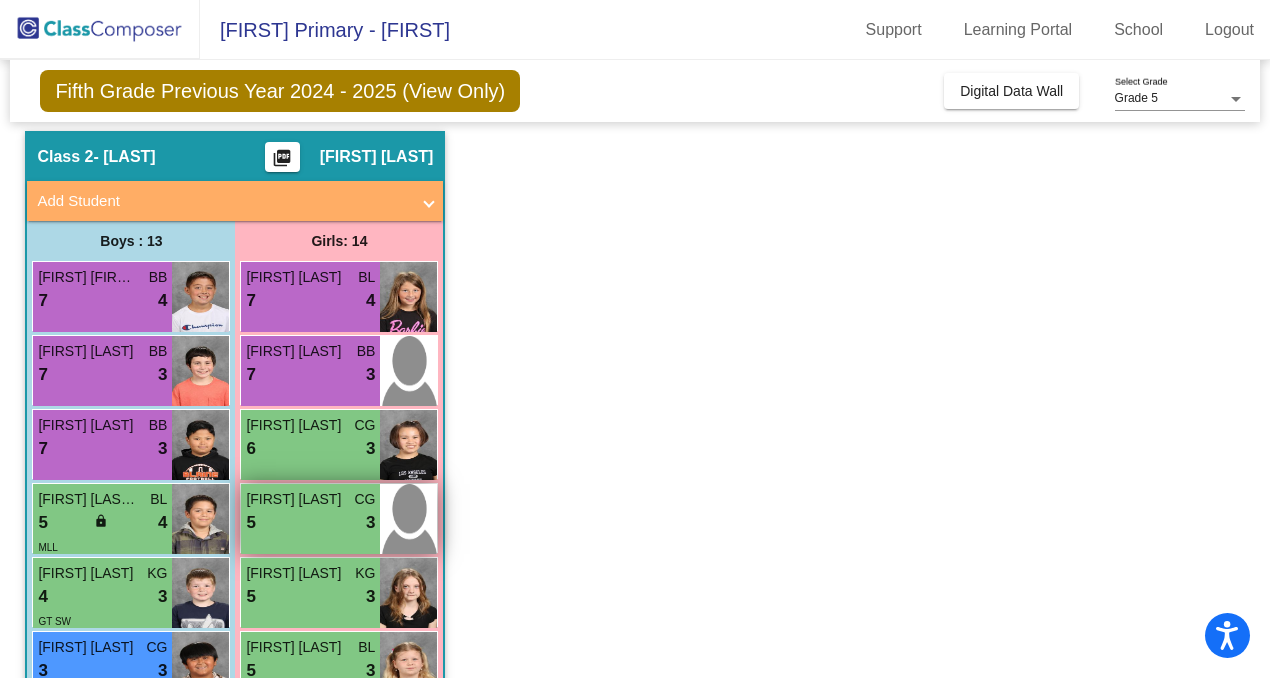 click on "5 lock do_not_disturb_alt 3" at bounding box center (310, 523) 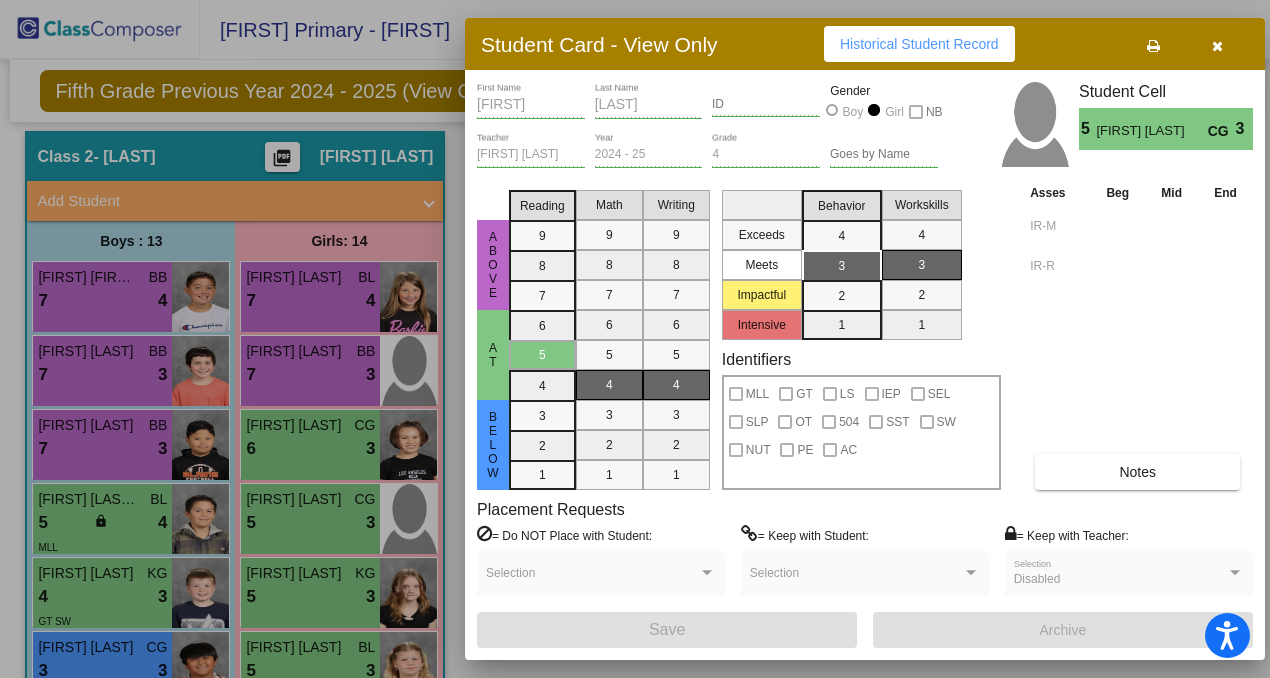 click at bounding box center (1217, 44) 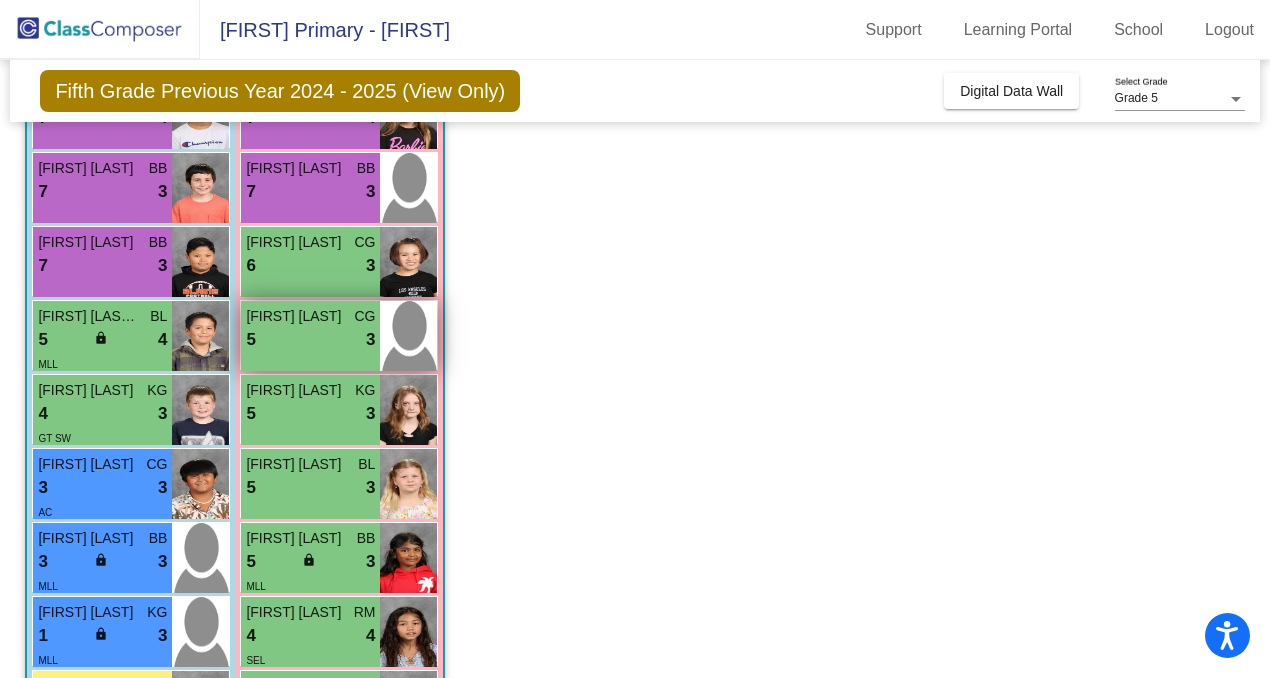 scroll, scrollTop: 255, scrollLeft: 0, axis: vertical 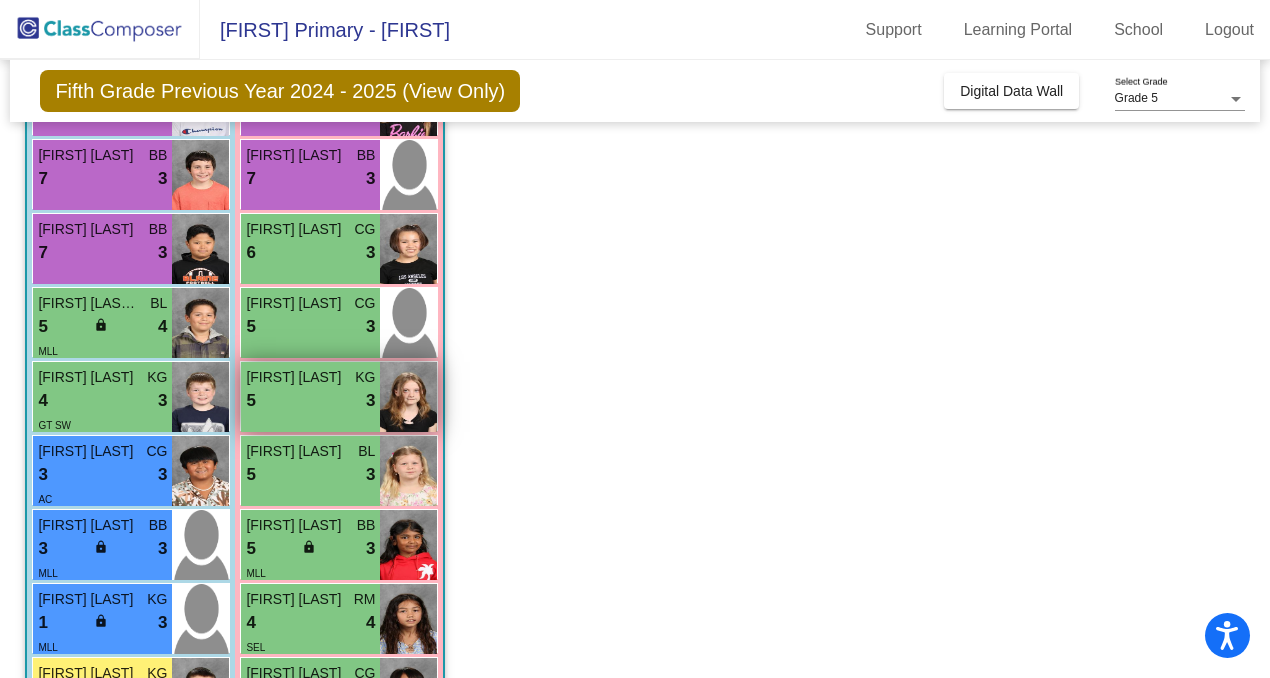 click on "5 lock do_not_disturb_alt 3" at bounding box center [310, 401] 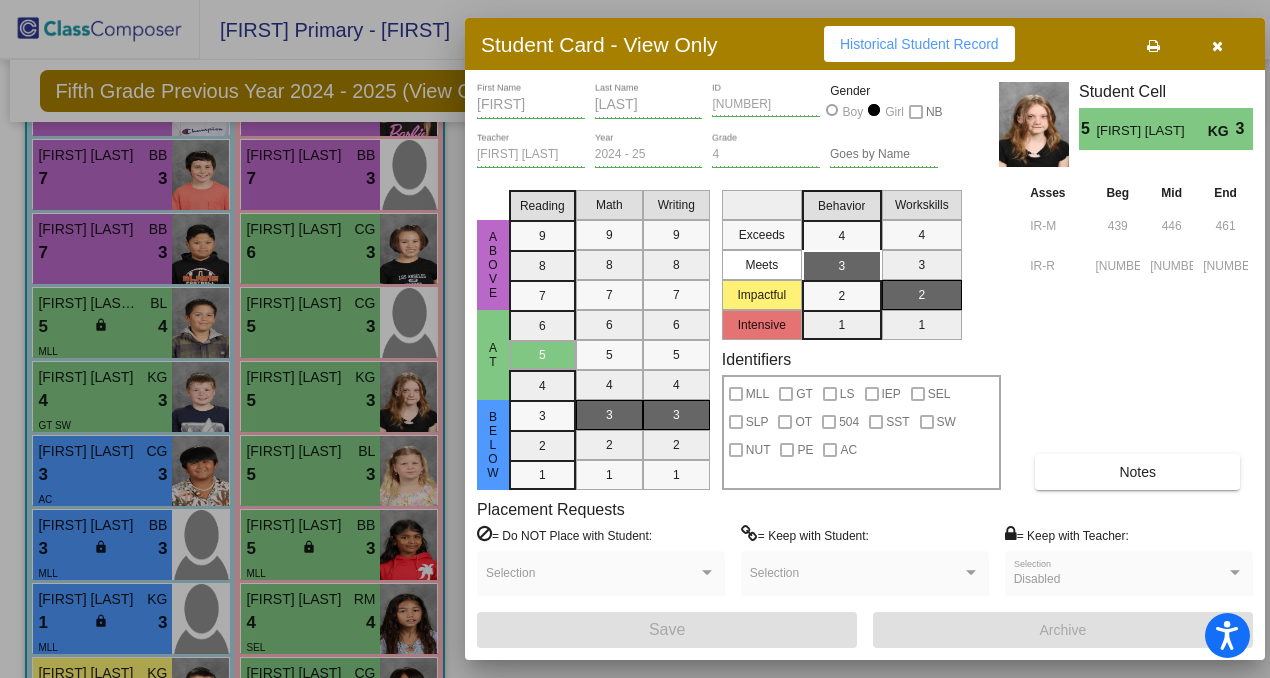 click at bounding box center (1217, 46) 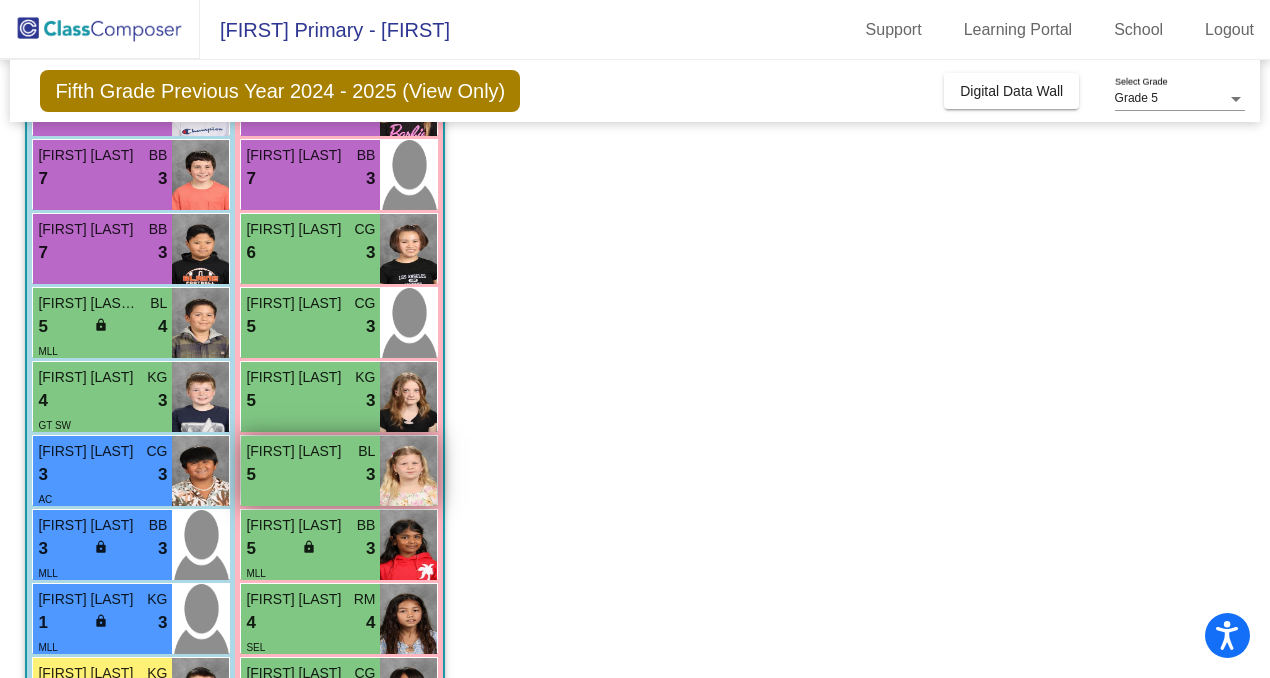 click on "5 lock do_not_disturb_alt 3" at bounding box center (310, 475) 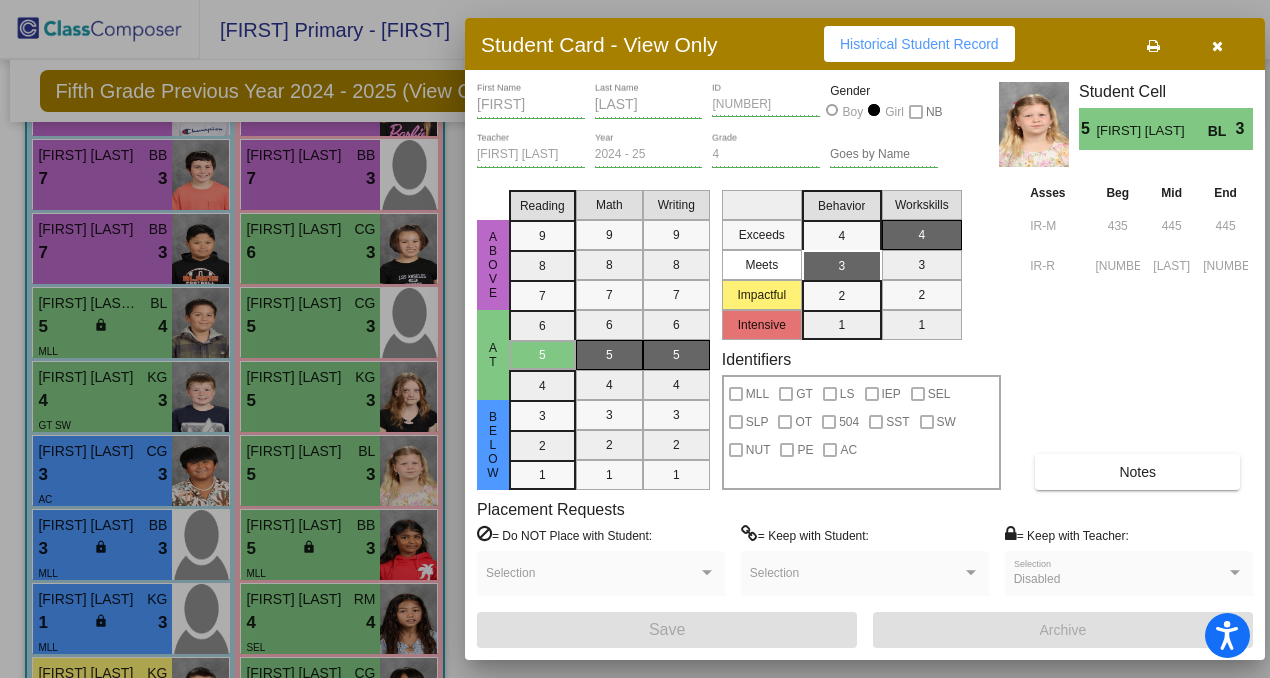 click at bounding box center [1217, 46] 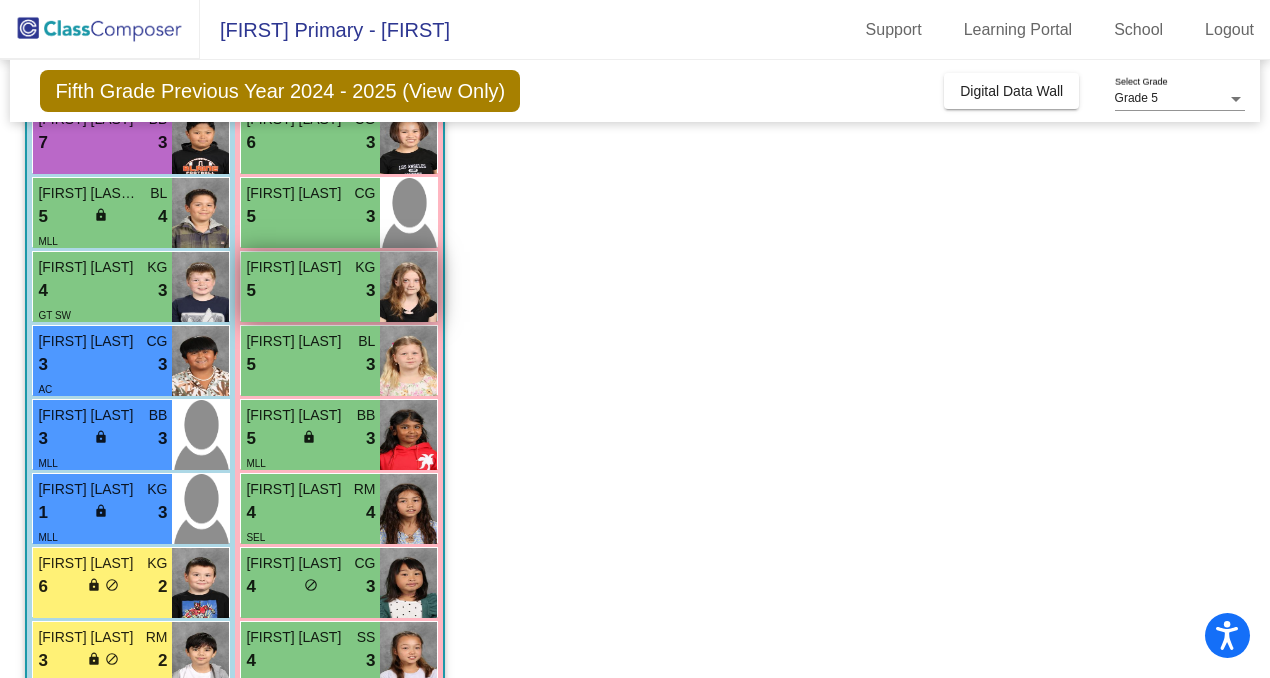 scroll, scrollTop: 379, scrollLeft: 0, axis: vertical 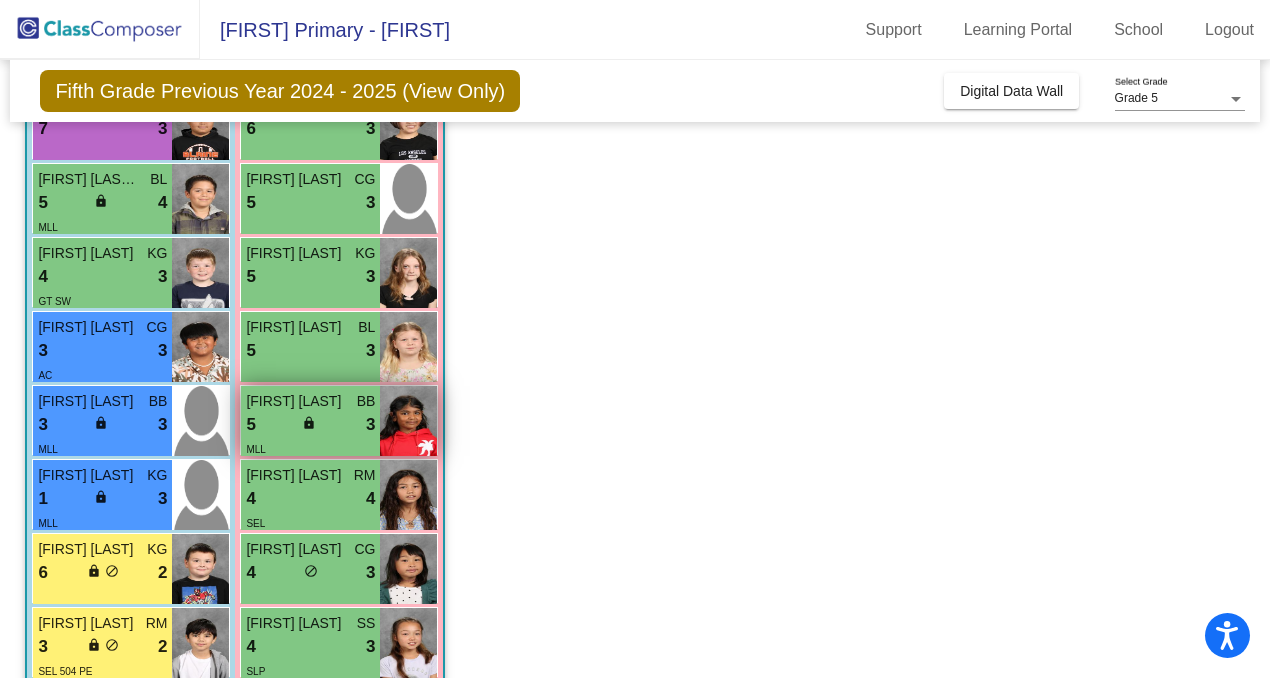 click on "5 lock do_not_disturb_alt 3" at bounding box center (310, 425) 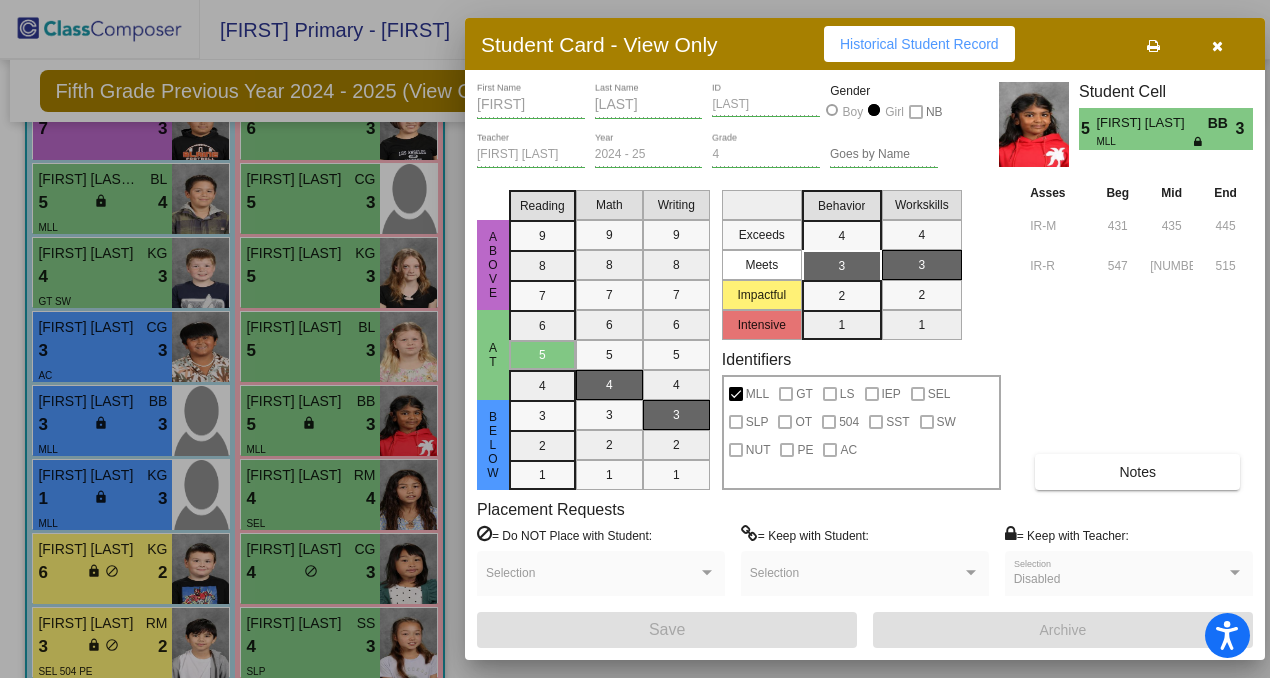 click at bounding box center (1217, 44) 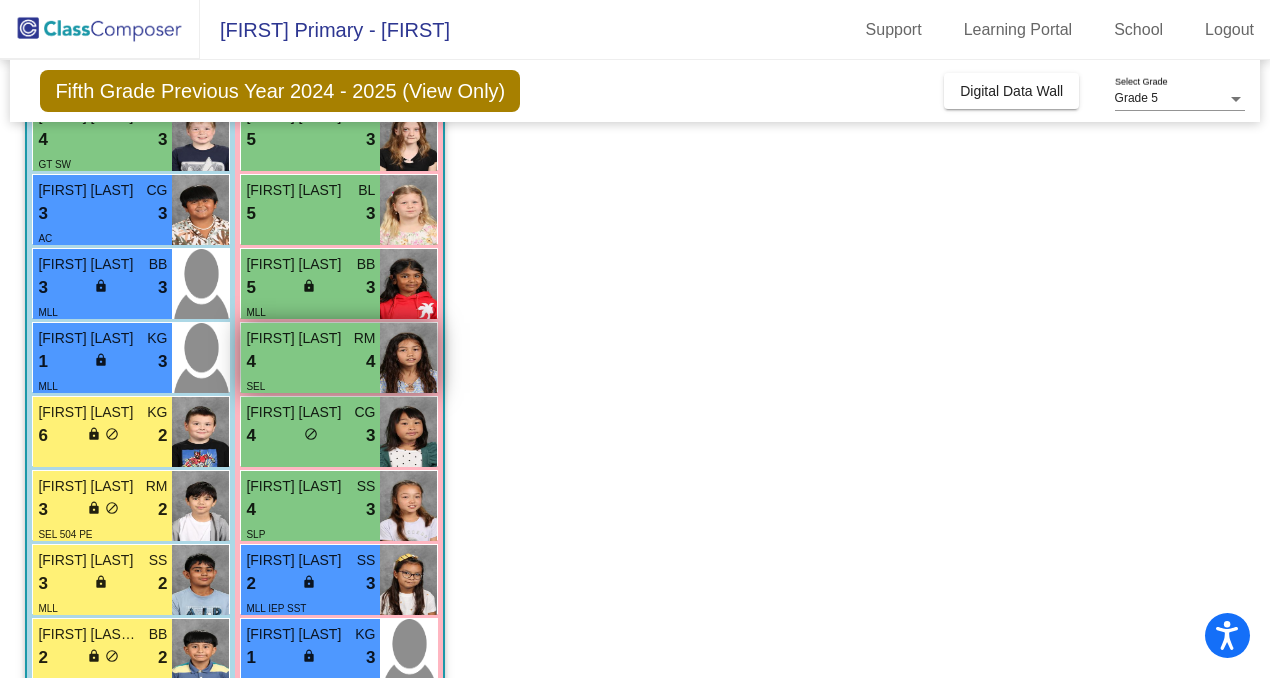 scroll, scrollTop: 518, scrollLeft: 0, axis: vertical 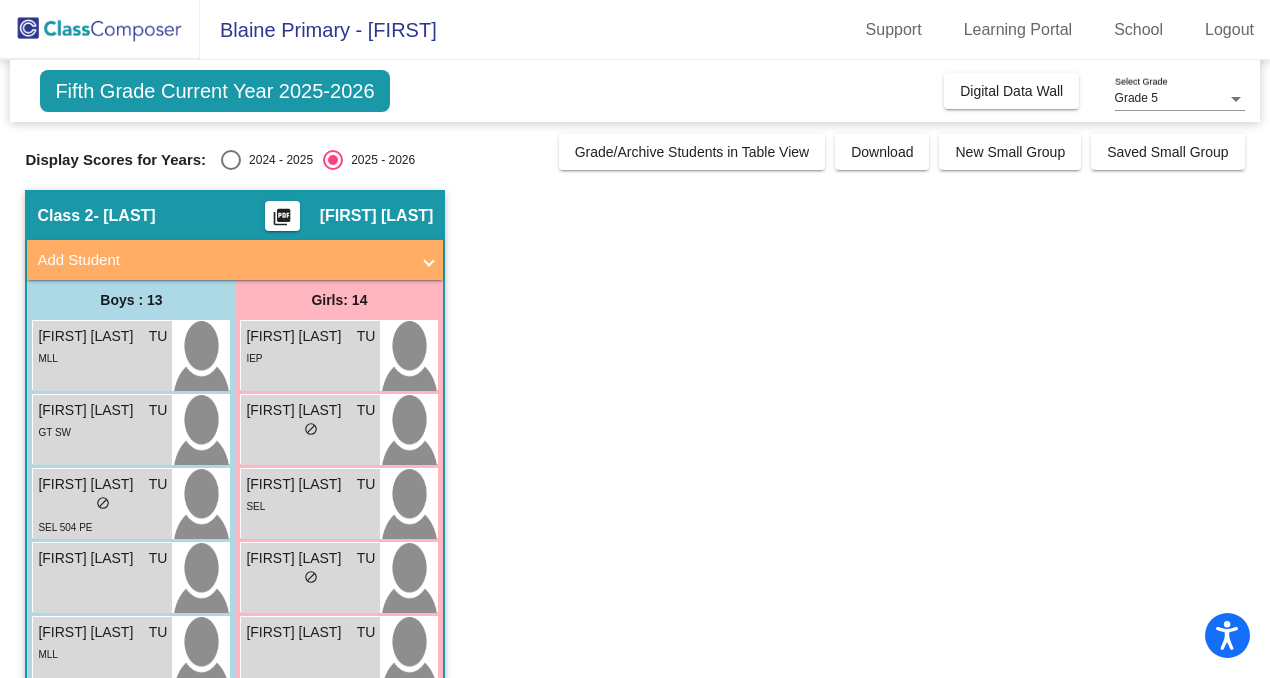 click on "Fifth Grade Current Year 2025-2026  Add, Move, or Retain Students Off   On  Incoming   Digital Data Wall    Display Scores for Years:   2024 - 2025   2025 - 2026  Grade/Archive Students in Table View   Download   New Small Group   Saved Small Group   Notes   Download Class List   Import Students   New Small Group   Saved Small Group  Display Scores for Years:   2024 - 2025   2025 - 2026 Hallway   - Hallway Class  picture_as_pdf  Add Student  First Name Last Name Student Id  (Recommended)   Boy   Girl   Non Binary Add Close  Boys : 7  [FIRST] [LAST] lock do_not_disturb_alt GT PE [FIRST] [LAST] lock do_not_disturb_alt [FIRST] [LAST] lock do_not_disturb_alt GT [FIRST] [LAST] lock do_not_disturb_alt SW AC [FIRST] [LAST] lock do_not_disturb_alt SEL SLP SST AC [FIRST] [LAST] lock do_not_disturb_alt [FIRST] [LAST] lock do_not_disturb_alt Girls: 4 [FIRST] [LAST] lock do_not_disturb_alt AC [FIRST] [LAST] lock do_not_disturb_alt IEP PE [FIRST] [LAST] lock do_not_disturb_alt 504 [FIRST] [LAST] lock do_not_disturb_alt" 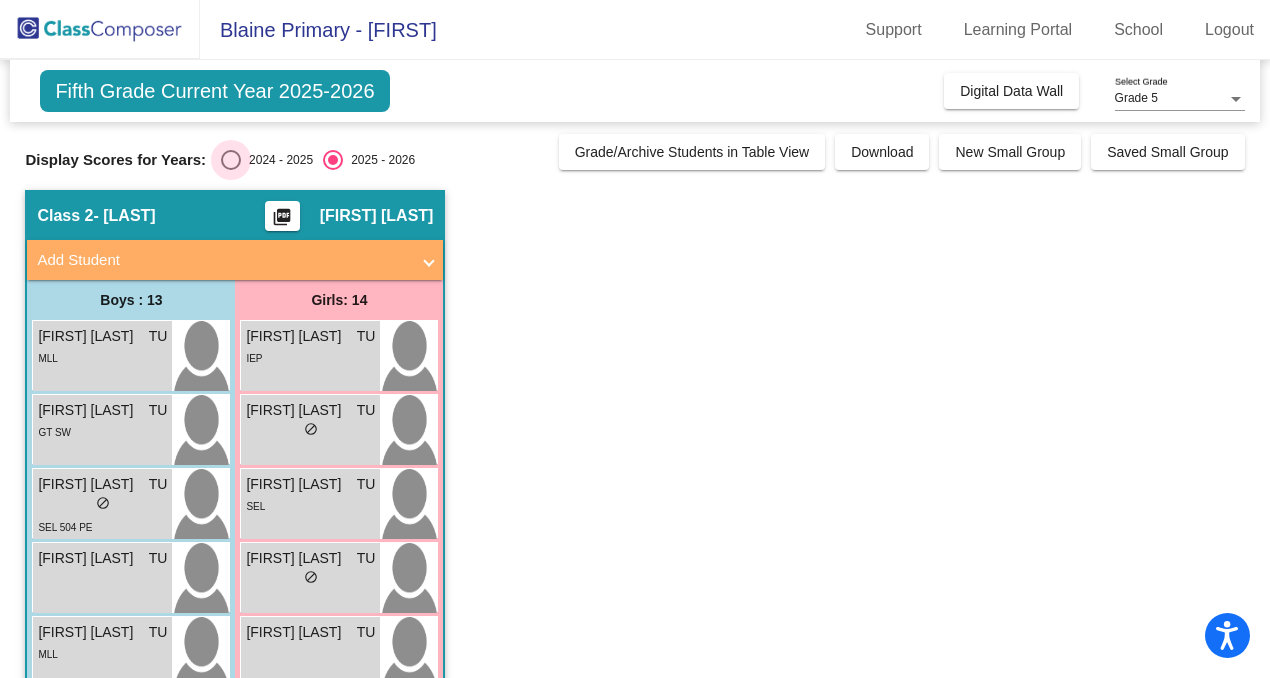 click at bounding box center [231, 160] 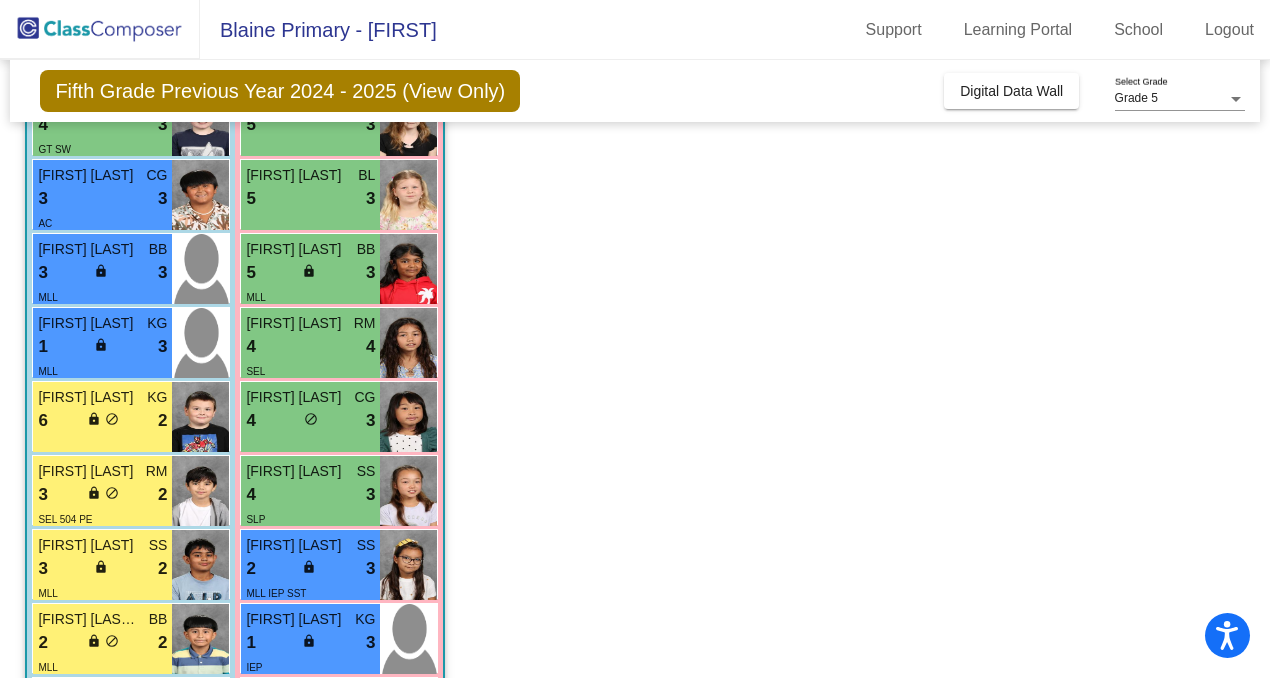 scroll, scrollTop: 710, scrollLeft: 0, axis: vertical 